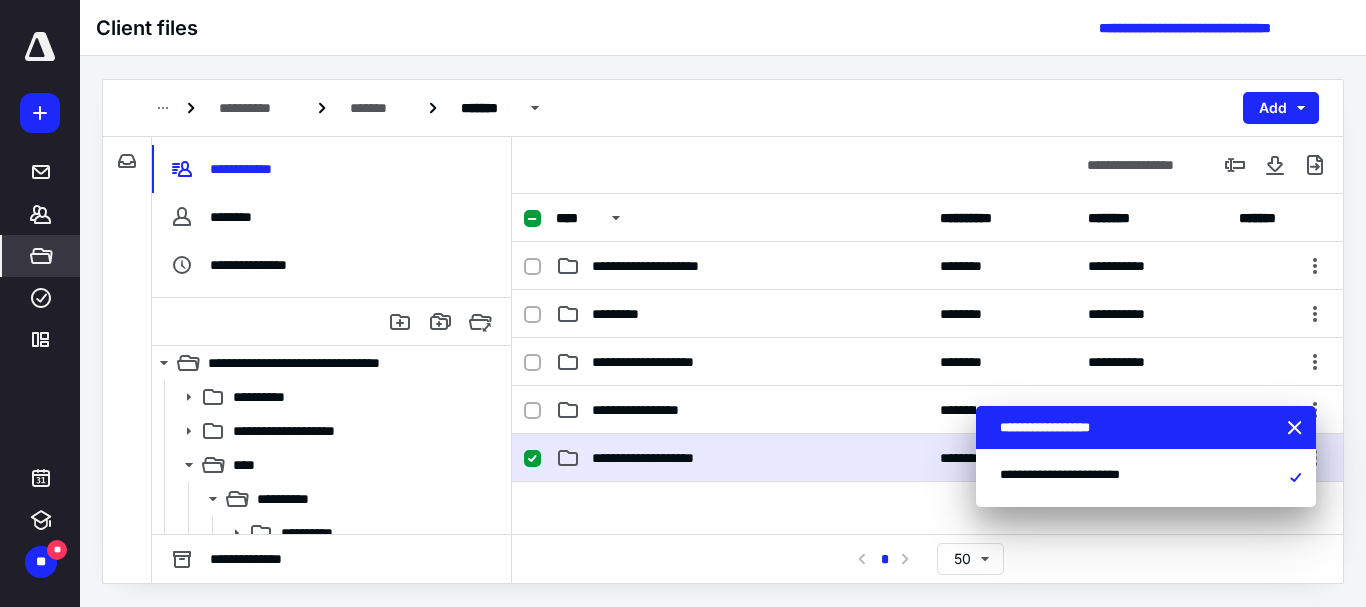 scroll, scrollTop: 0, scrollLeft: 0, axis: both 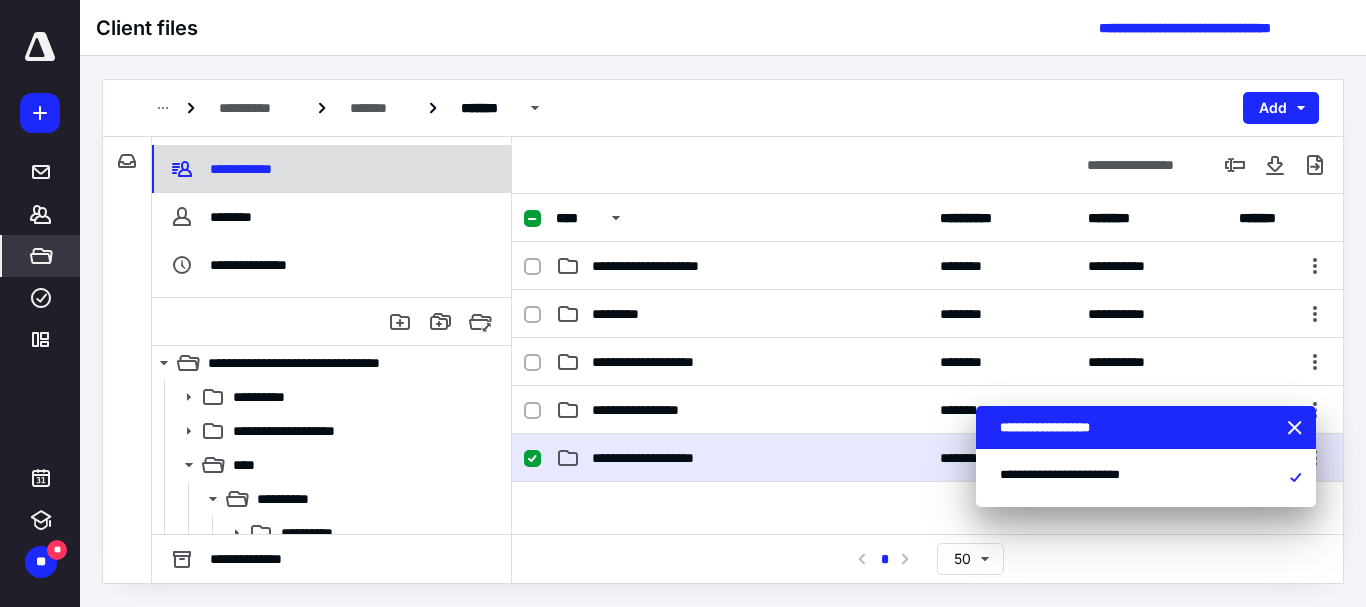 click on "**********" at bounding box center [244, 169] 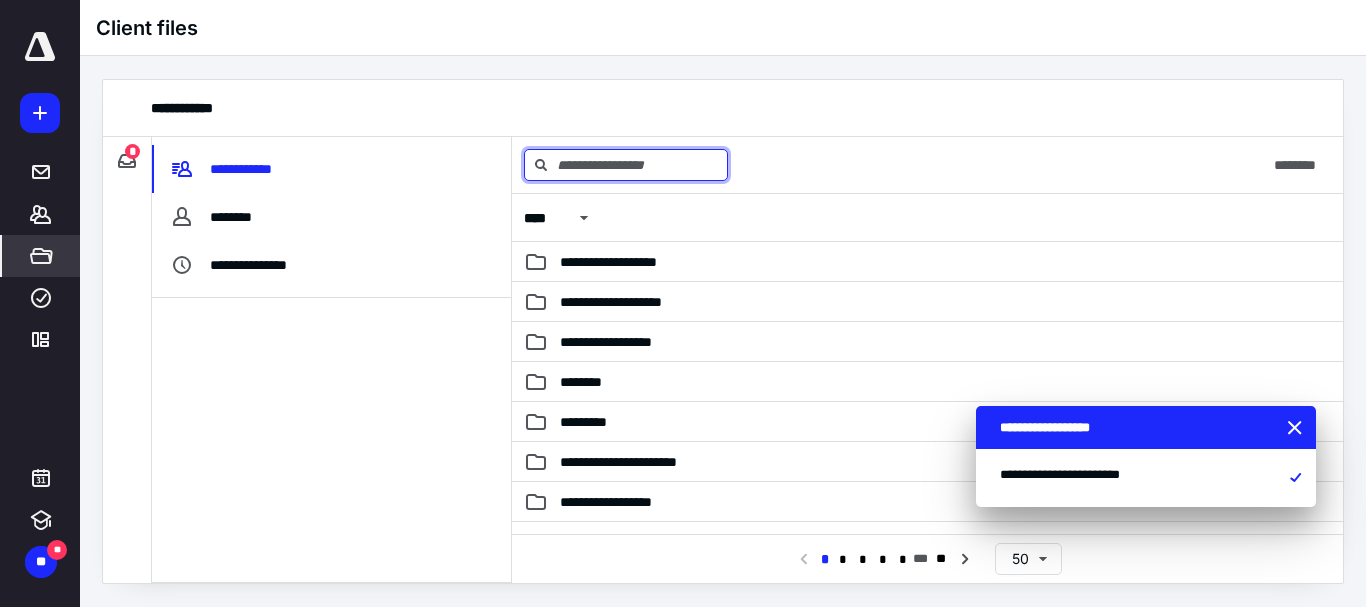 click at bounding box center [626, 165] 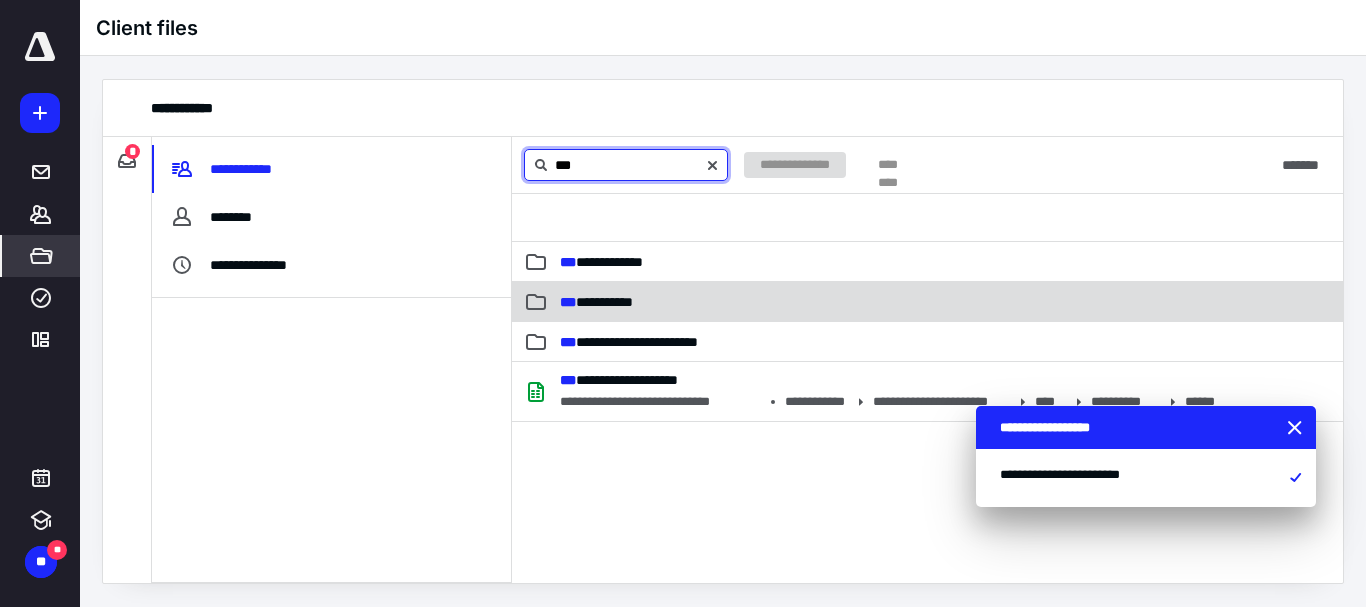 type on "***" 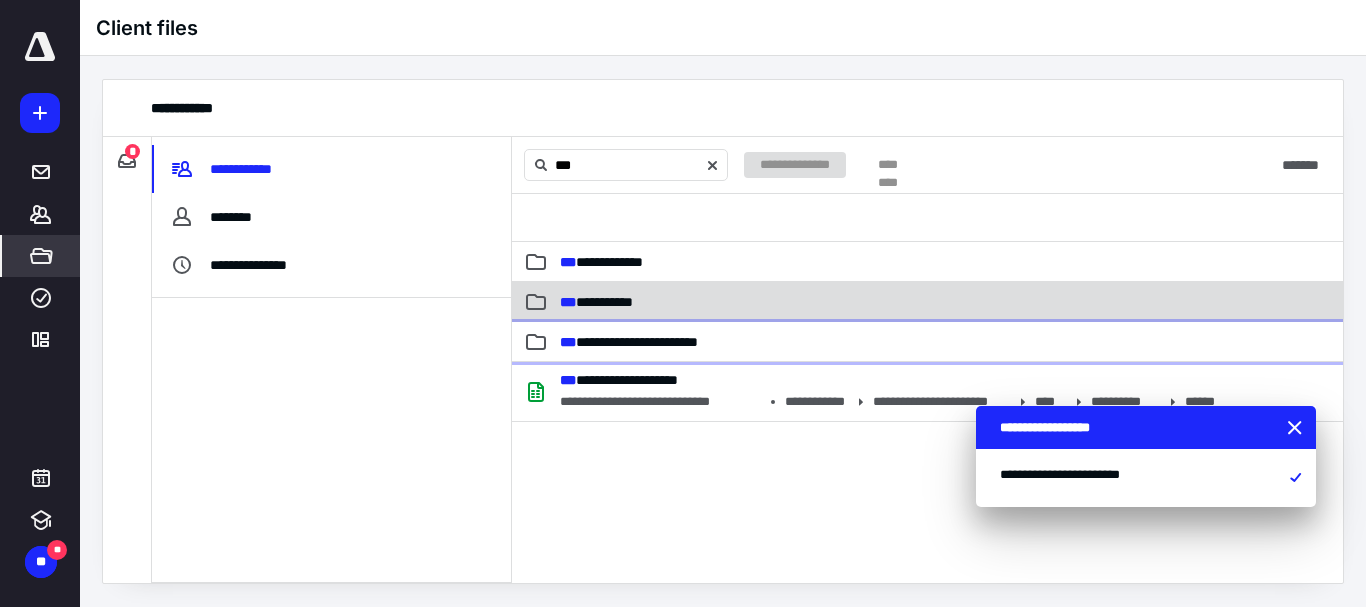 click on "**********" at bounding box center (629, 342) 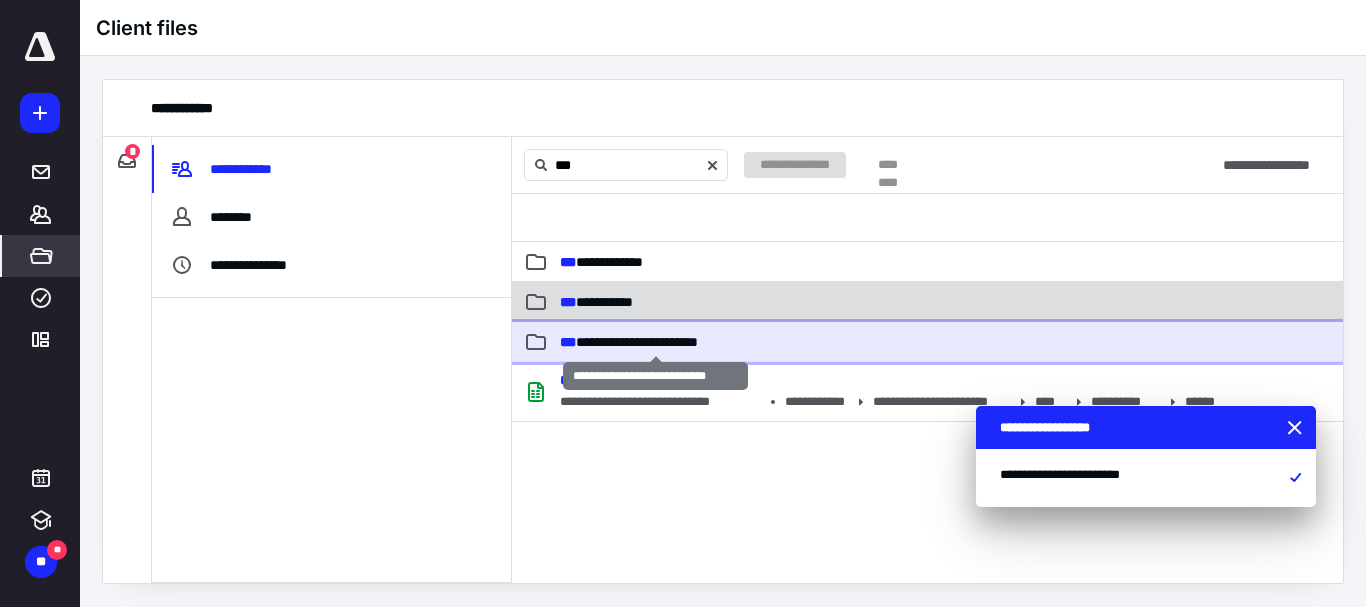 click on "**********" at bounding box center (629, 342) 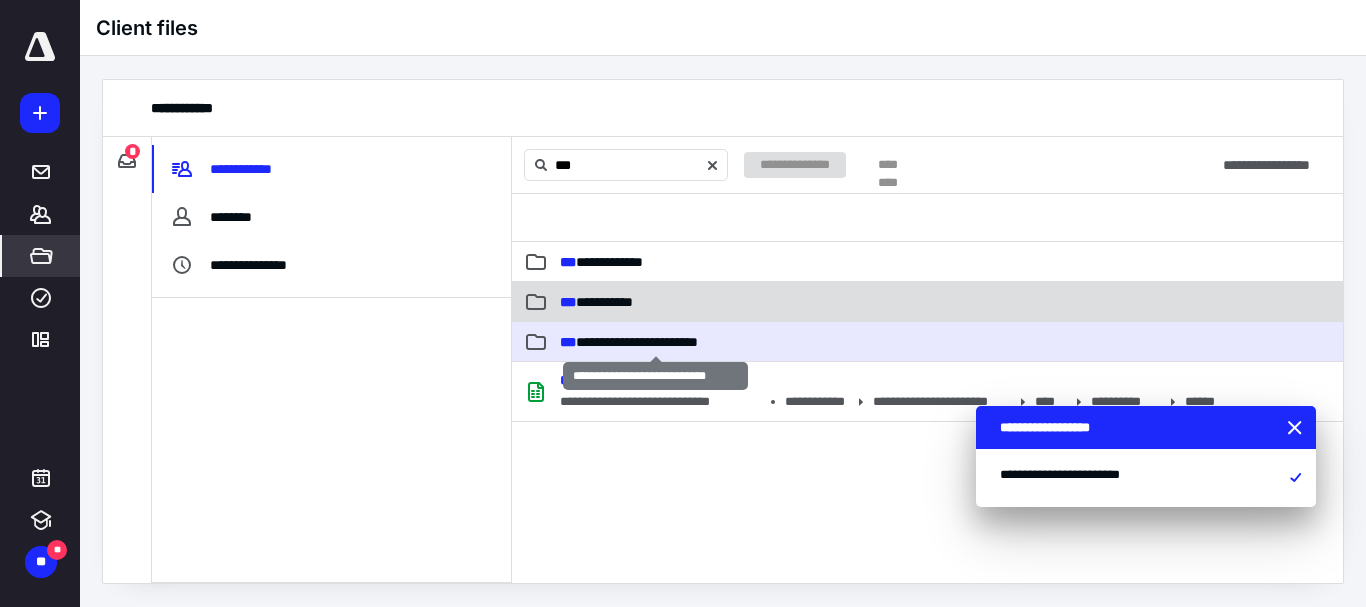 type 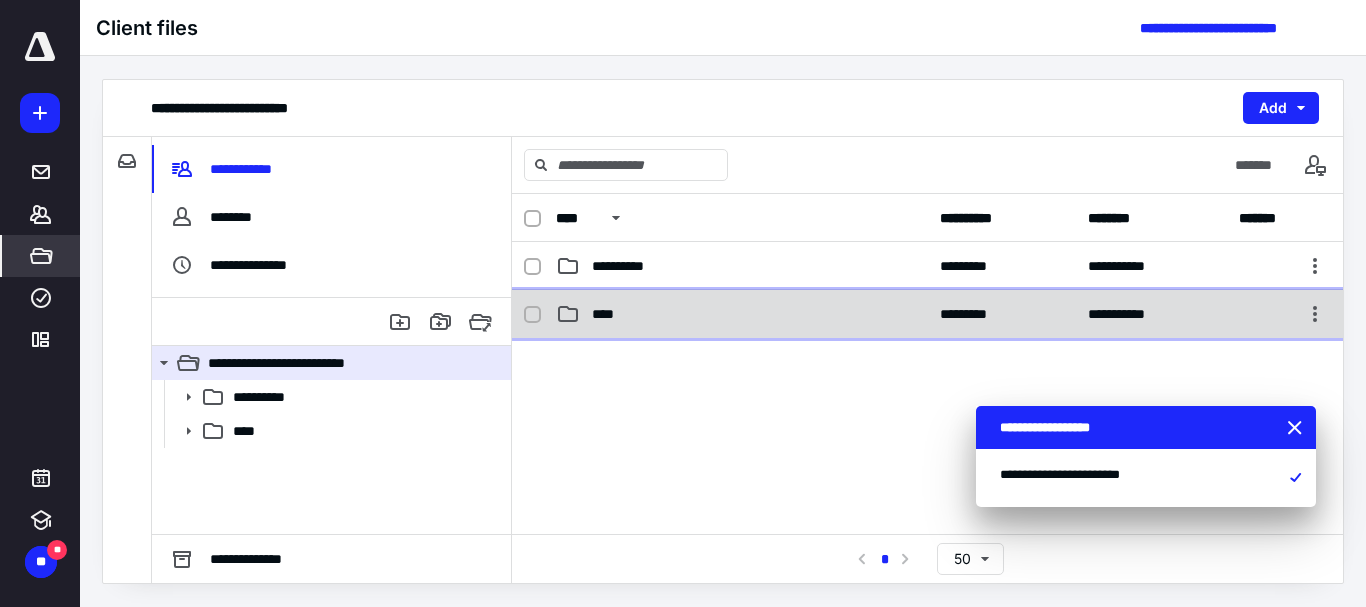 click on "****" at bounding box center [609, 314] 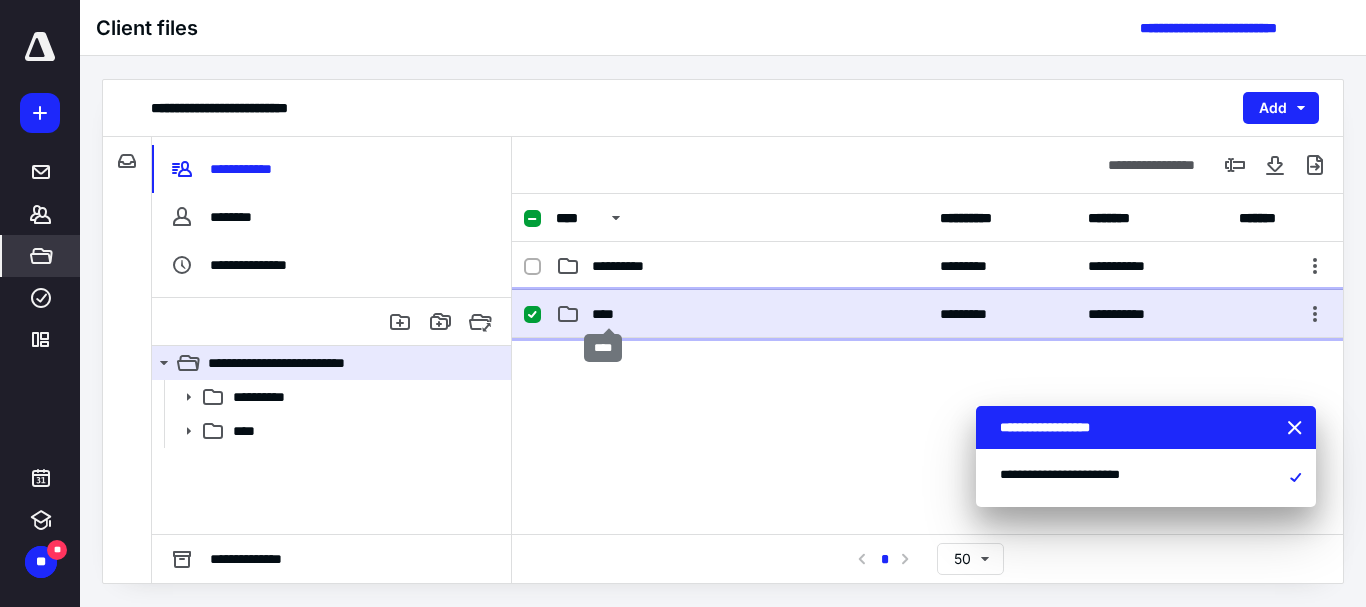 click on "****" at bounding box center [609, 314] 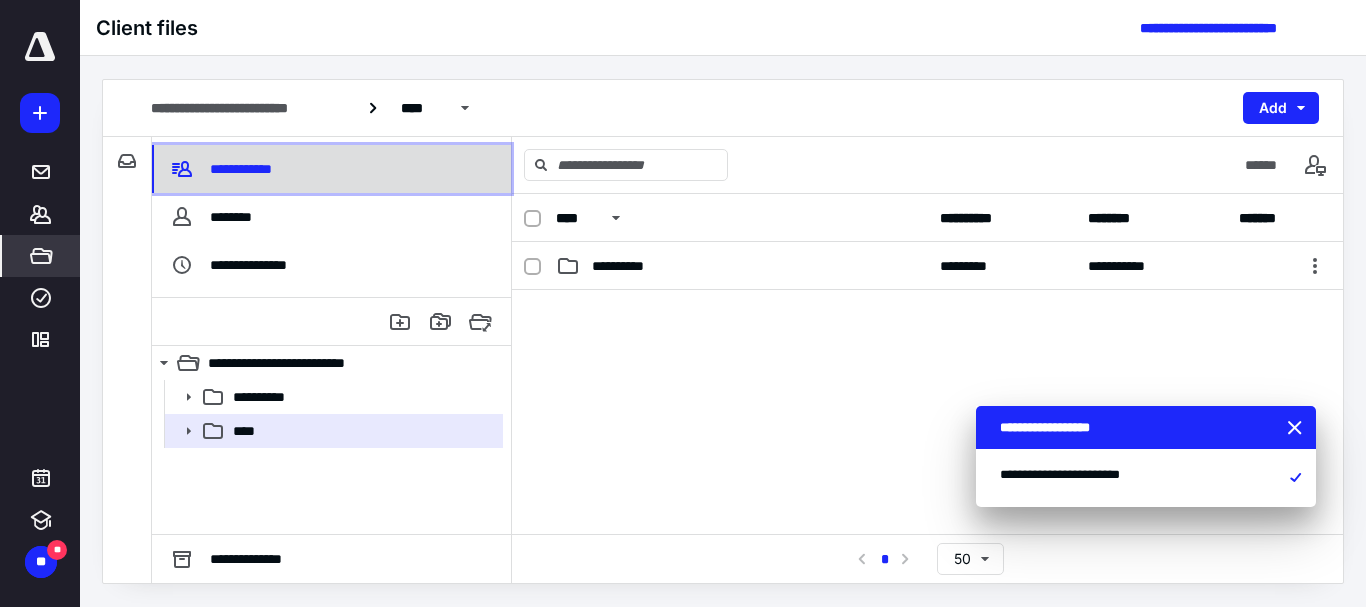 click on "**********" at bounding box center [331, 169] 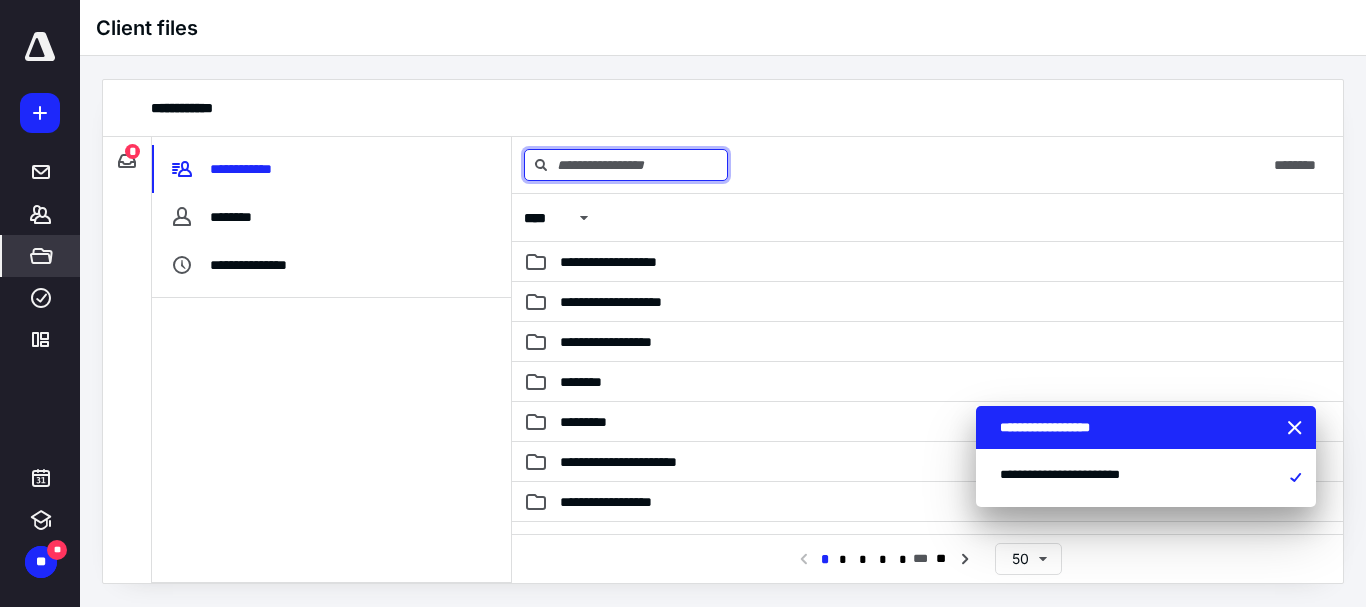 click at bounding box center [626, 165] 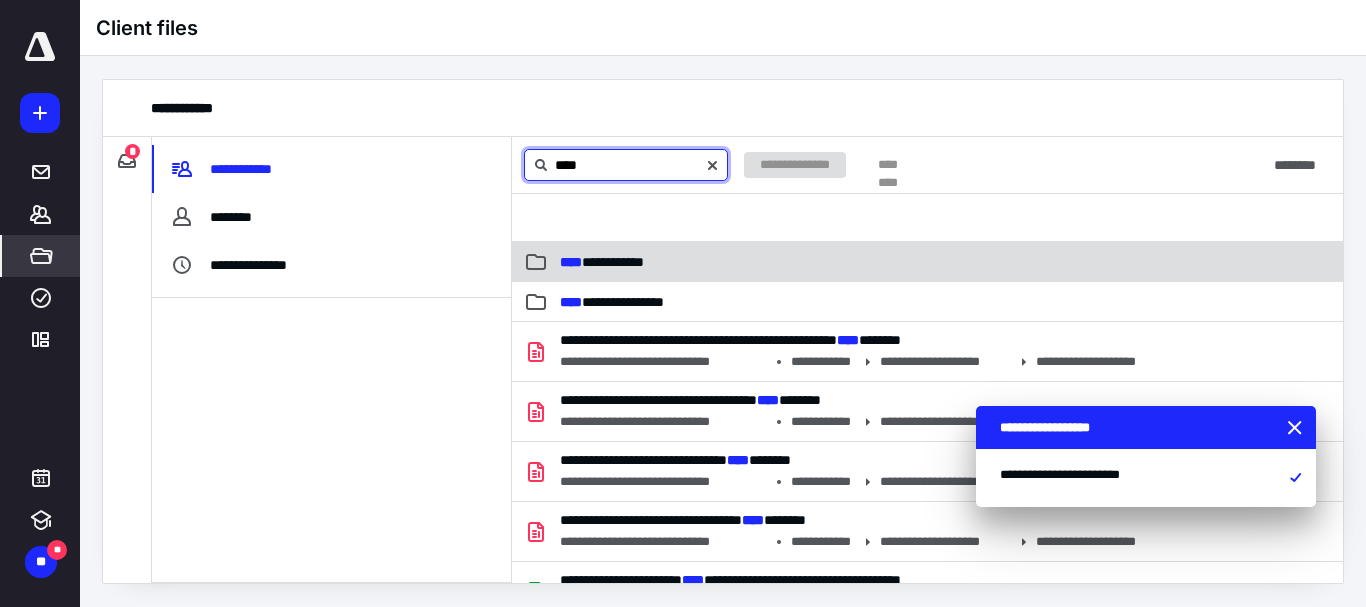 type on "****" 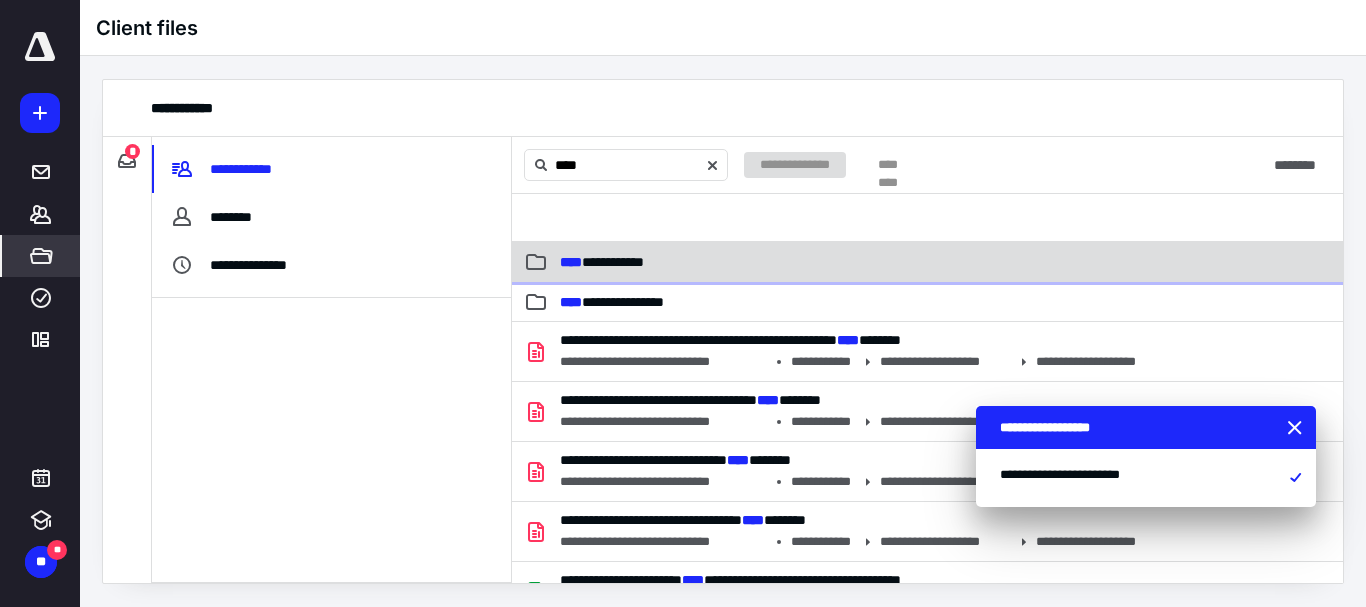 click on "**********" at bounding box center [927, 262] 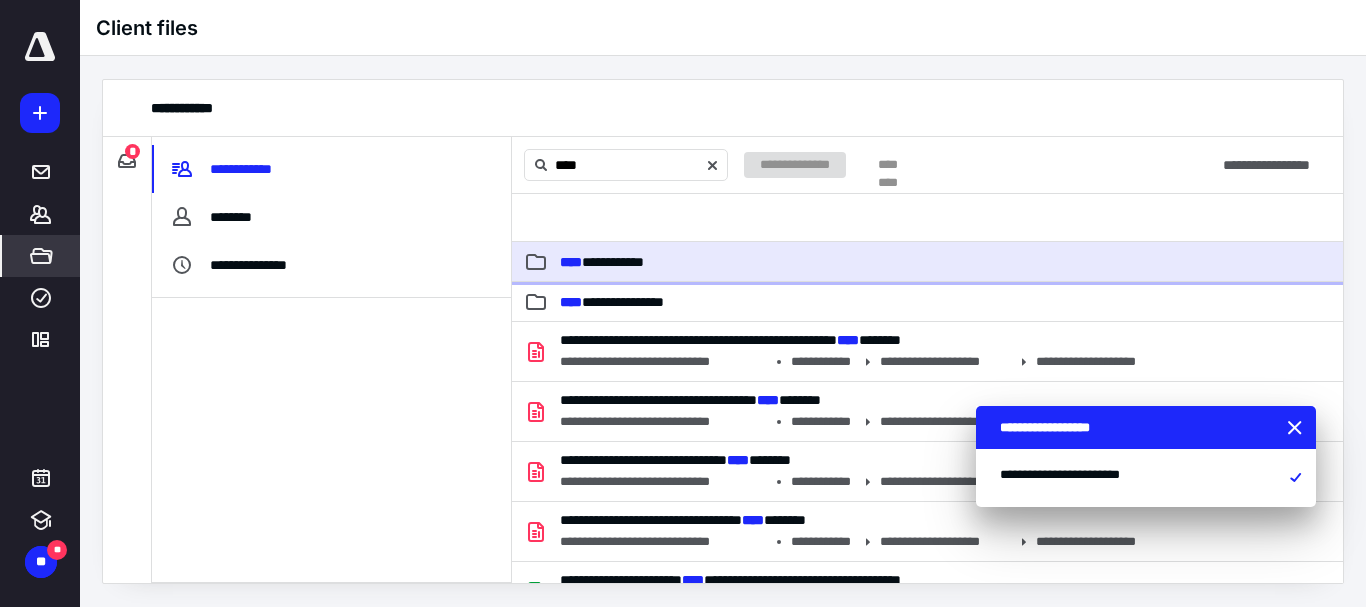 click on "**********" at bounding box center (602, 262) 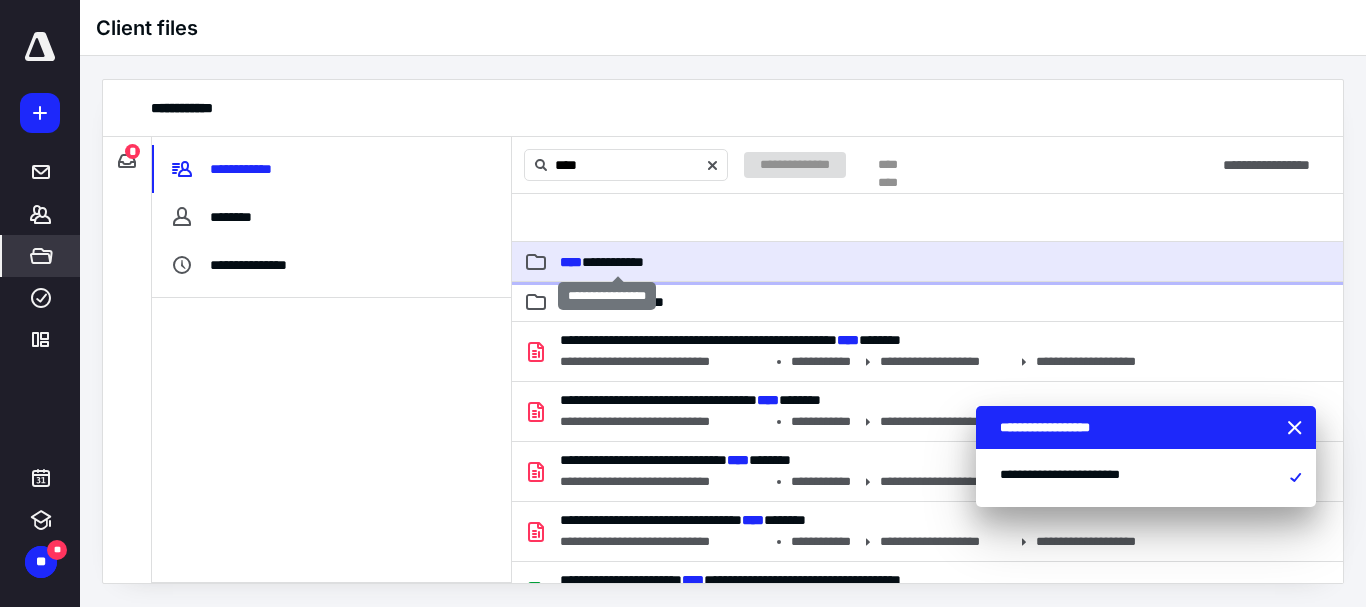 click on "**********" at bounding box center (602, 262) 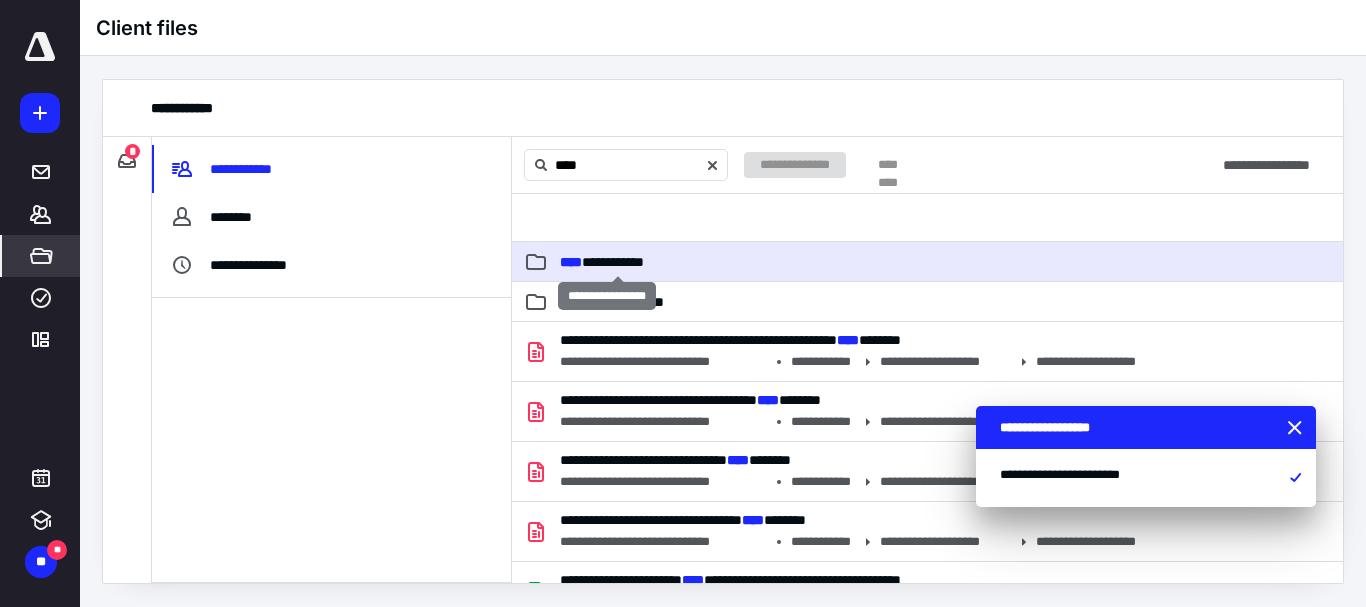 type 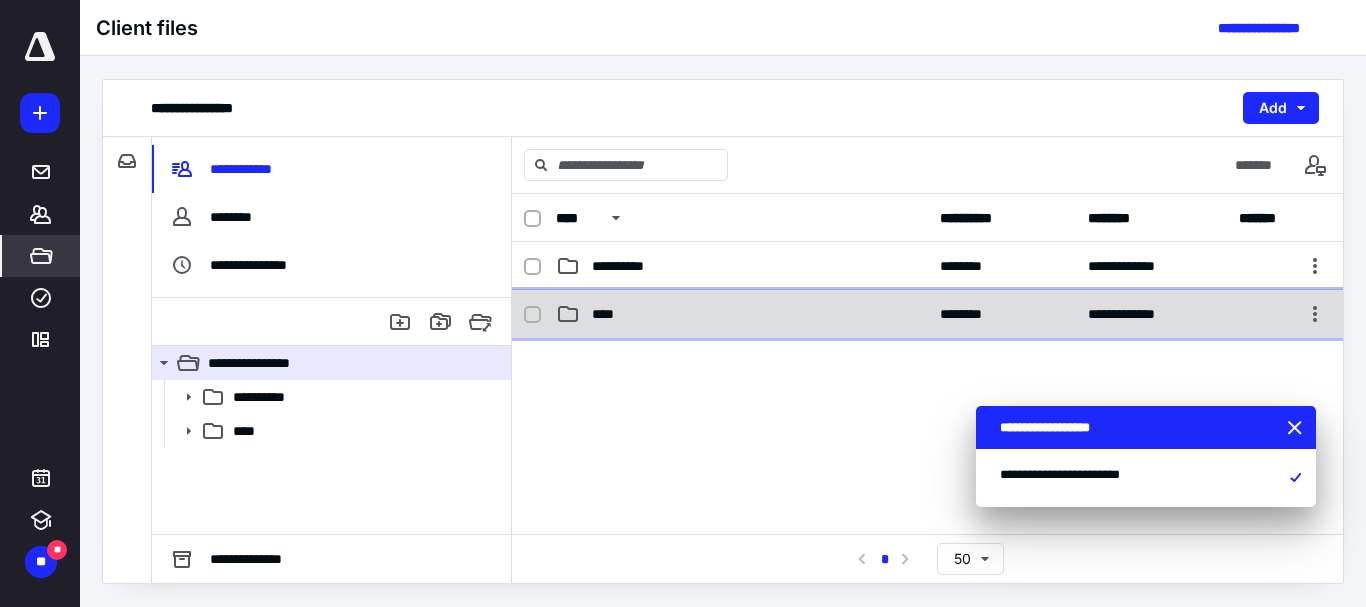 click on "****" at bounding box center [609, 314] 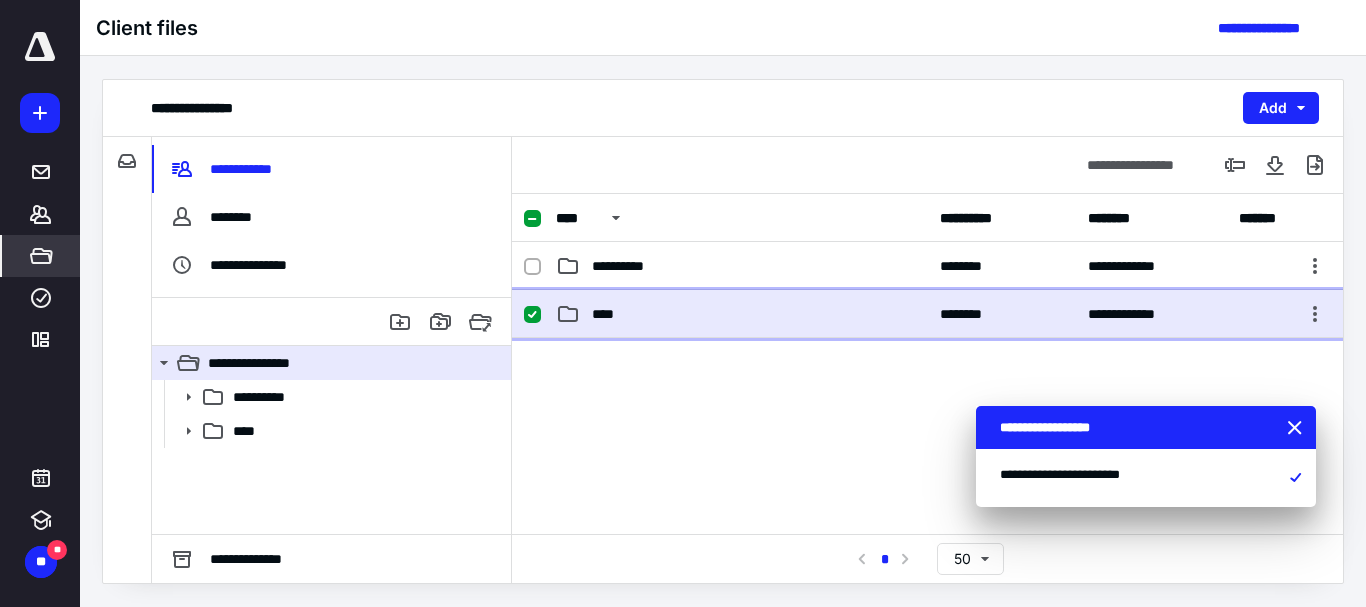 click on "****" at bounding box center (609, 314) 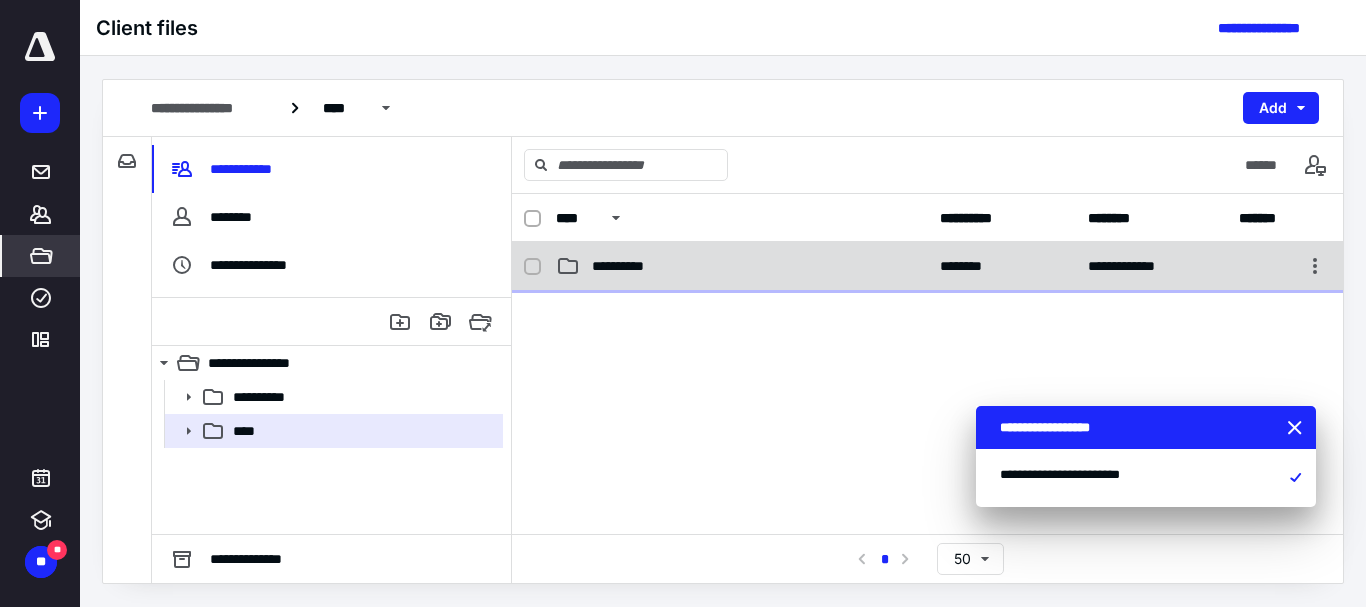 click on "**********" at bounding box center (927, 266) 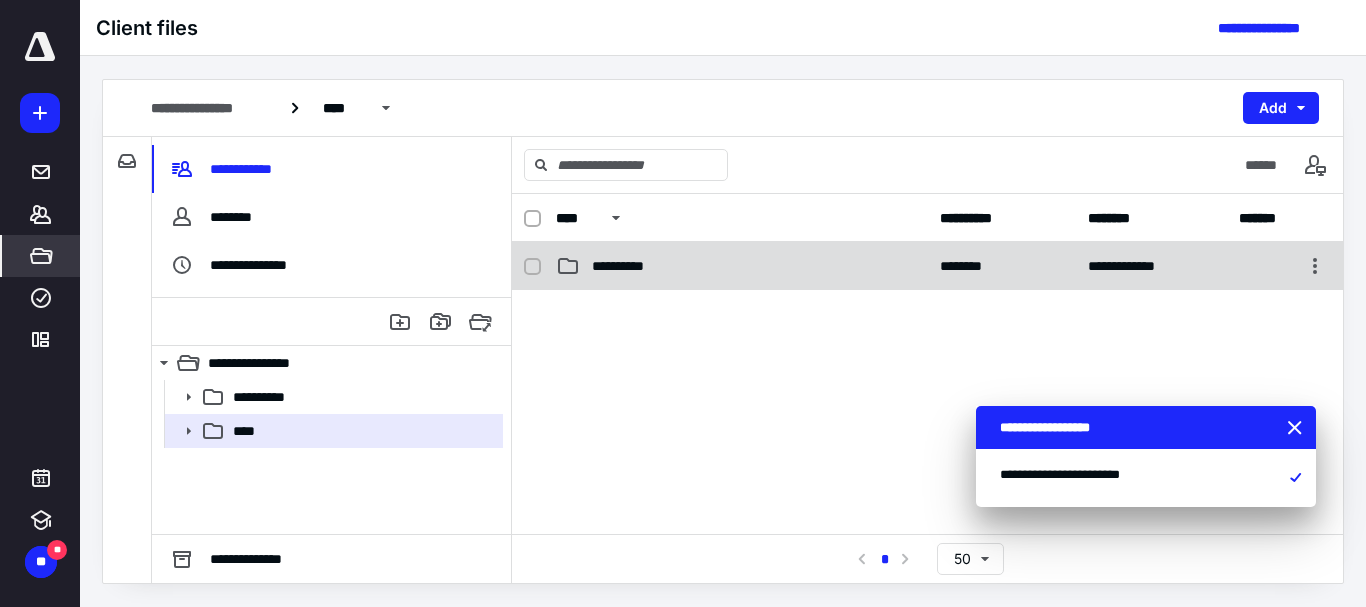 checkbox on "false" 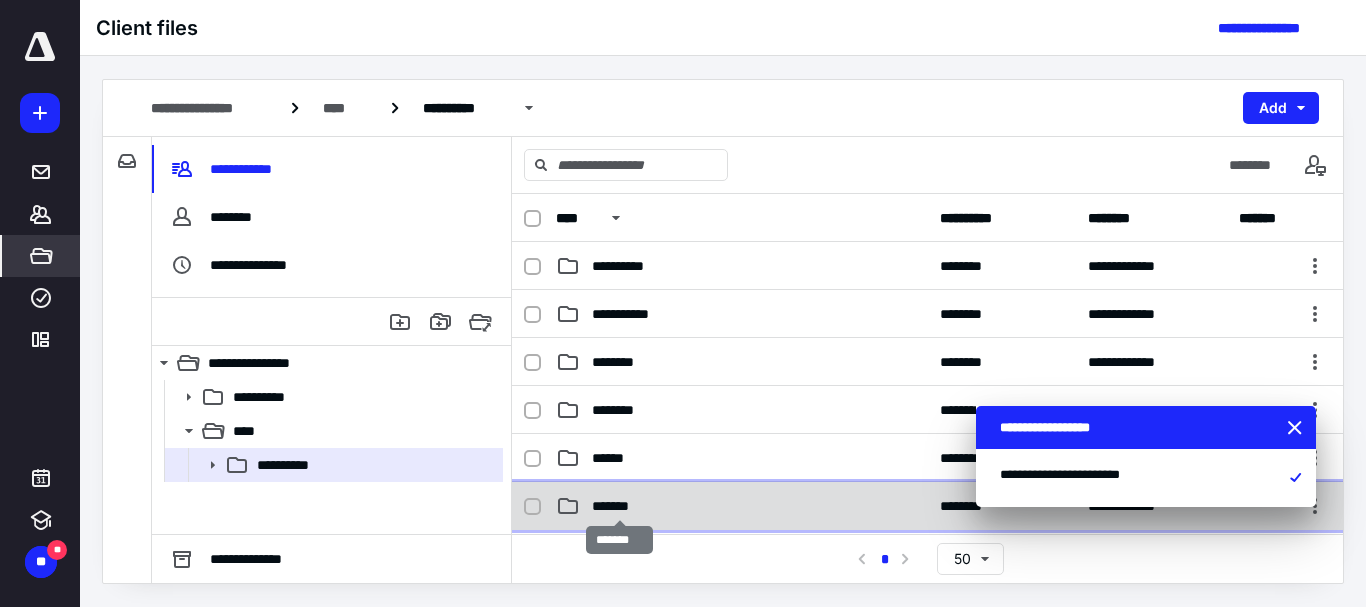click on "*******" at bounding box center [619, 506] 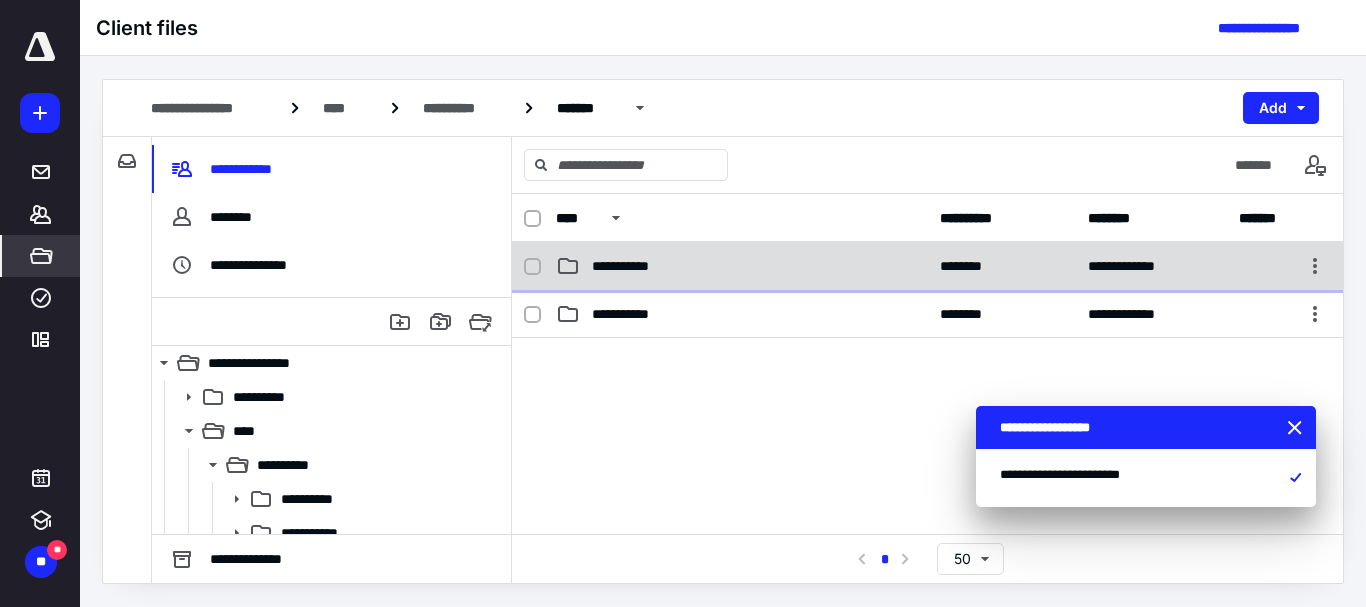 click on "**********" at bounding box center [742, 266] 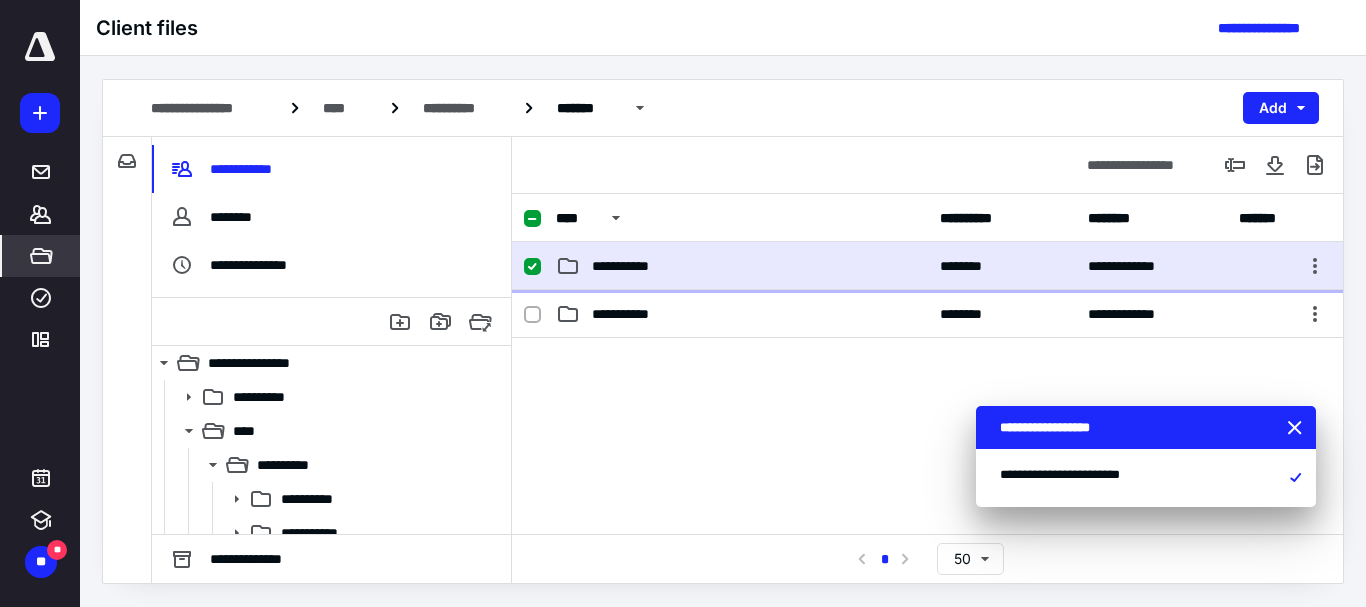 click on "**********" at bounding box center (742, 266) 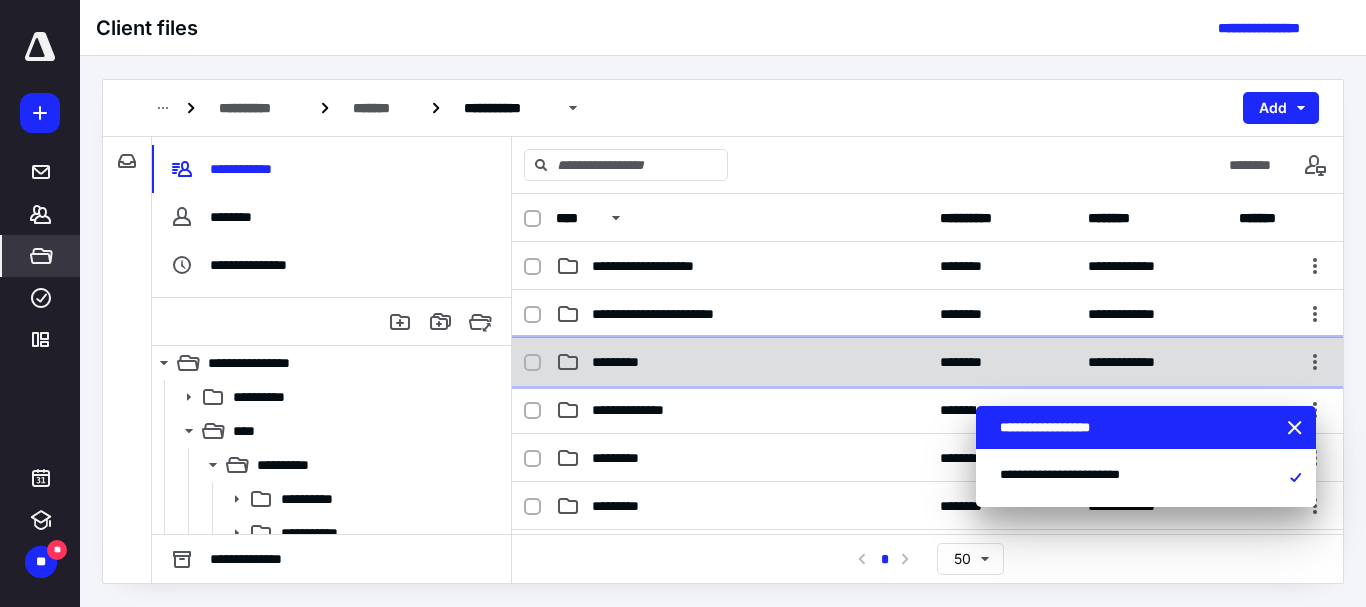 click on "**********" at bounding box center [927, 362] 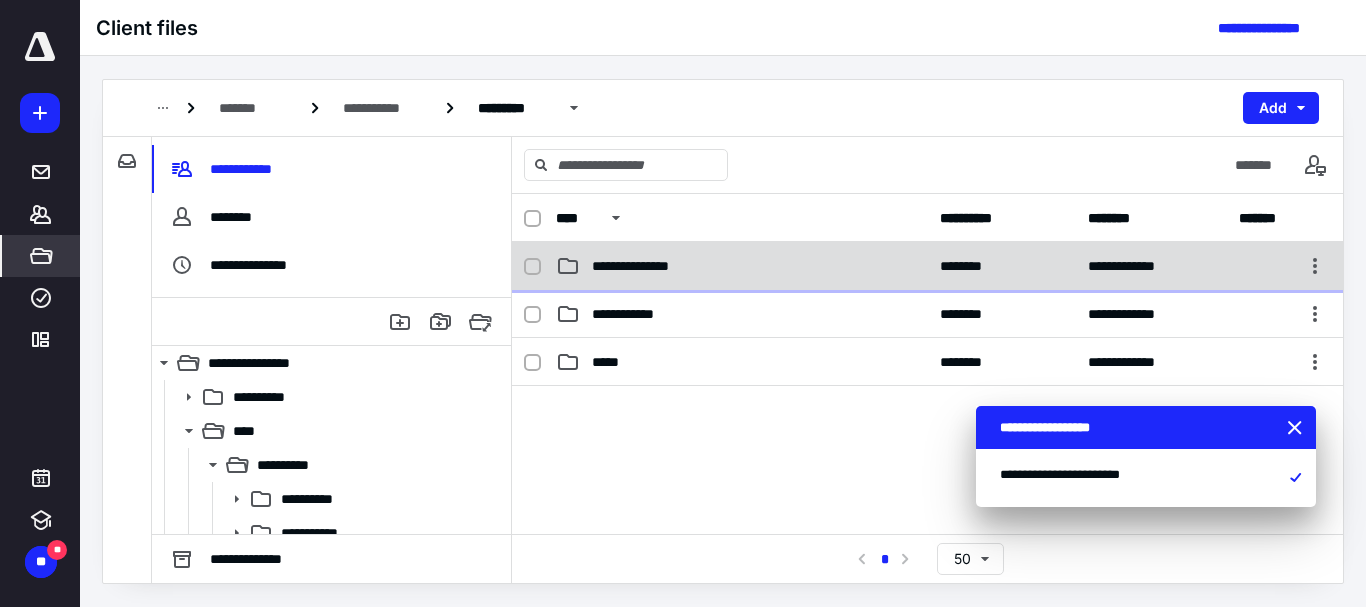 click on "**********" at bounding box center [648, 266] 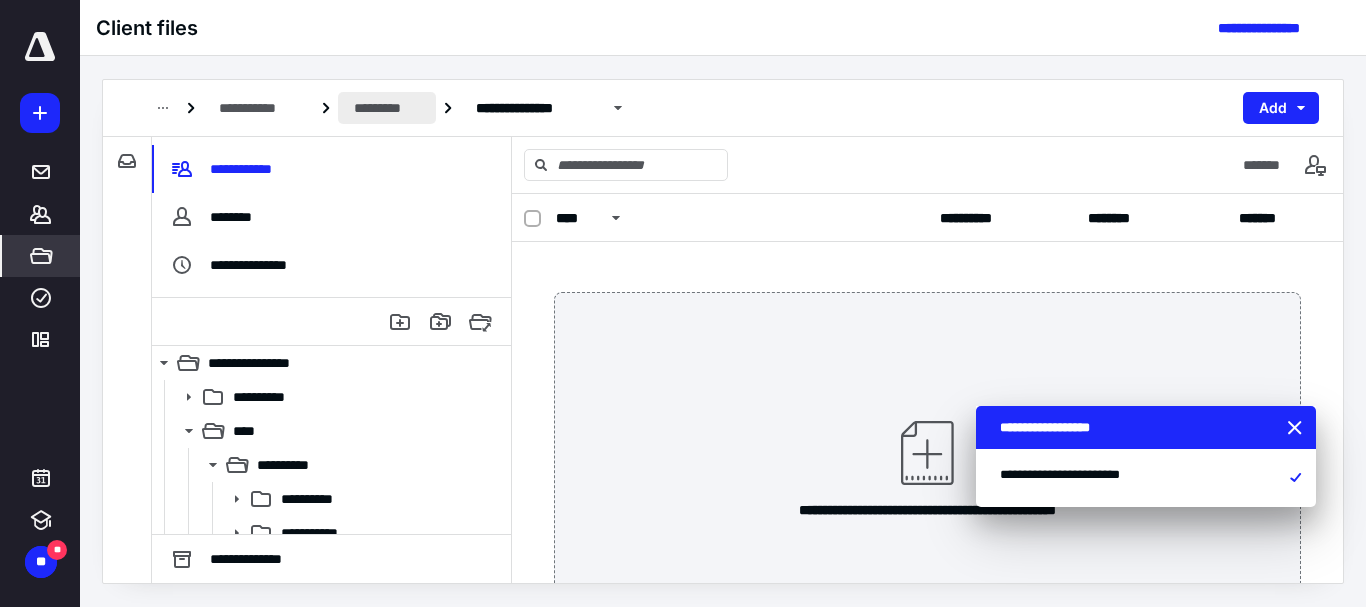 click on "*********" at bounding box center [387, 108] 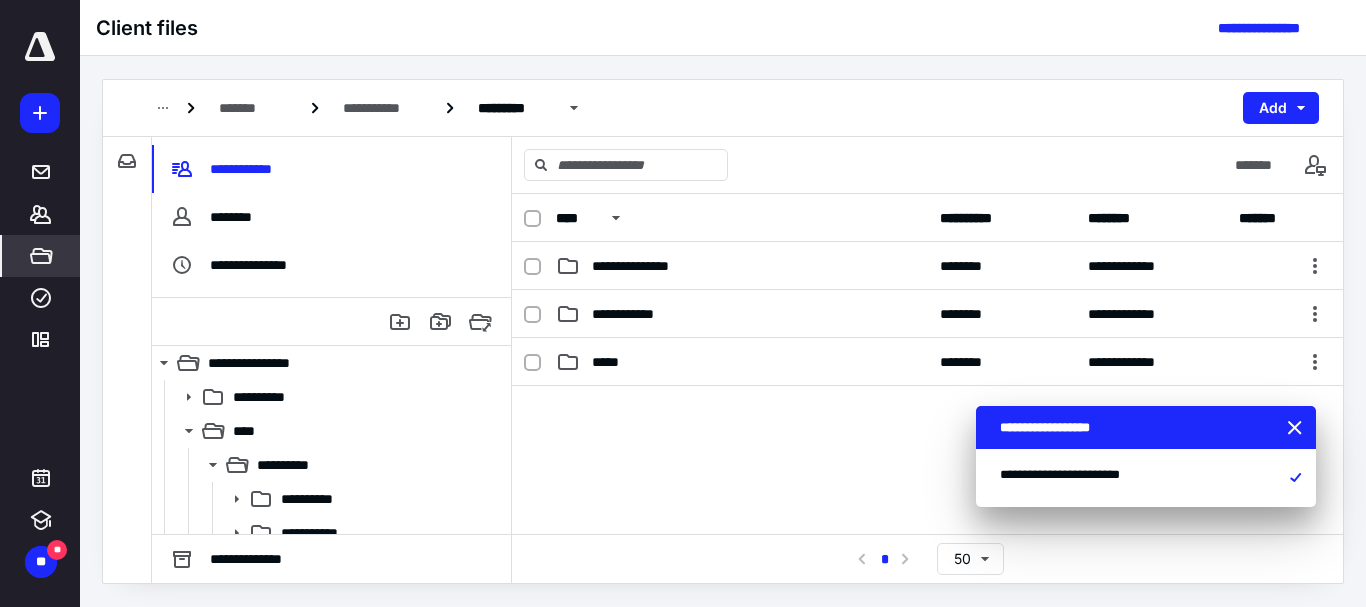 click on "**********" at bounding box center (723, 108) 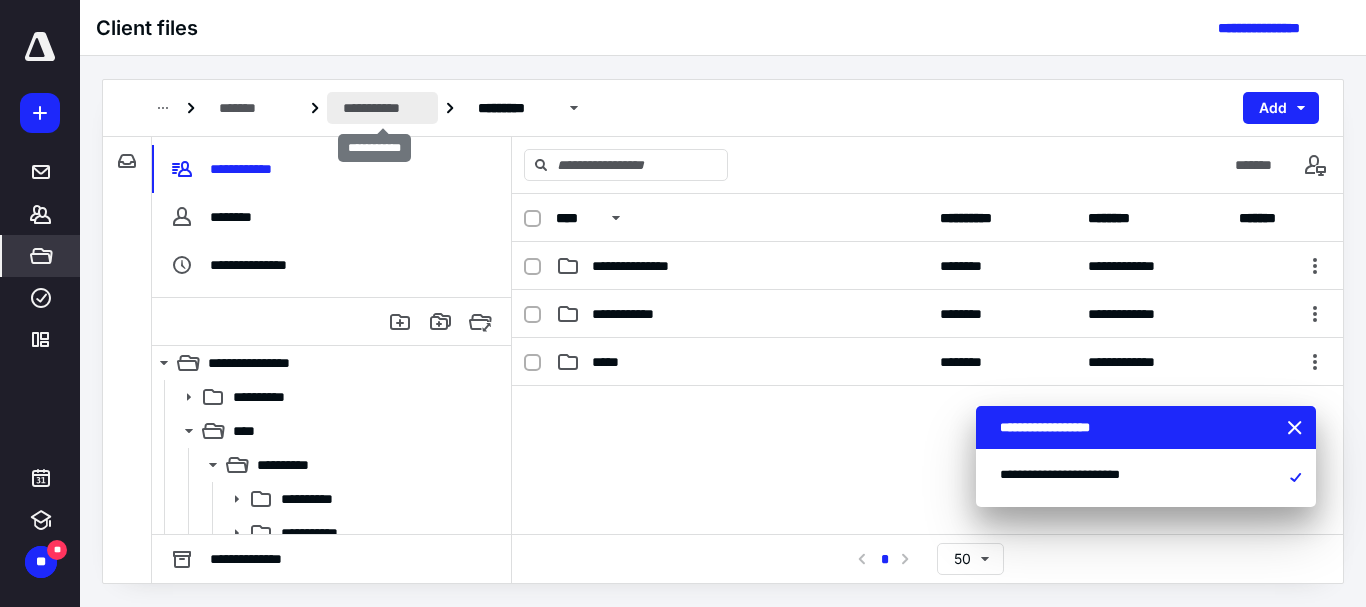click on "**********" at bounding box center [382, 108] 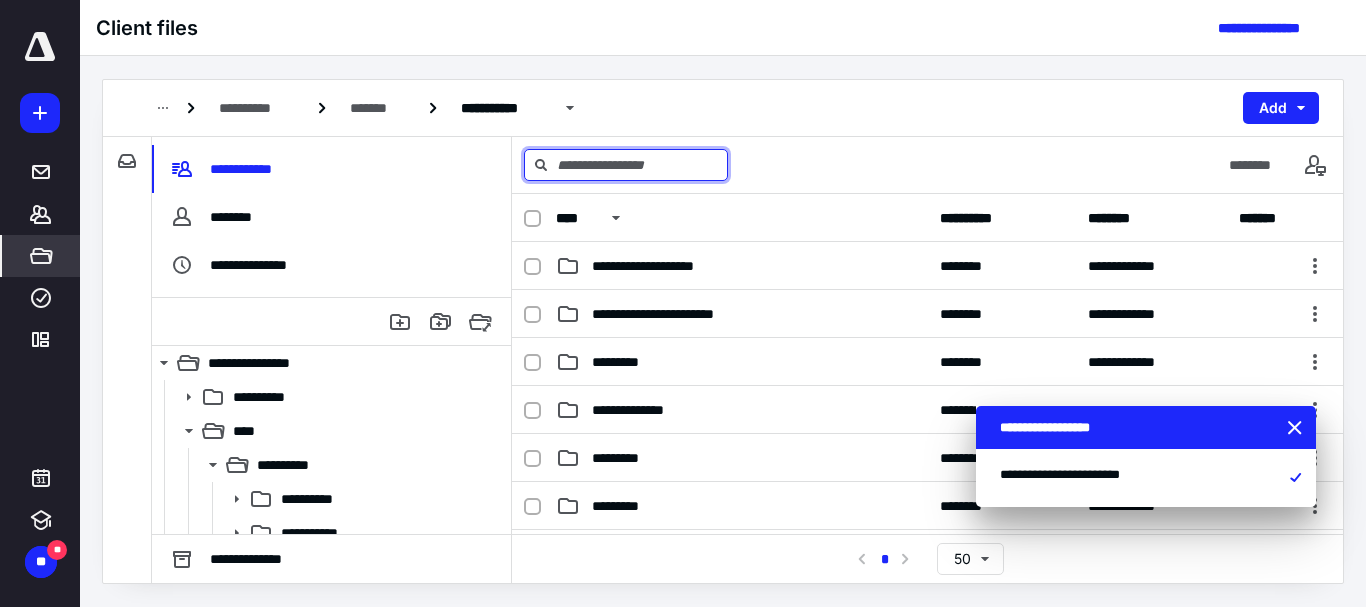 click at bounding box center (626, 165) 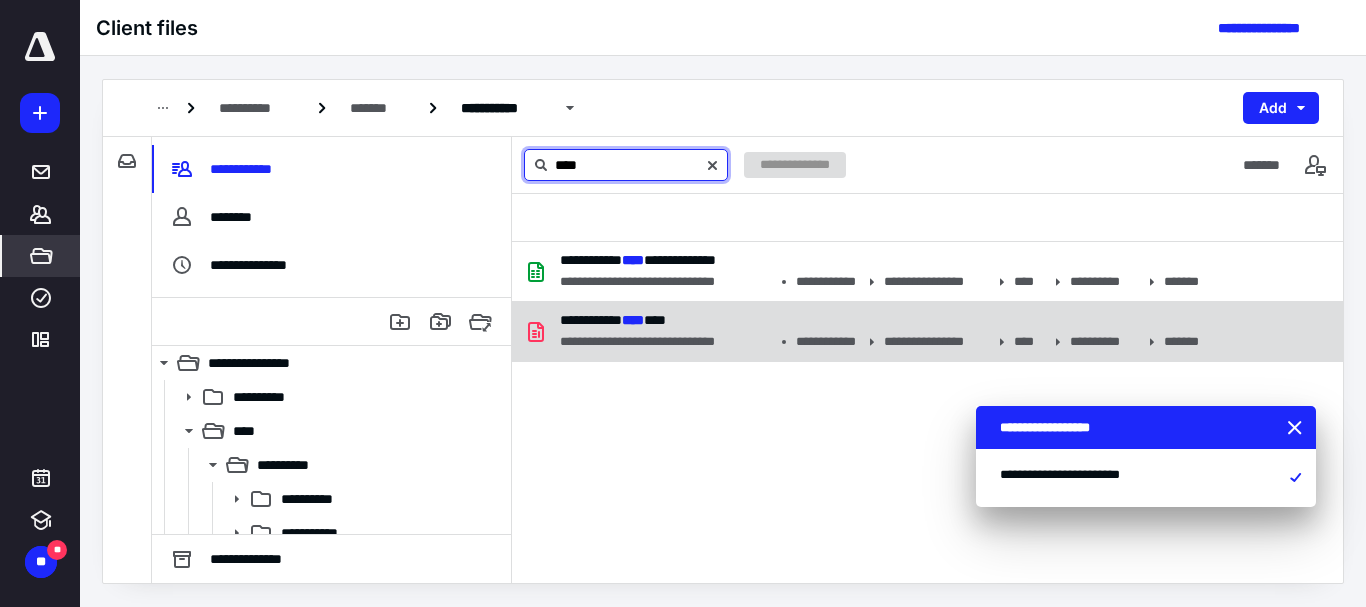 type on "****" 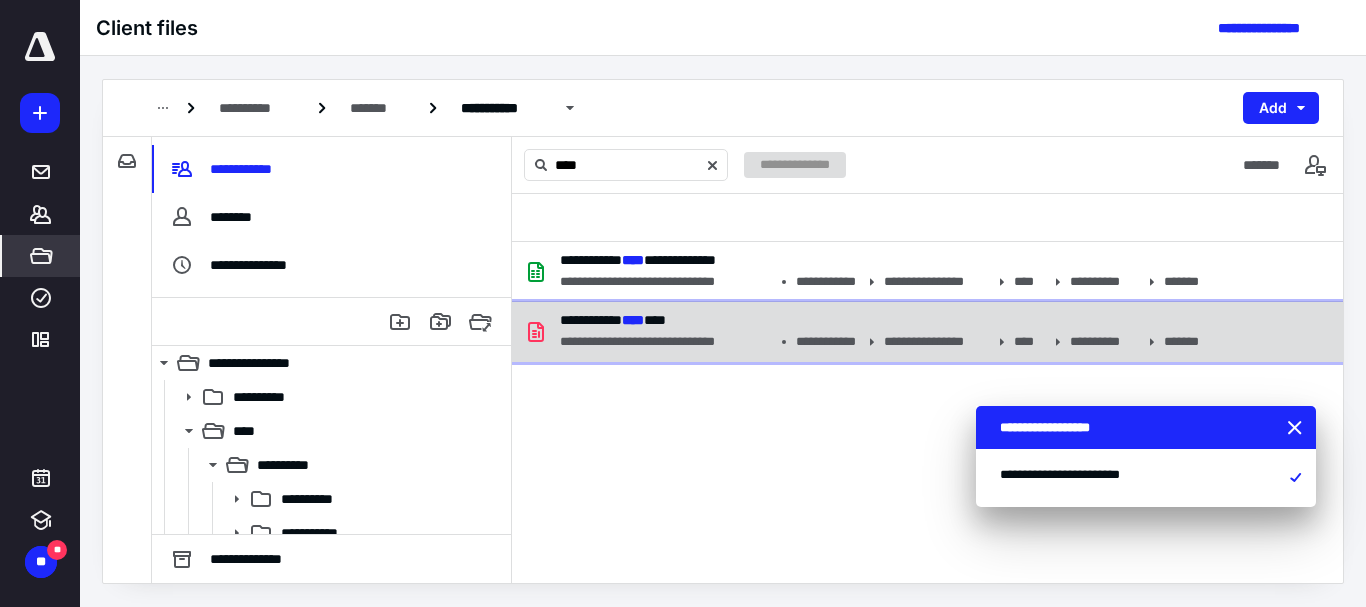 click on "**********" at bounding box center [666, 342] 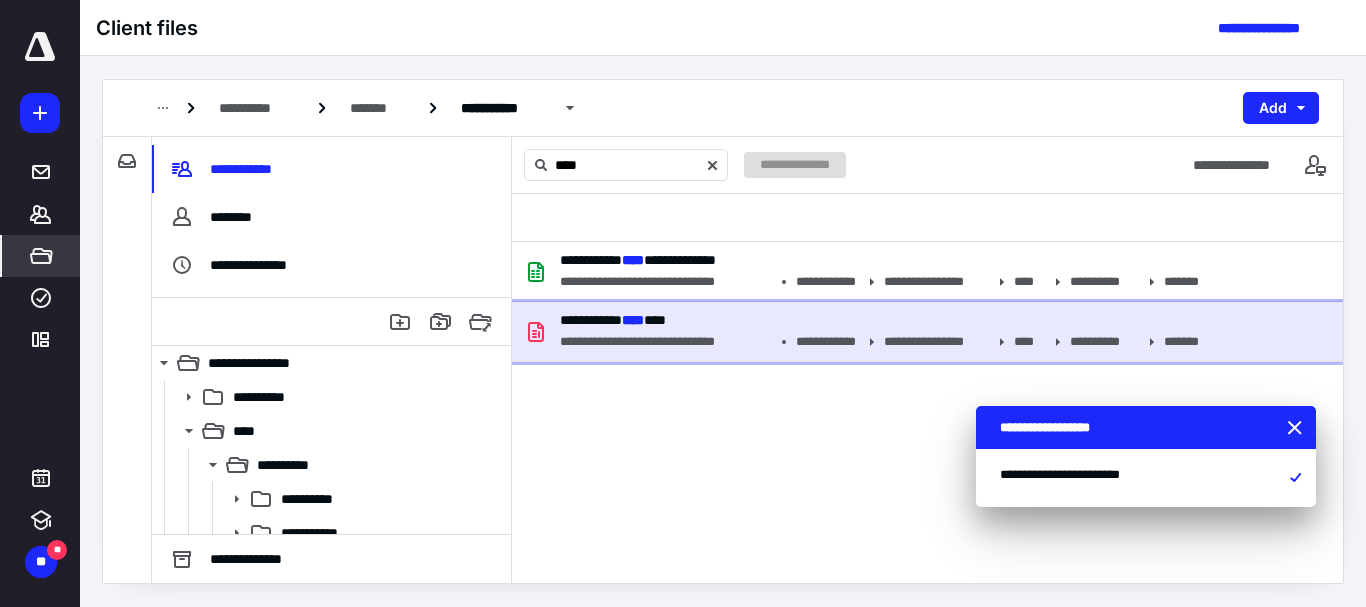 click on "**********" at bounding box center (666, 342) 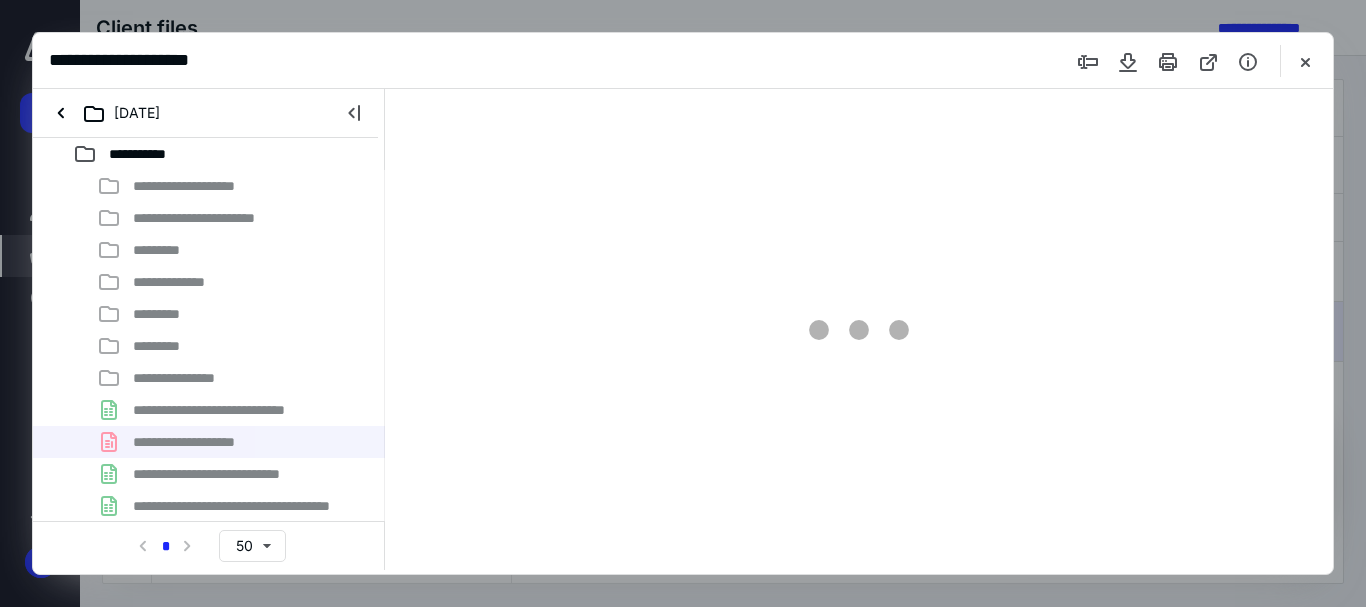scroll, scrollTop: 0, scrollLeft: 0, axis: both 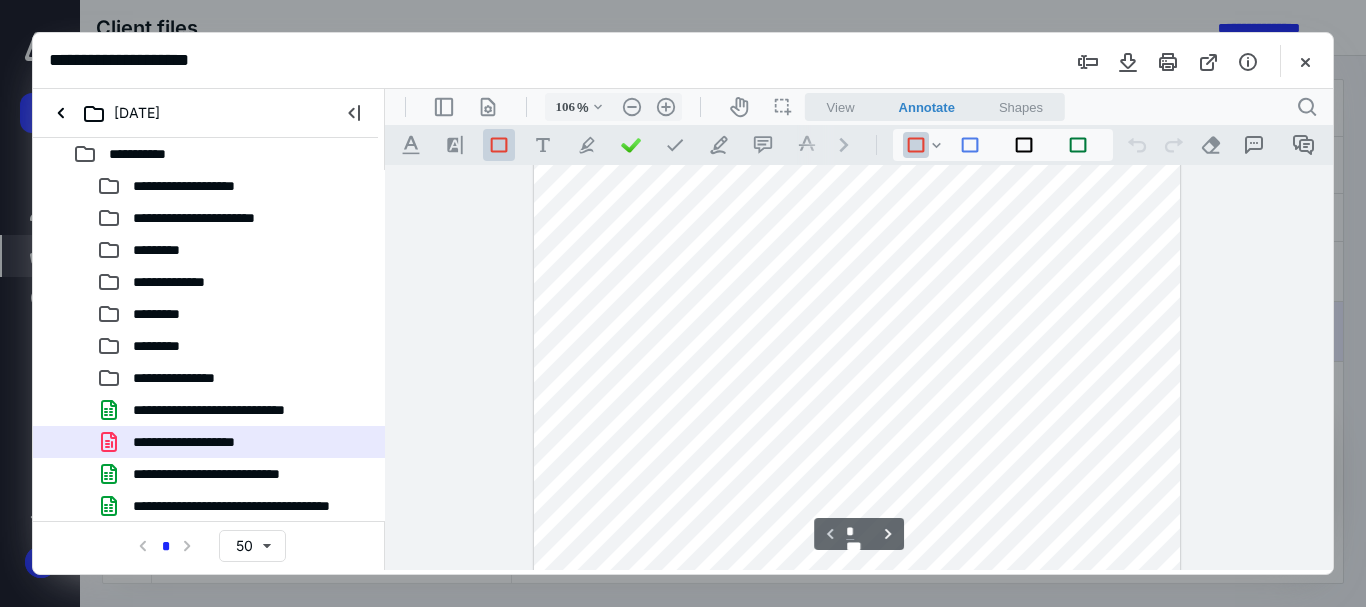 type on "131" 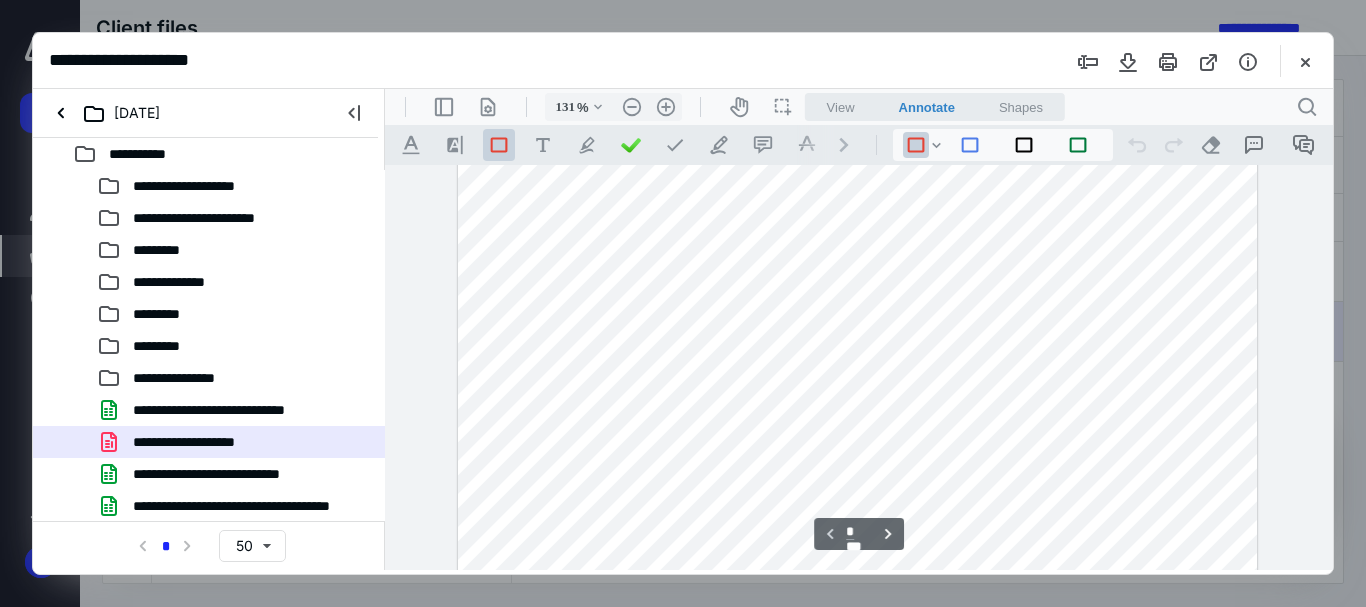 scroll, scrollTop: 123, scrollLeft: 0, axis: vertical 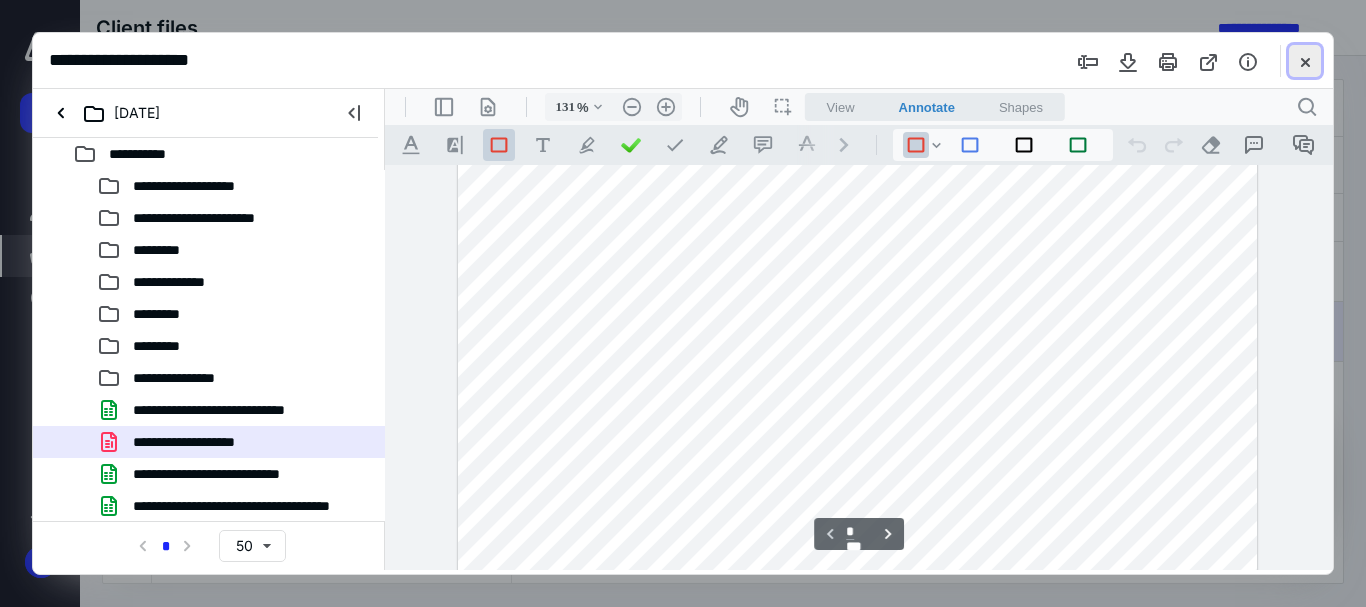 click at bounding box center (1305, 61) 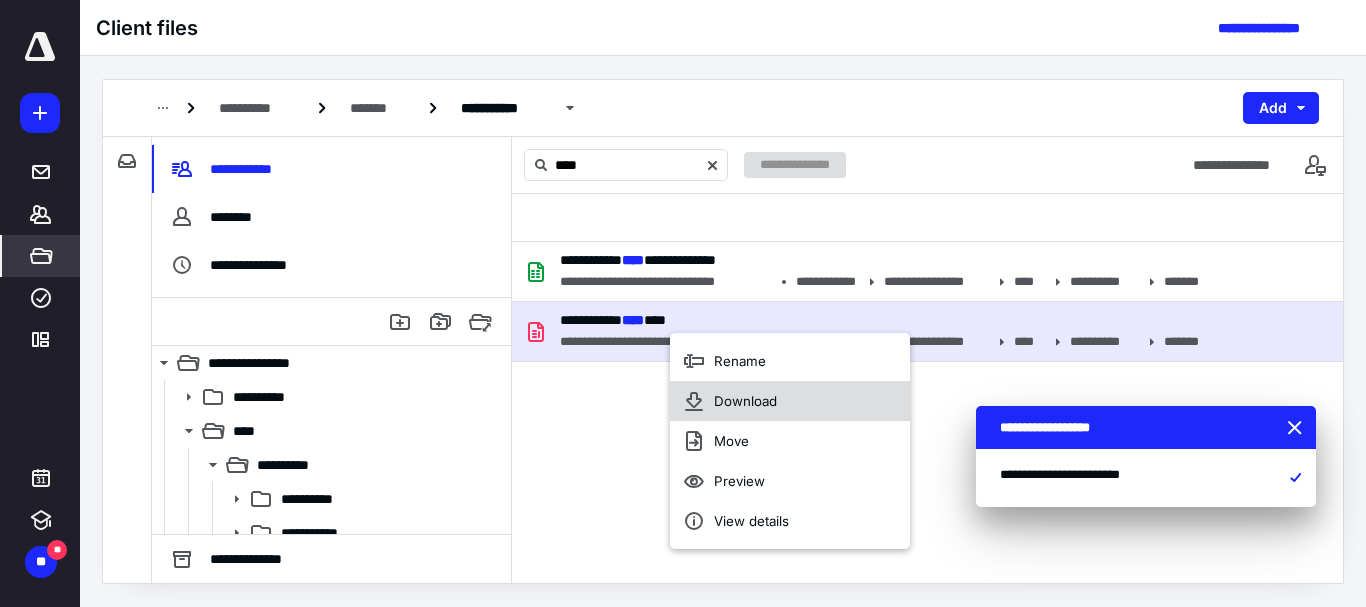click on "Download" at bounding box center [745, 401] 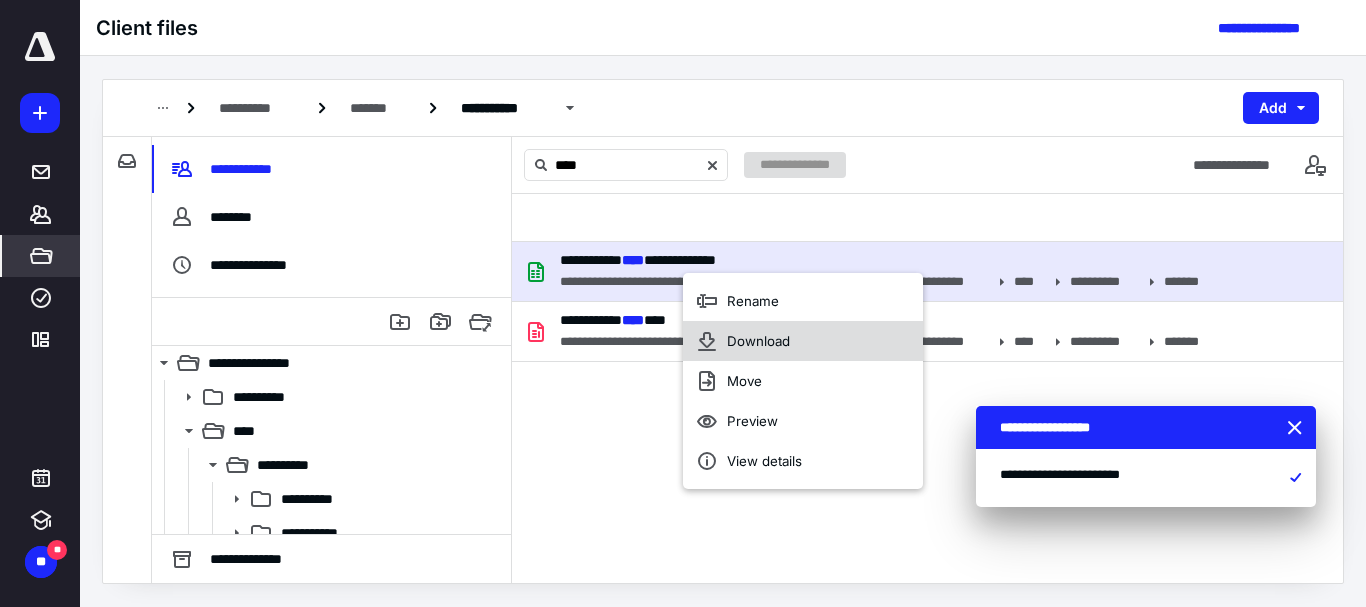 click on "Download" at bounding box center (803, 341) 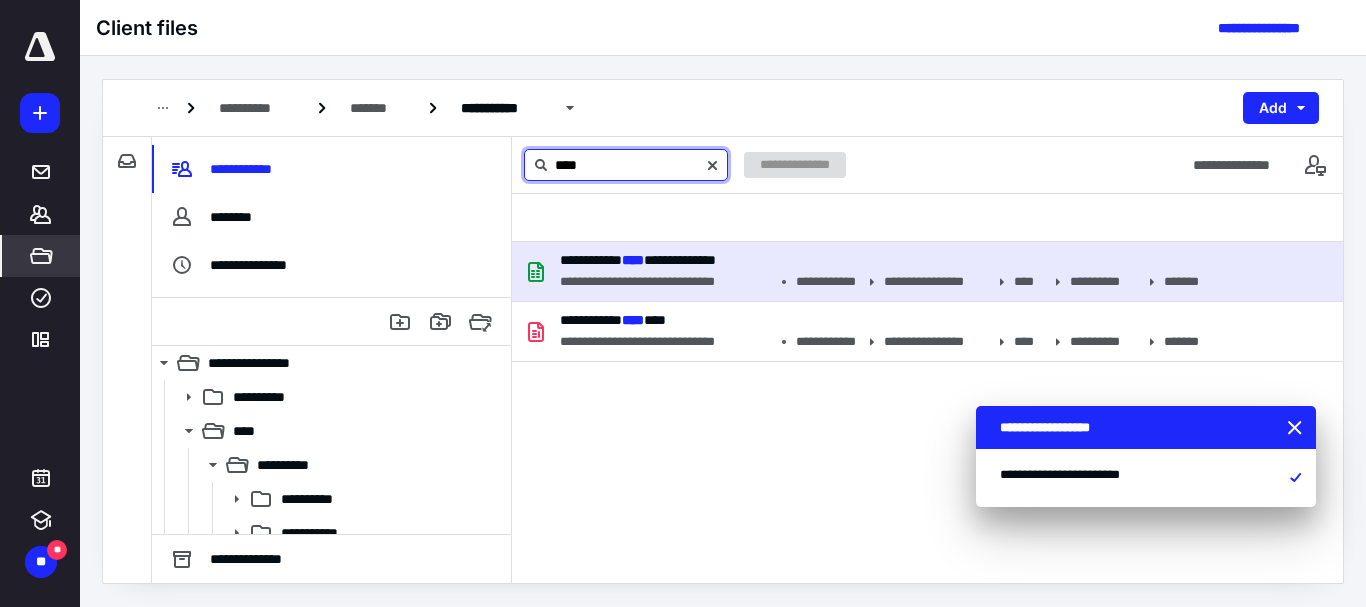 click on "****" at bounding box center [626, 165] 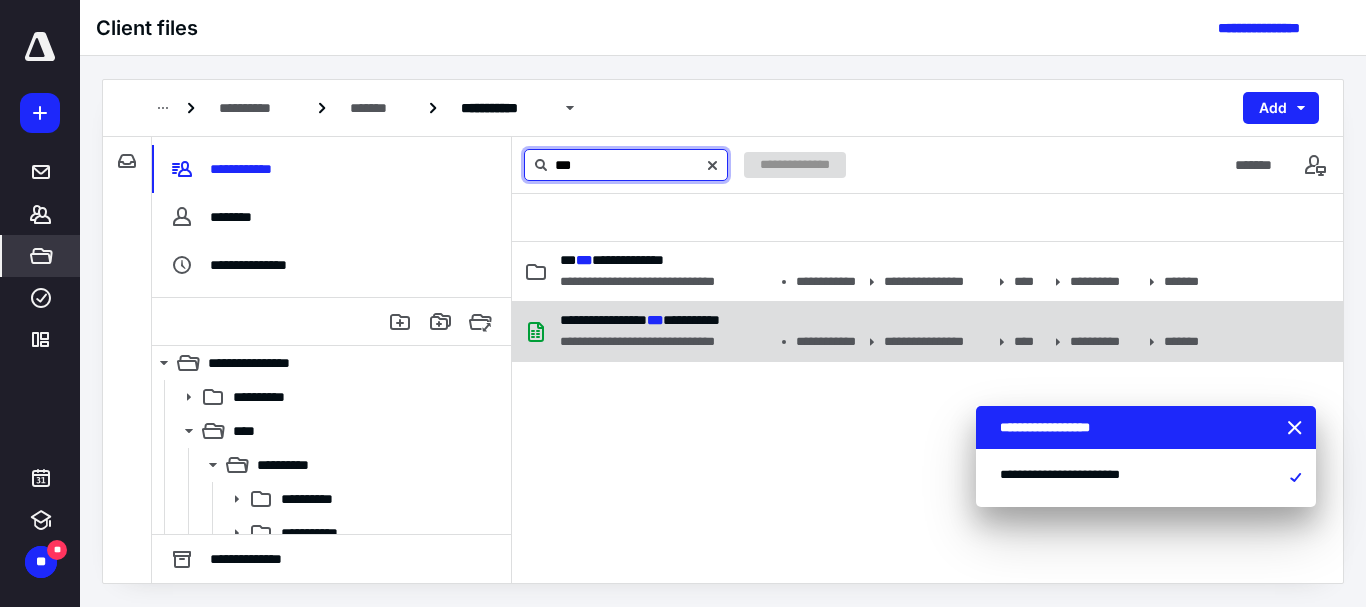 type on "***" 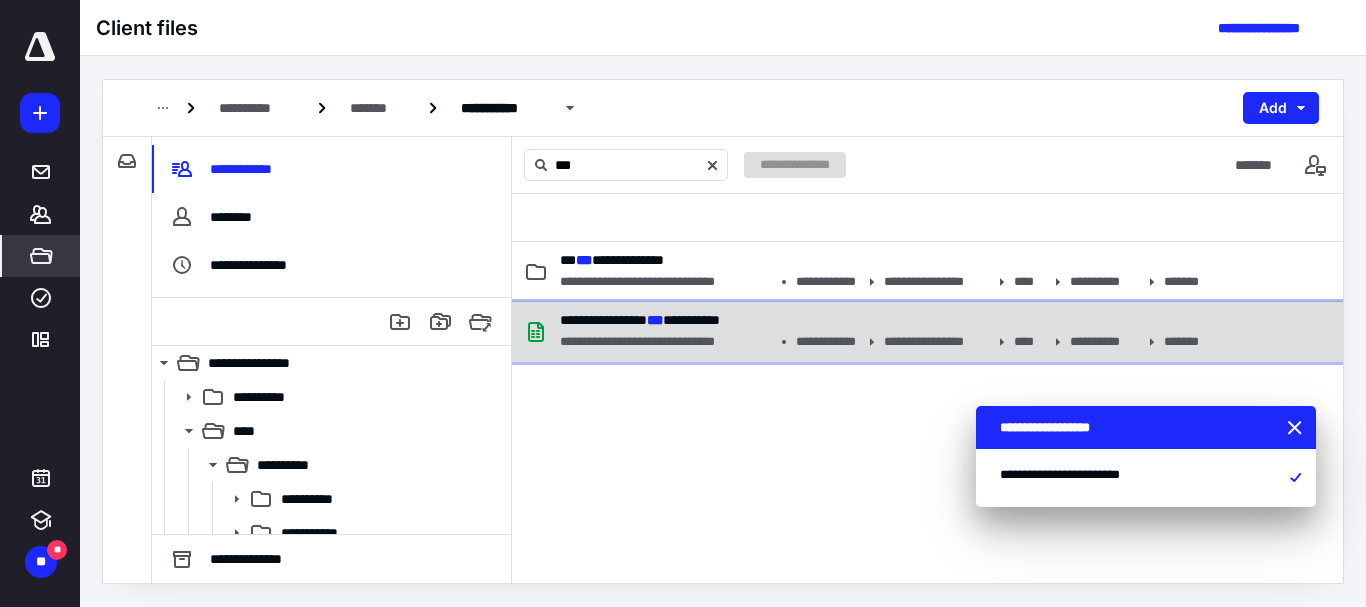 click on "**********" at bounding box center [666, 342] 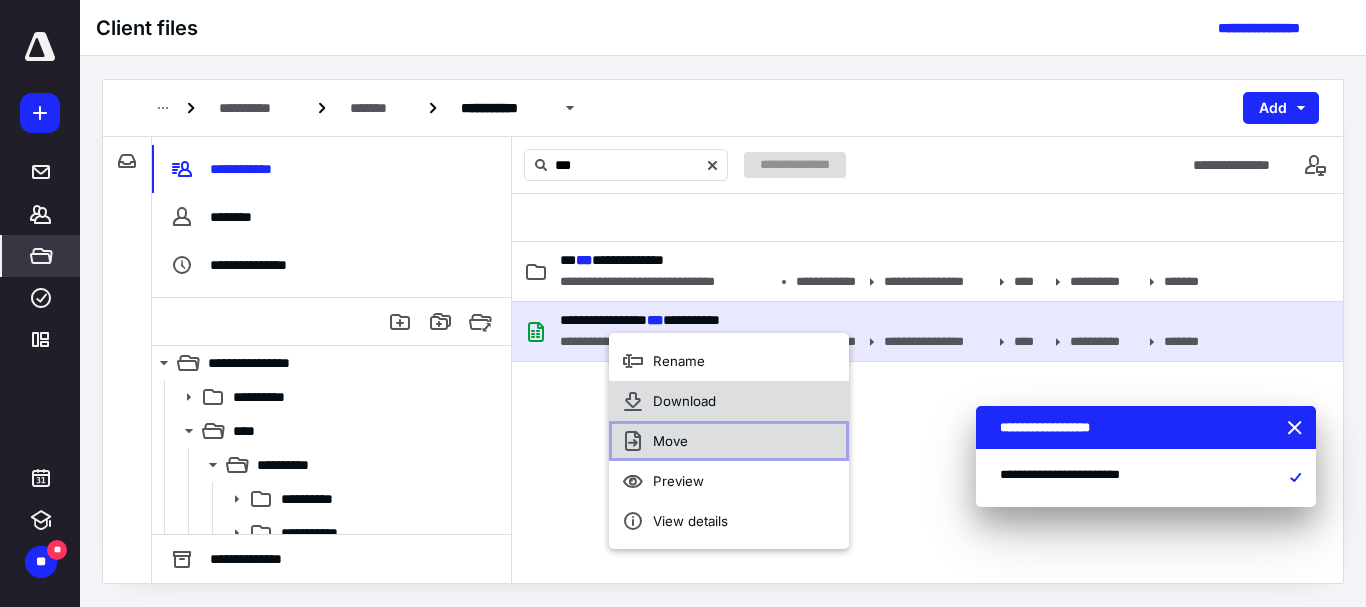drag, startPoint x: 693, startPoint y: 451, endPoint x: 702, endPoint y: 412, distance: 40.024994 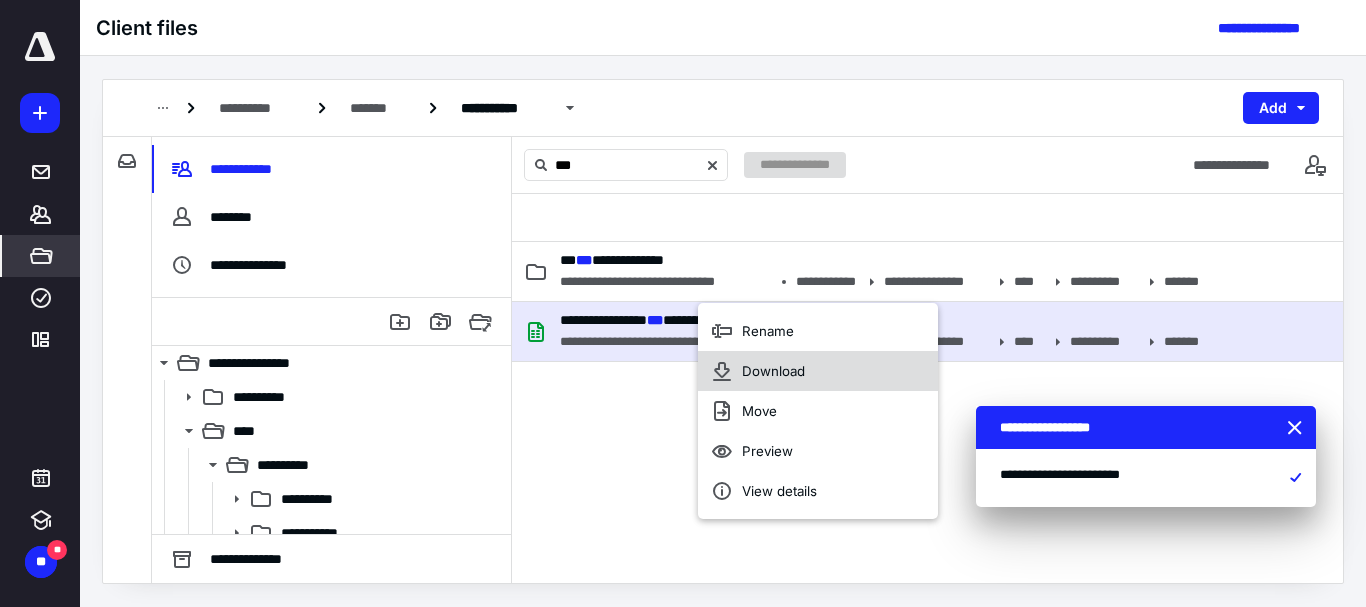 click on "Download" at bounding box center (773, 371) 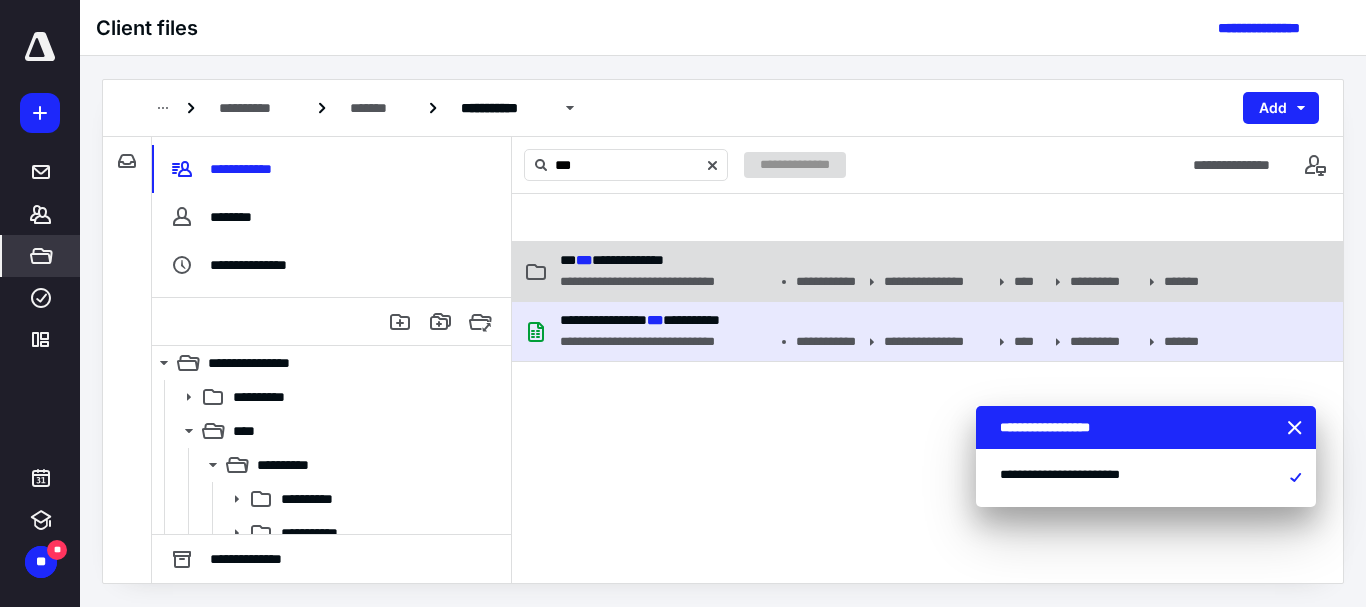 click on "**********" at bounding box center [666, 282] 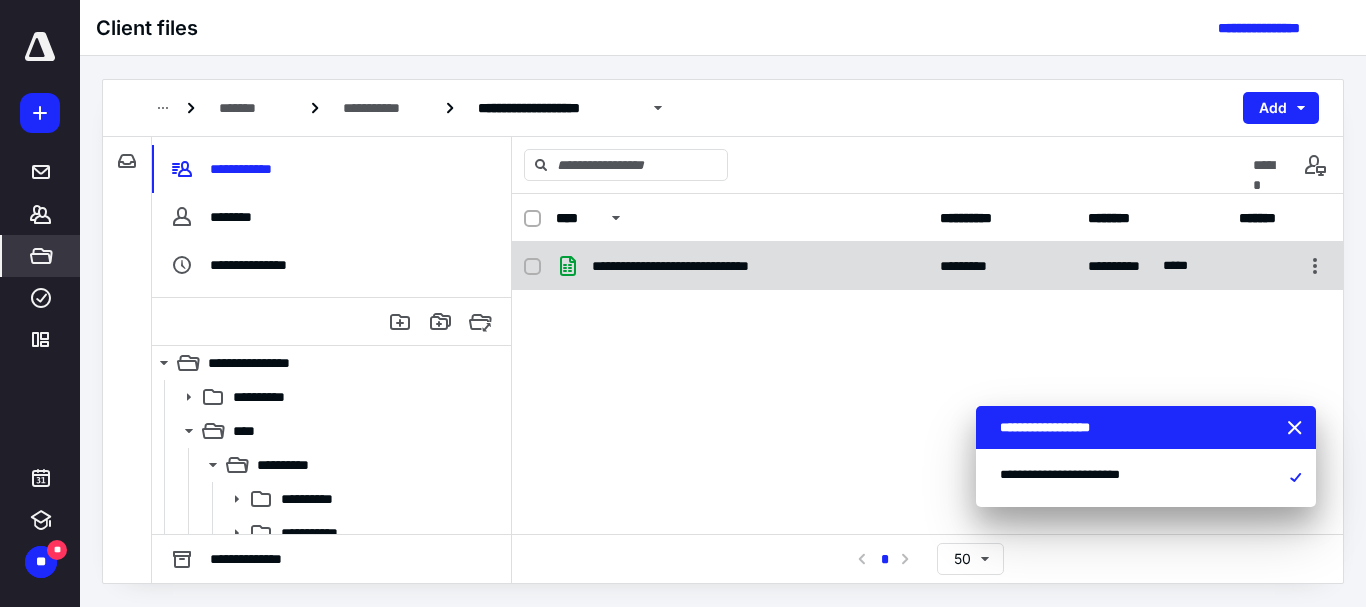 click on "**********" at bounding box center [742, 266] 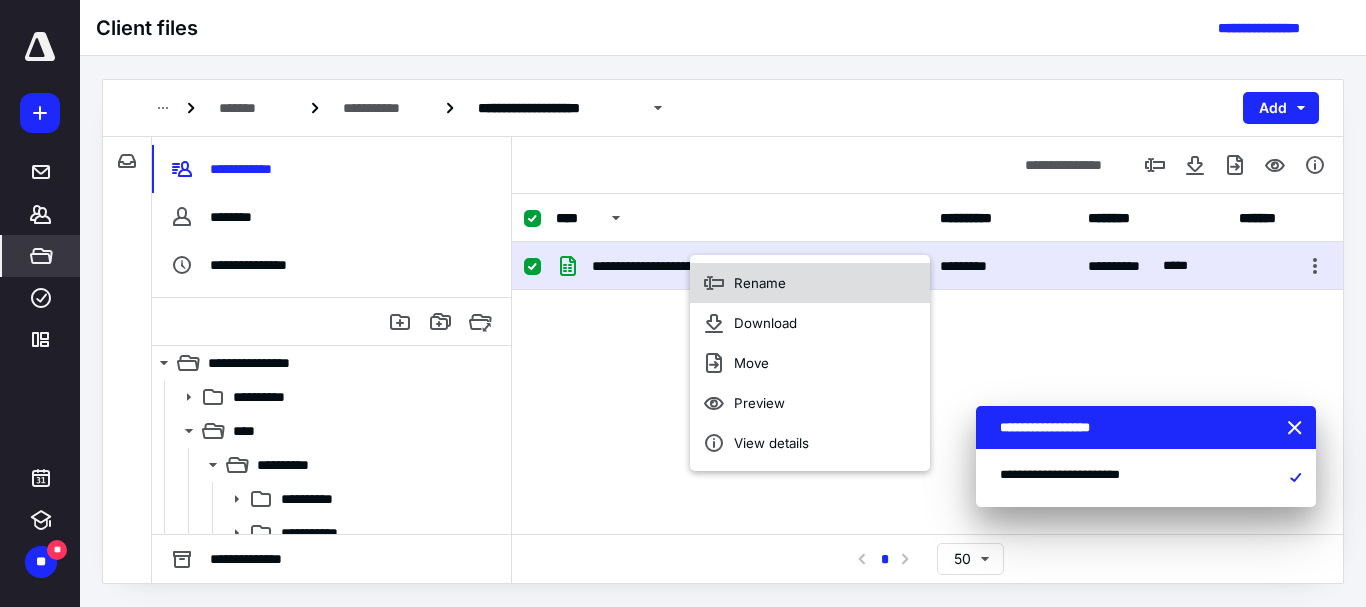 click on "Rename" at bounding box center [810, 283] 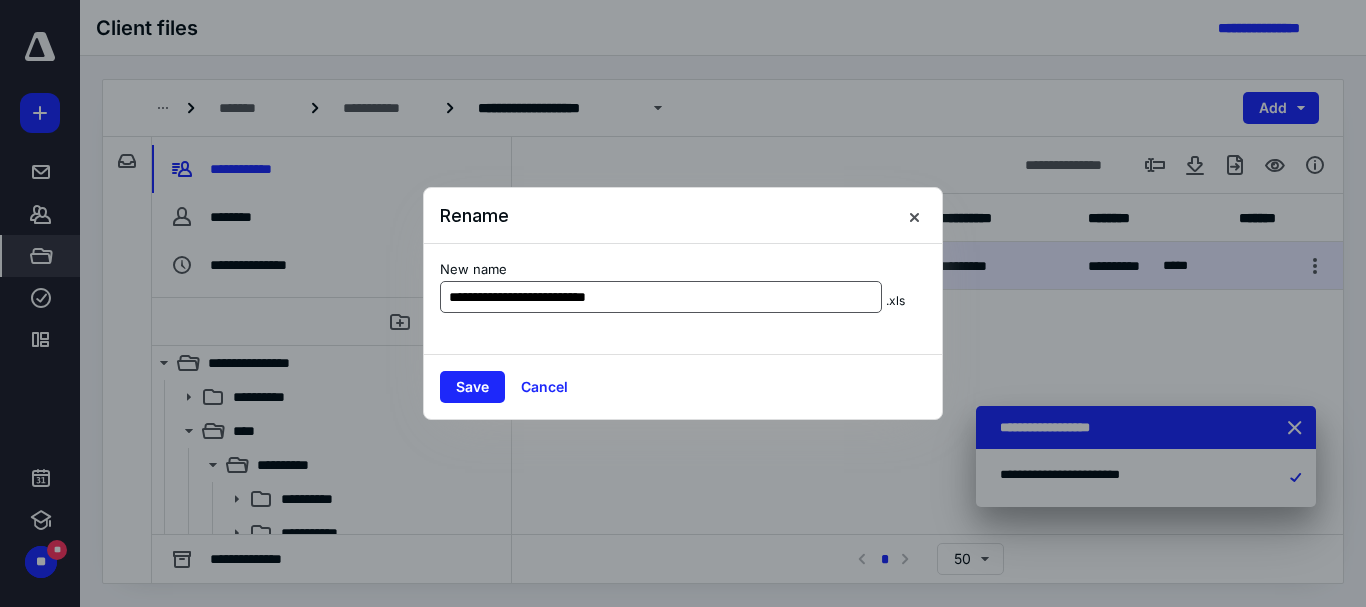 click on "**********" at bounding box center (661, 297) 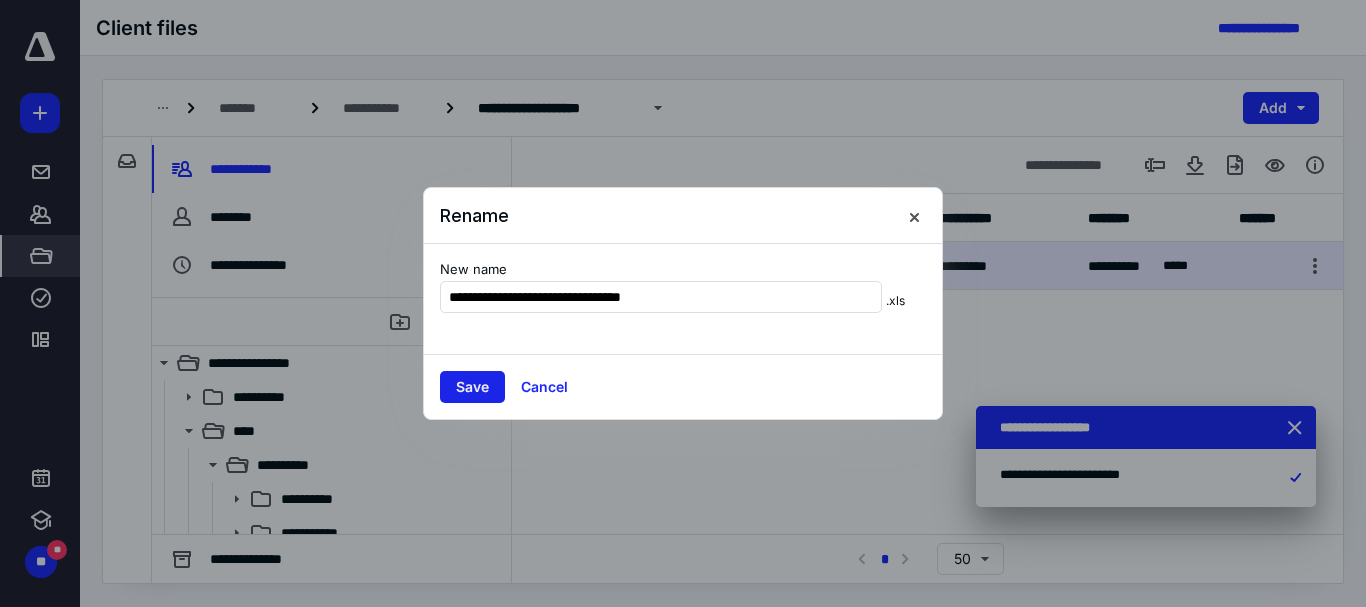 type on "**********" 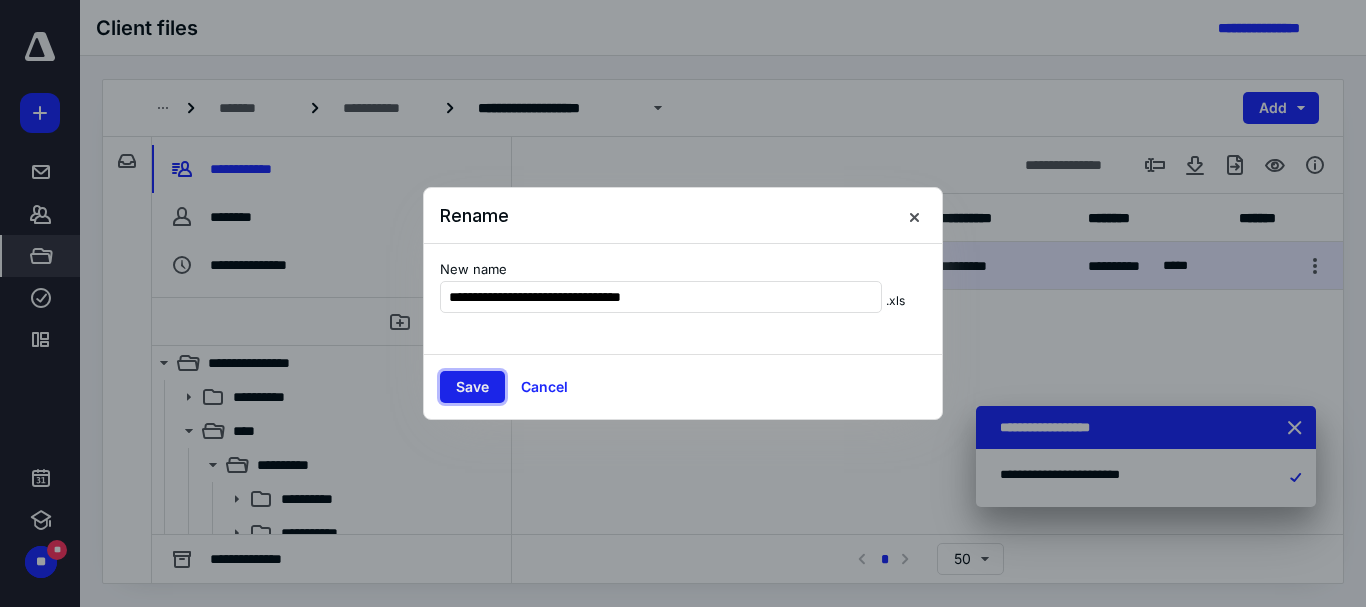 click on "Save" at bounding box center (472, 387) 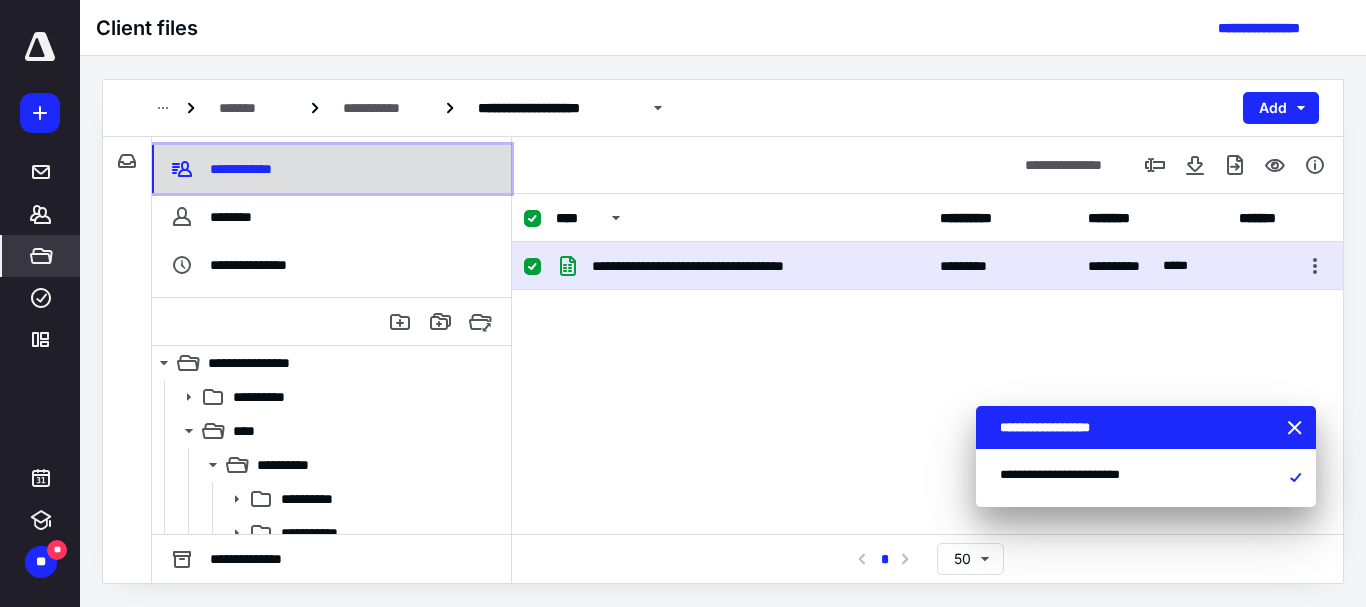 click on "**********" at bounding box center [331, 169] 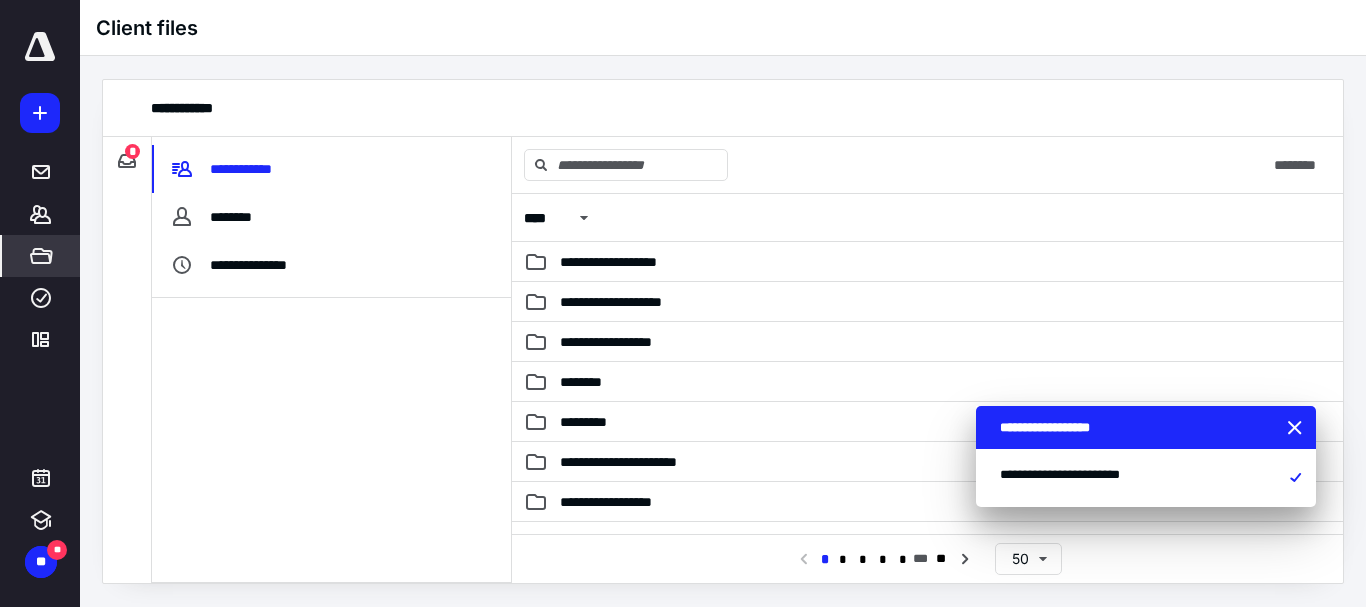 click on "********" at bounding box center (927, 165) 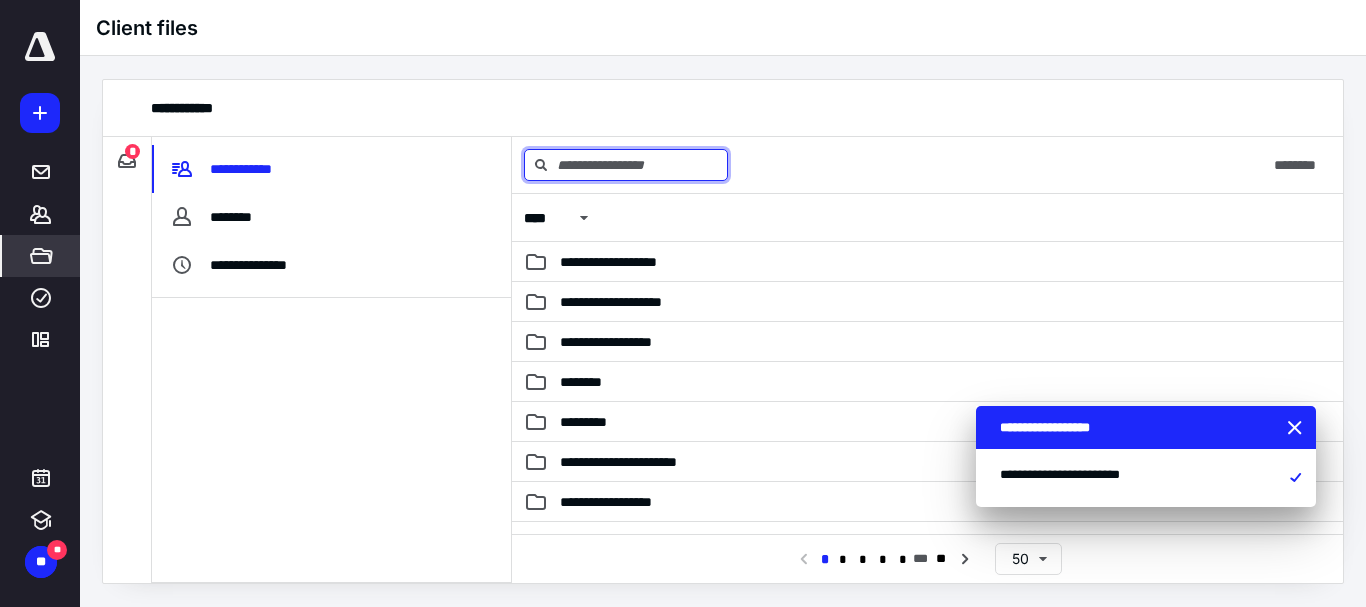 click at bounding box center (626, 165) 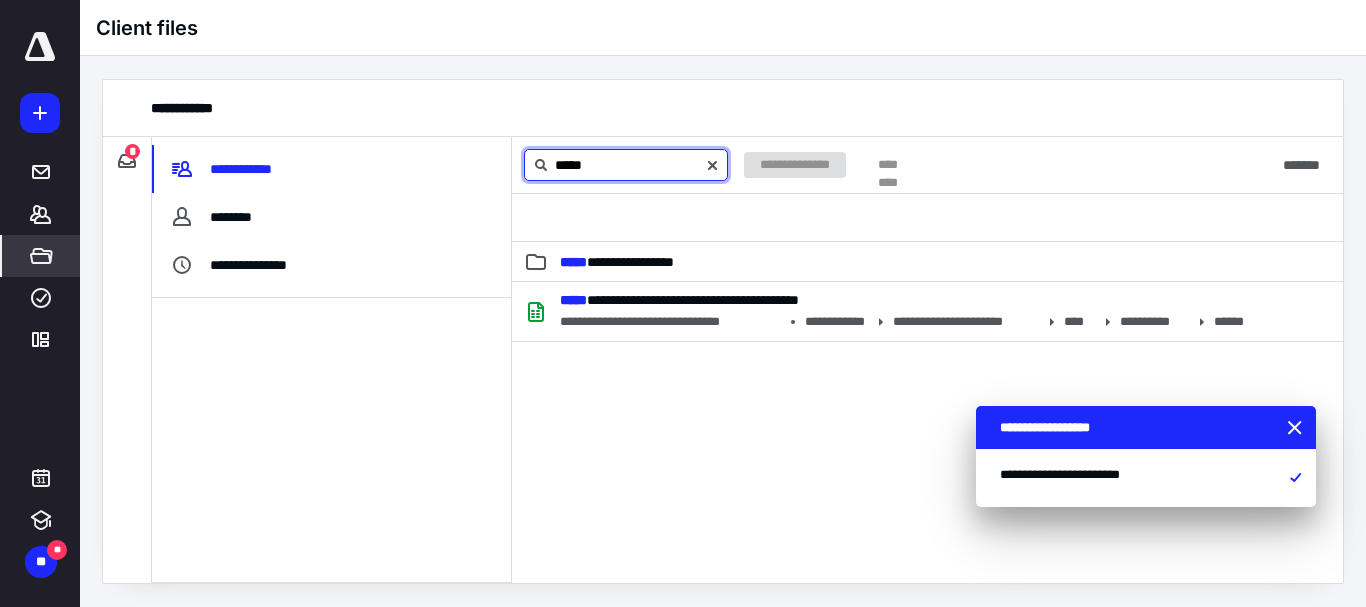 type on "*****" 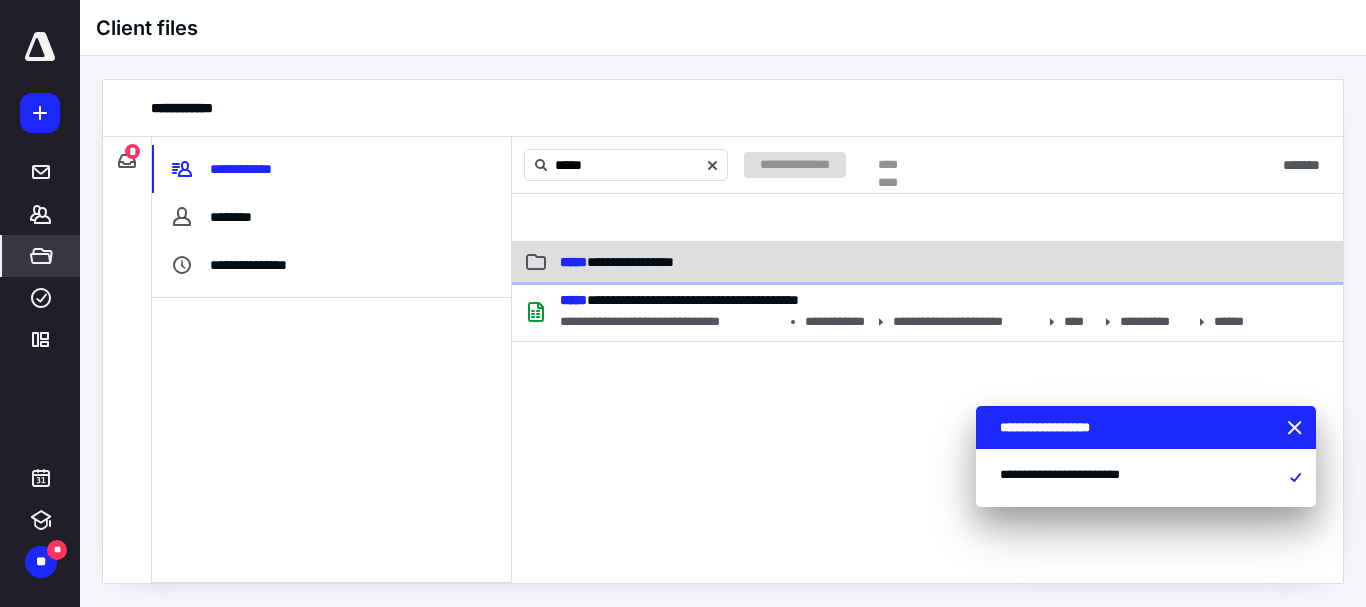 click on "**********" at bounding box center [617, 262] 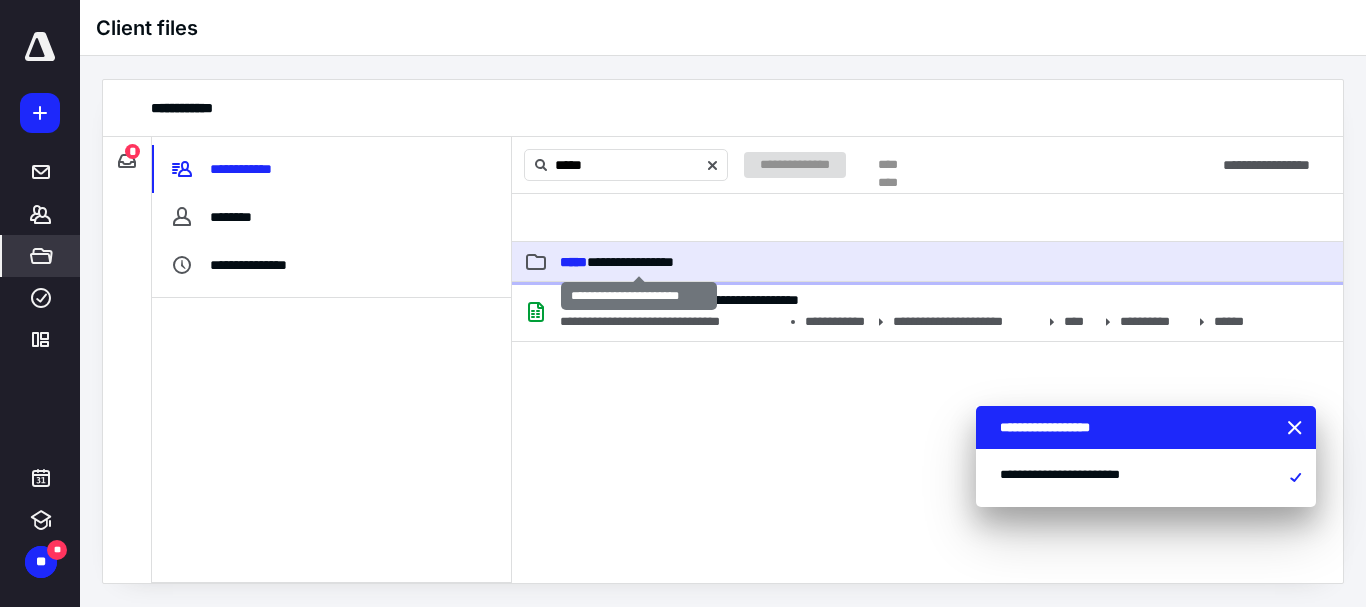 click on "**********" at bounding box center [617, 262] 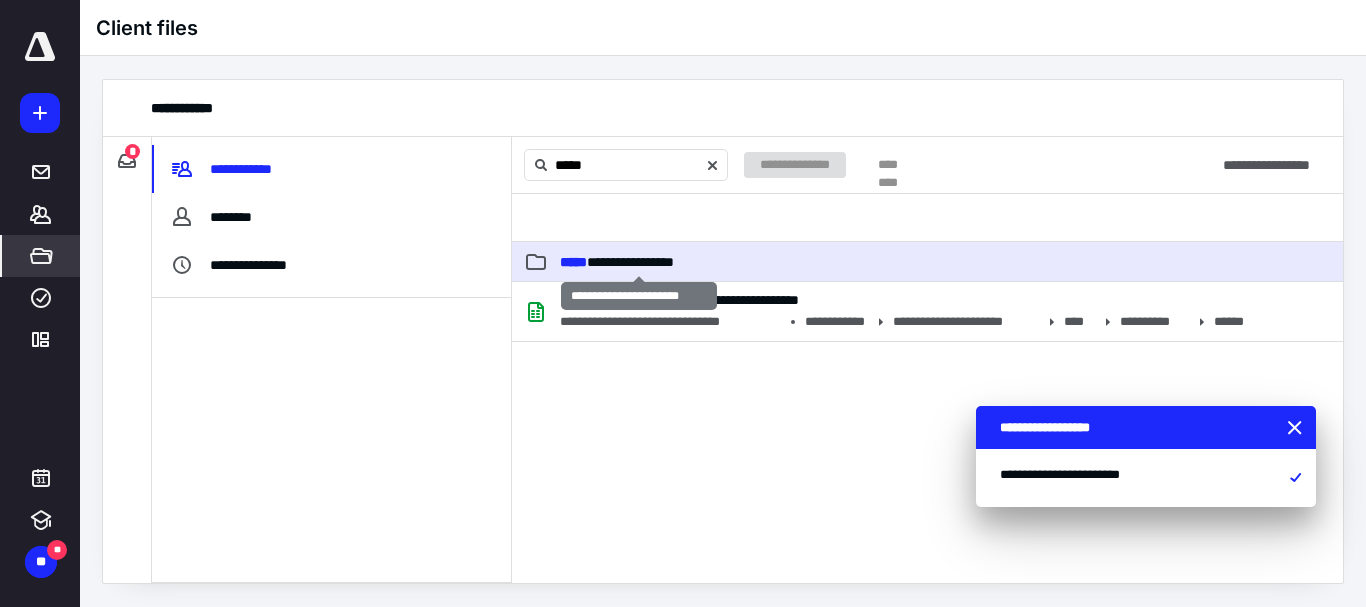 type 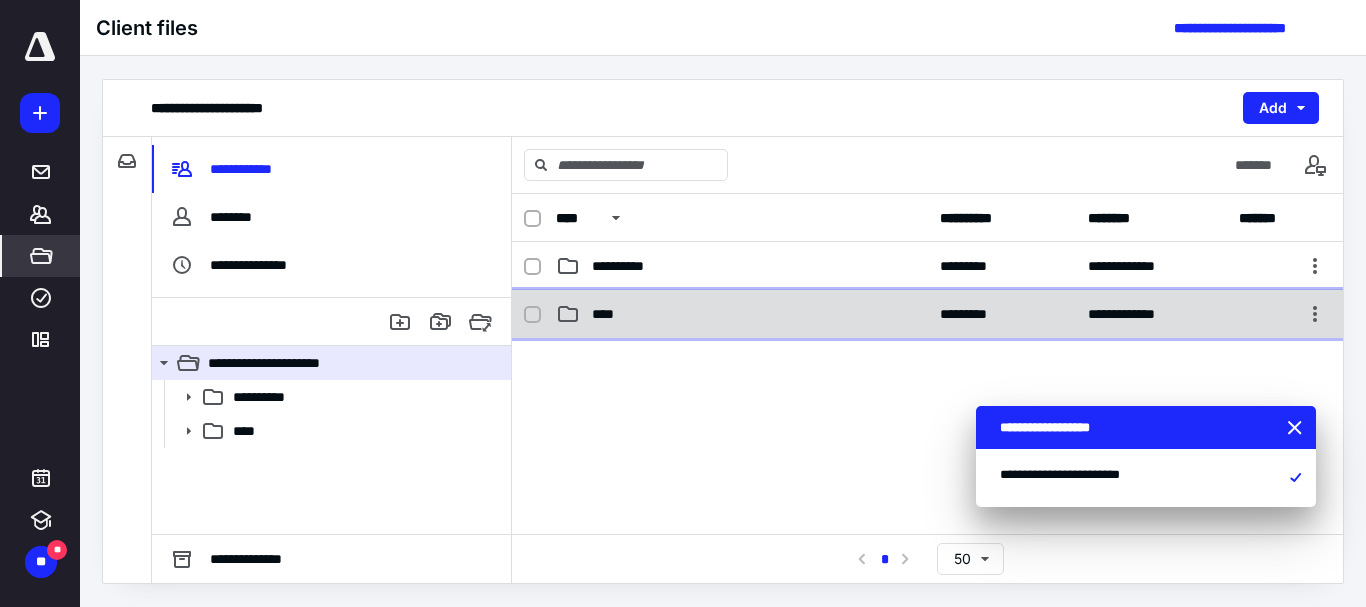 click on "****" at bounding box center (609, 314) 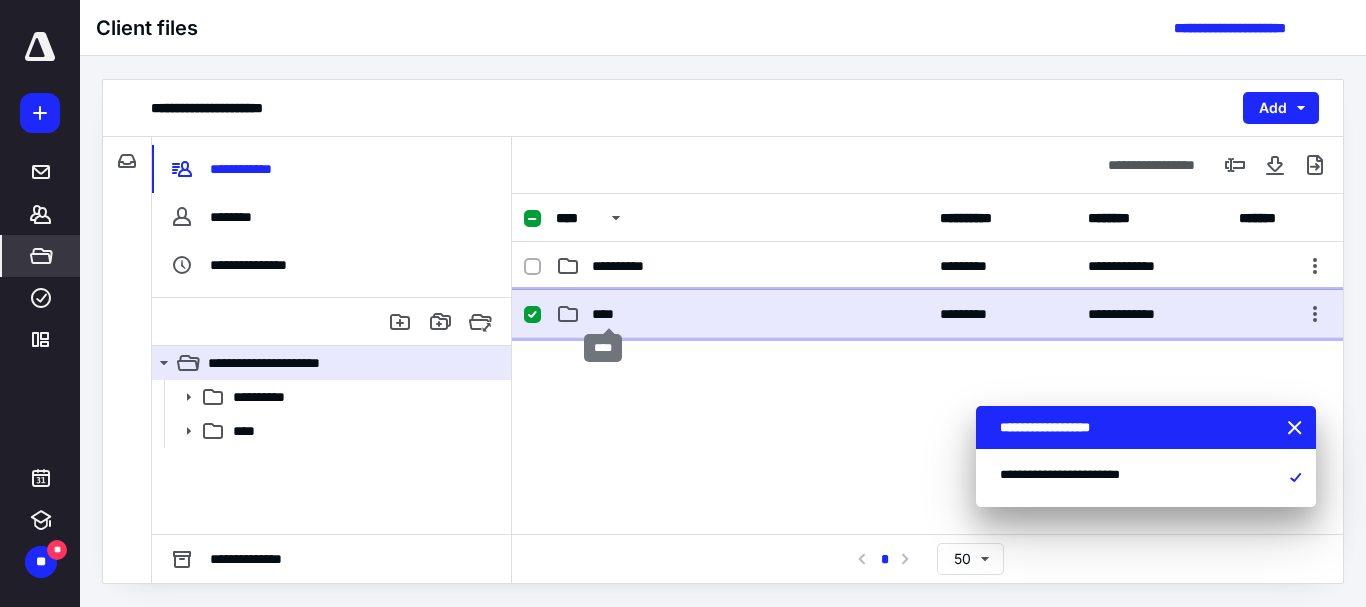 click on "****" at bounding box center [609, 314] 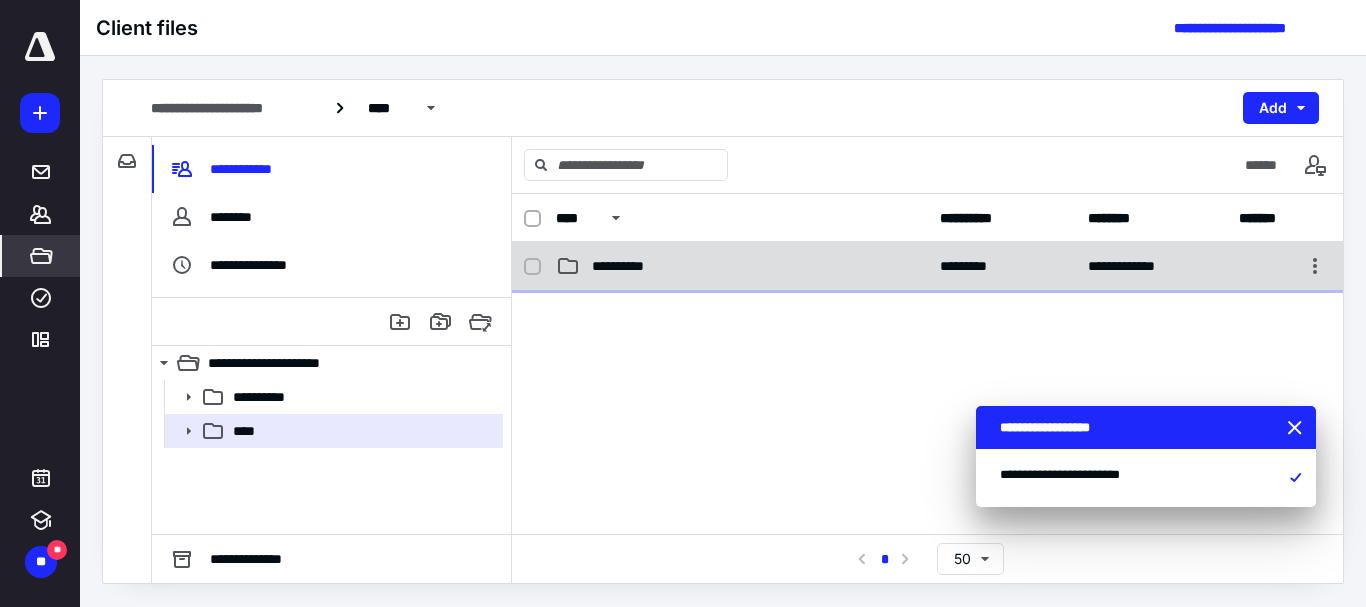 click on "**********" at bounding box center [927, 266] 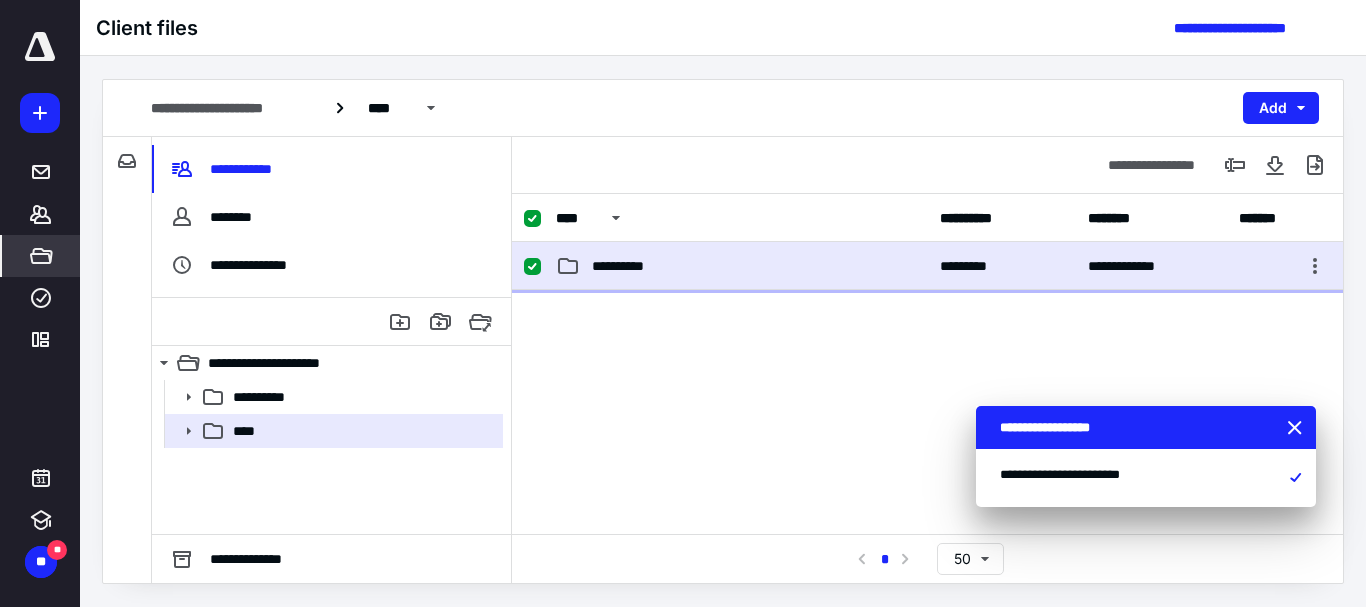 click on "**********" at bounding box center (927, 266) 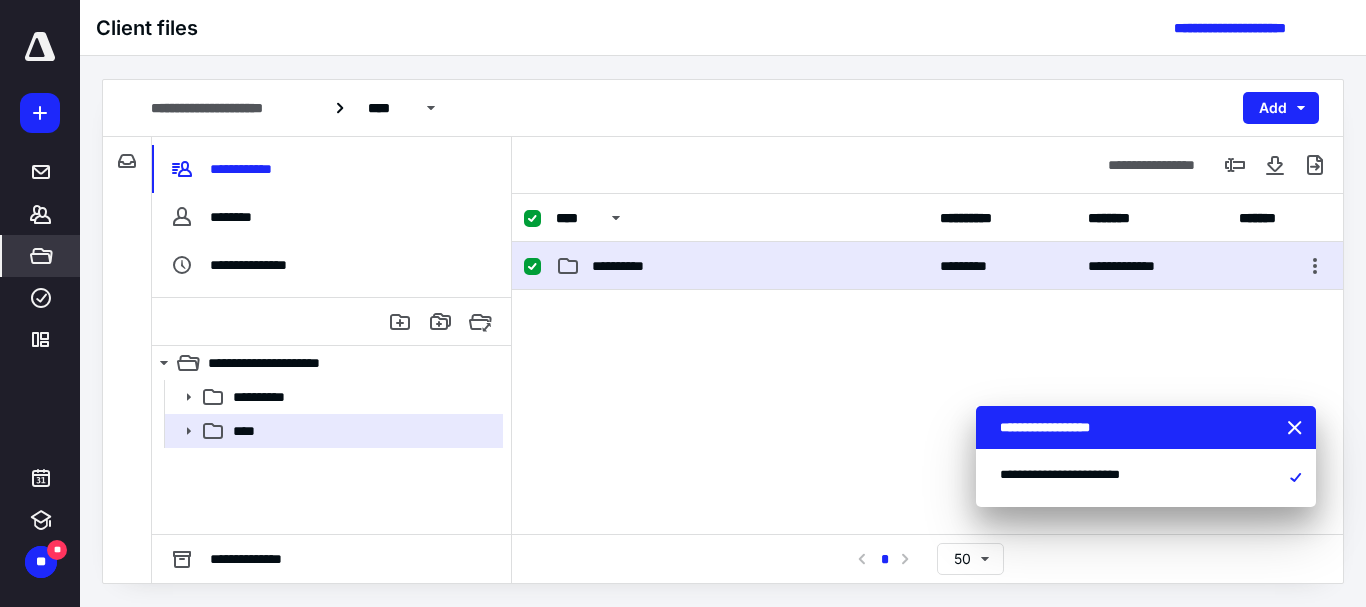 checkbox on "false" 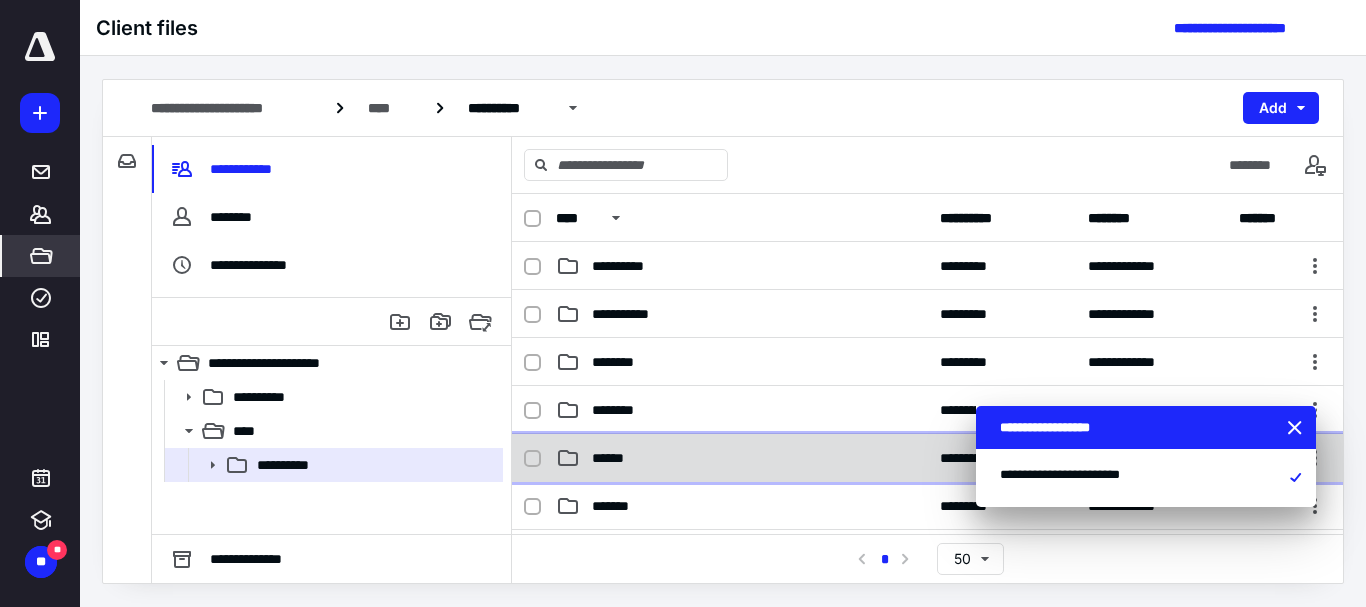 click on "******" at bounding box center [616, 458] 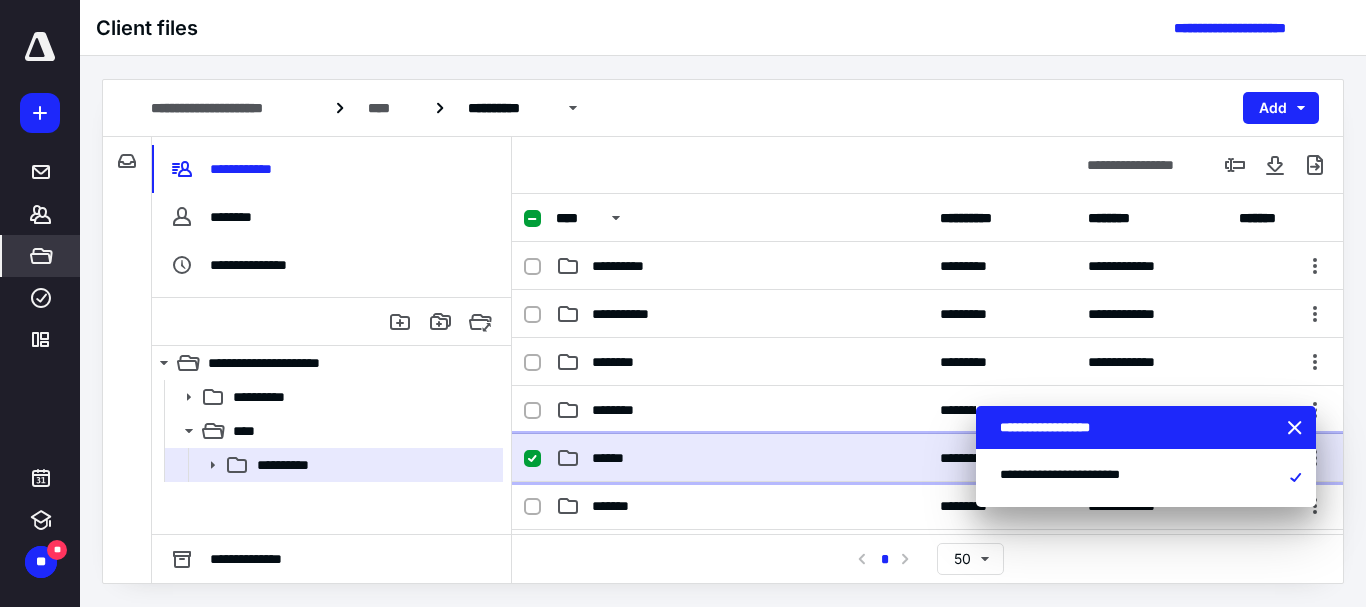 click on "******" at bounding box center [616, 458] 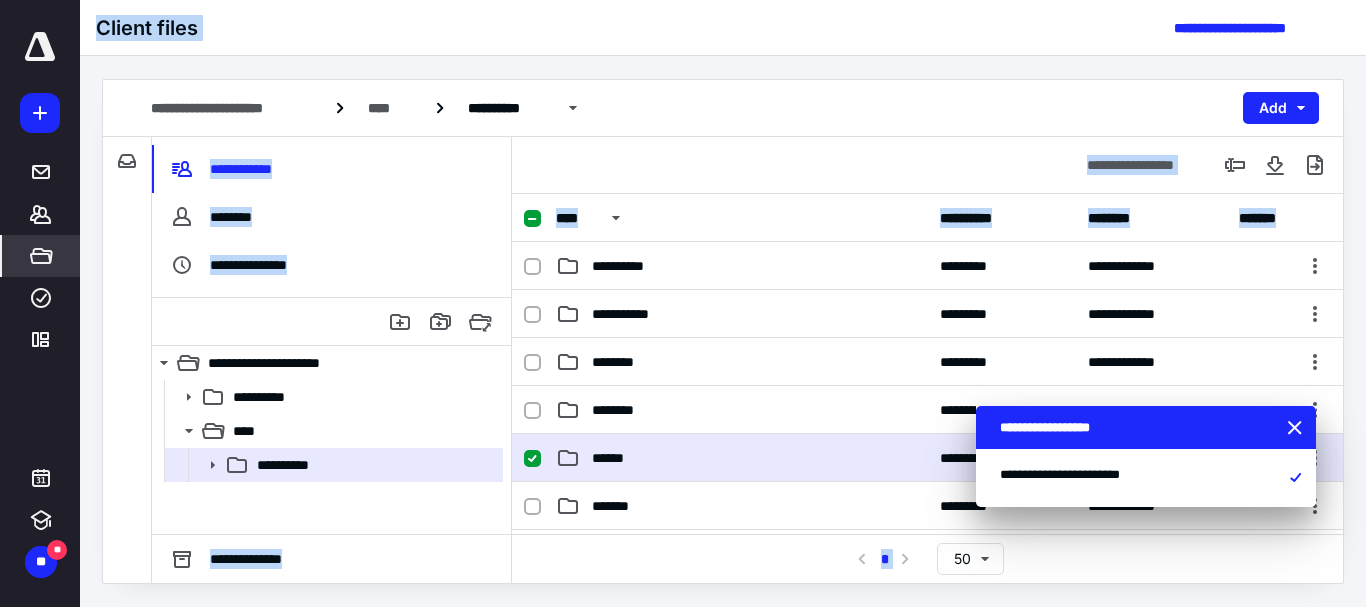 click on "**********" at bounding box center [927, 364] 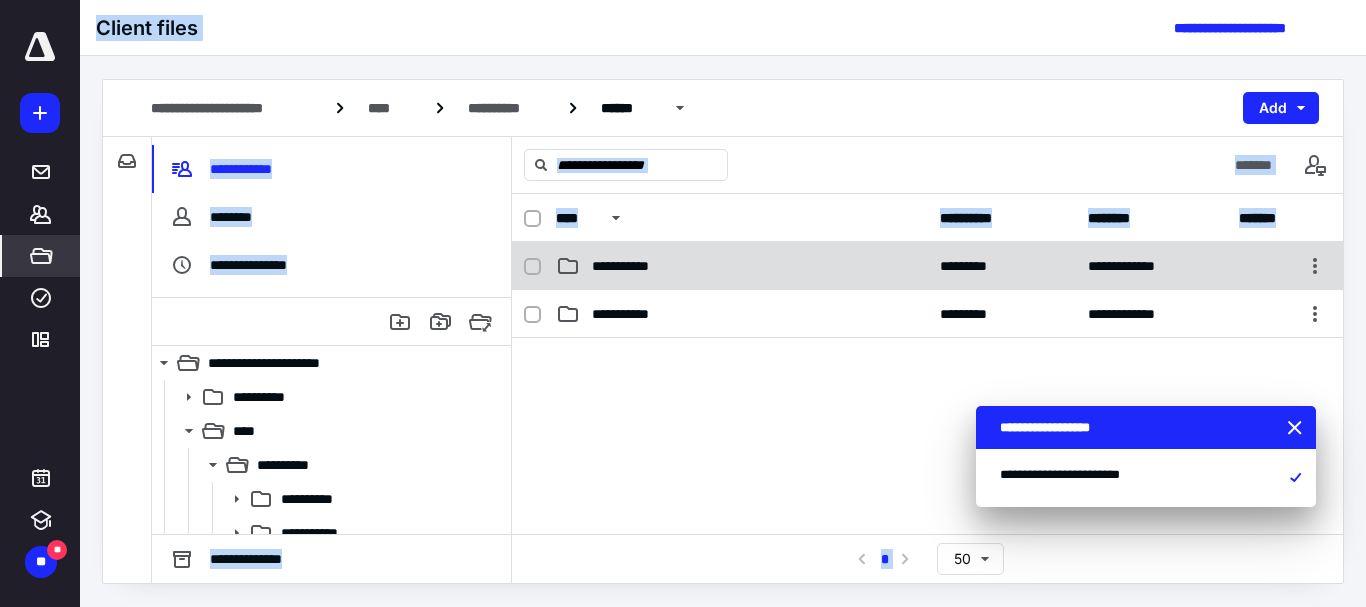 click on "**********" at bounding box center [742, 266] 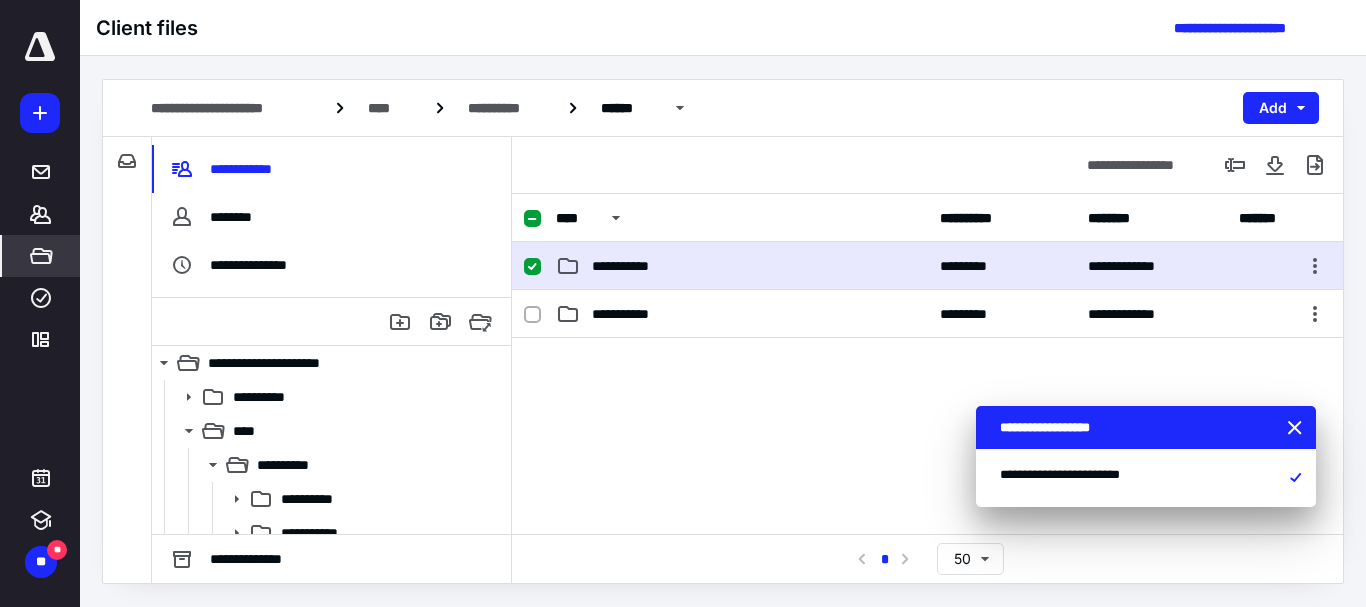 click on "**********" at bounding box center (742, 266) 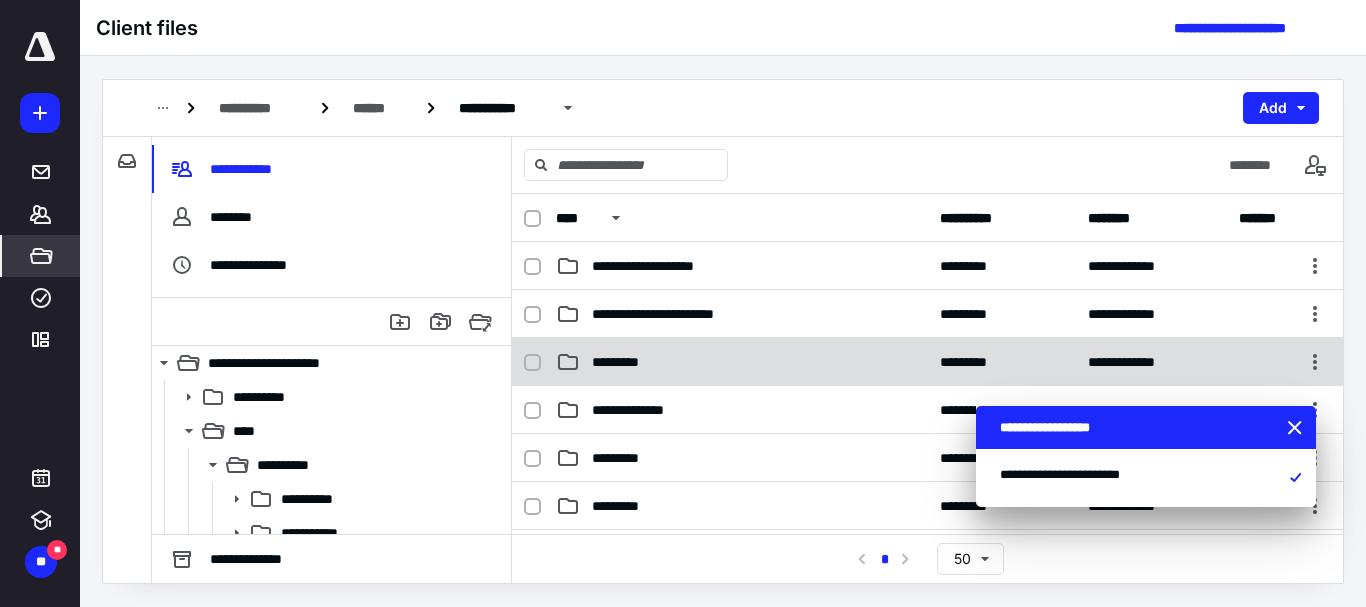 click on "*********" at bounding box center (625, 362) 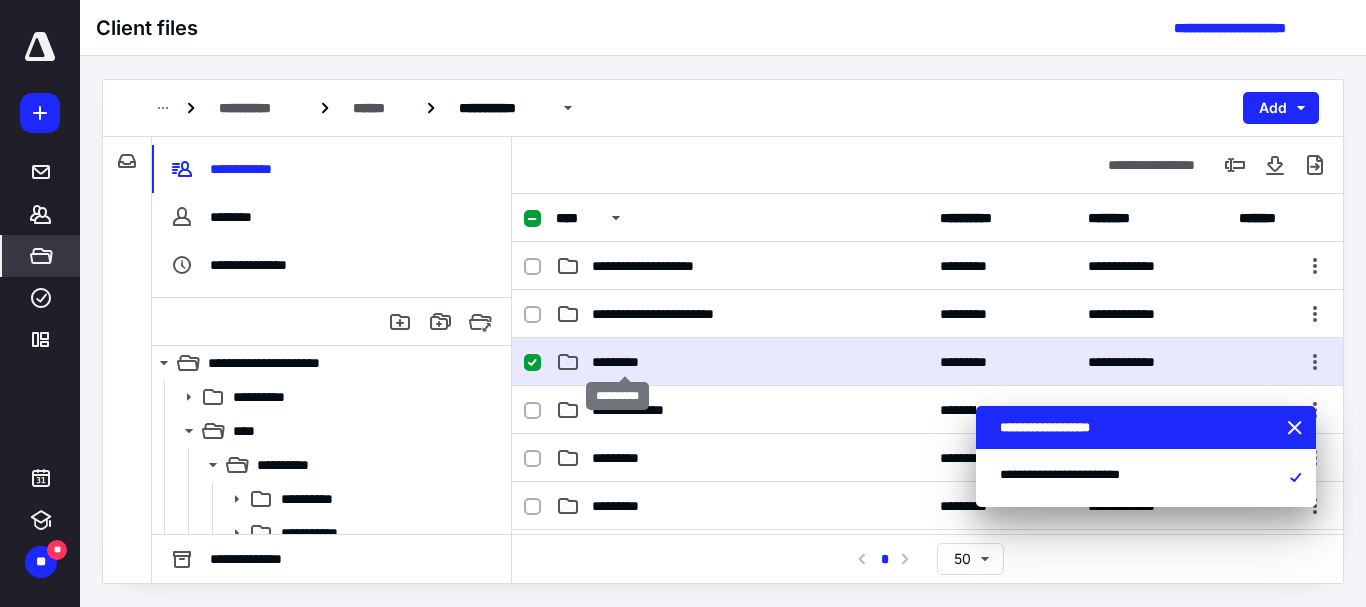 click on "*********" at bounding box center (625, 362) 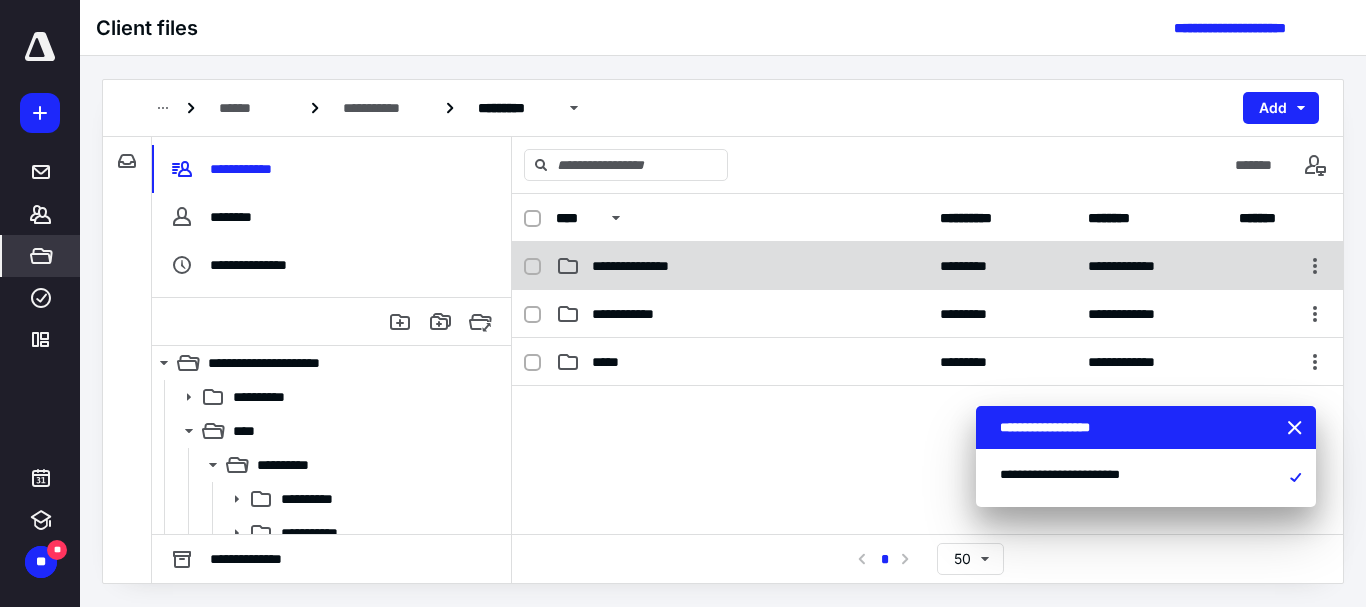 click on "**********" at bounding box center (648, 266) 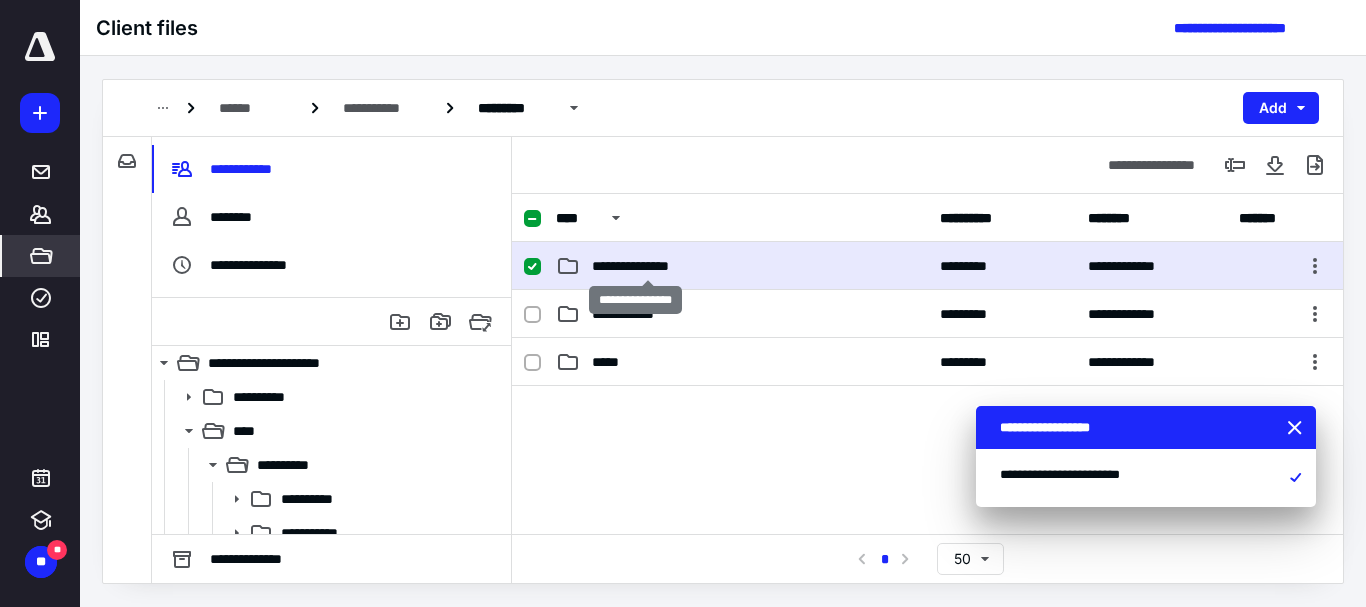 click on "**********" at bounding box center (648, 266) 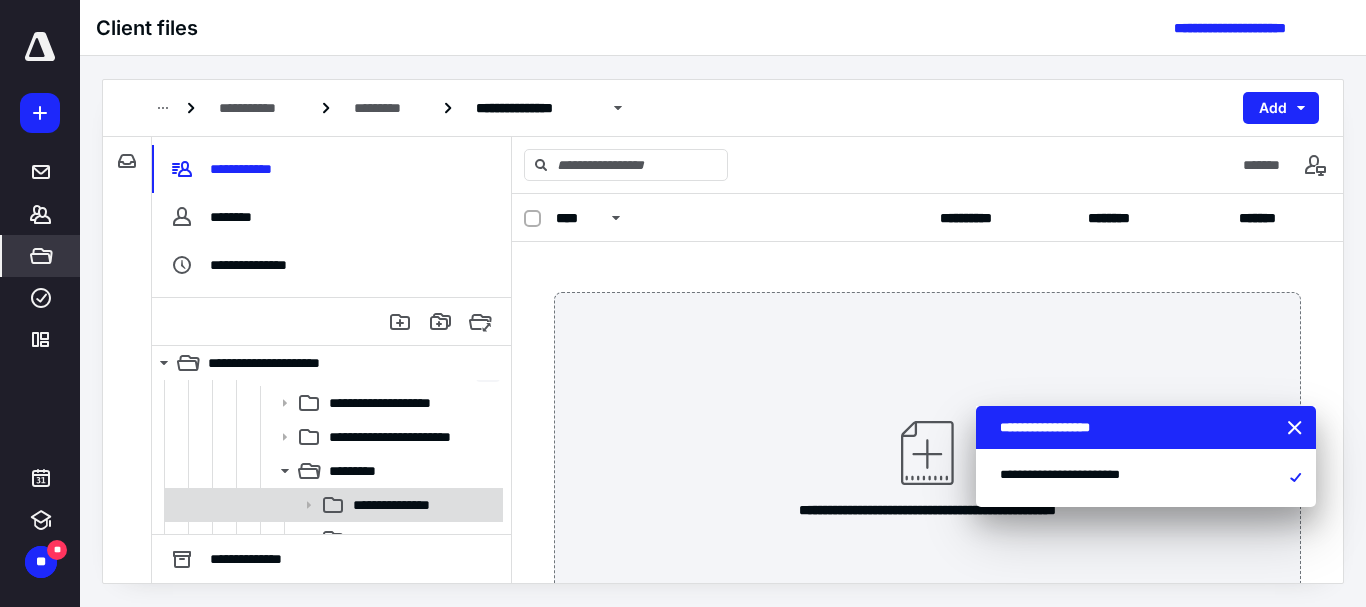 scroll, scrollTop: 200, scrollLeft: 0, axis: vertical 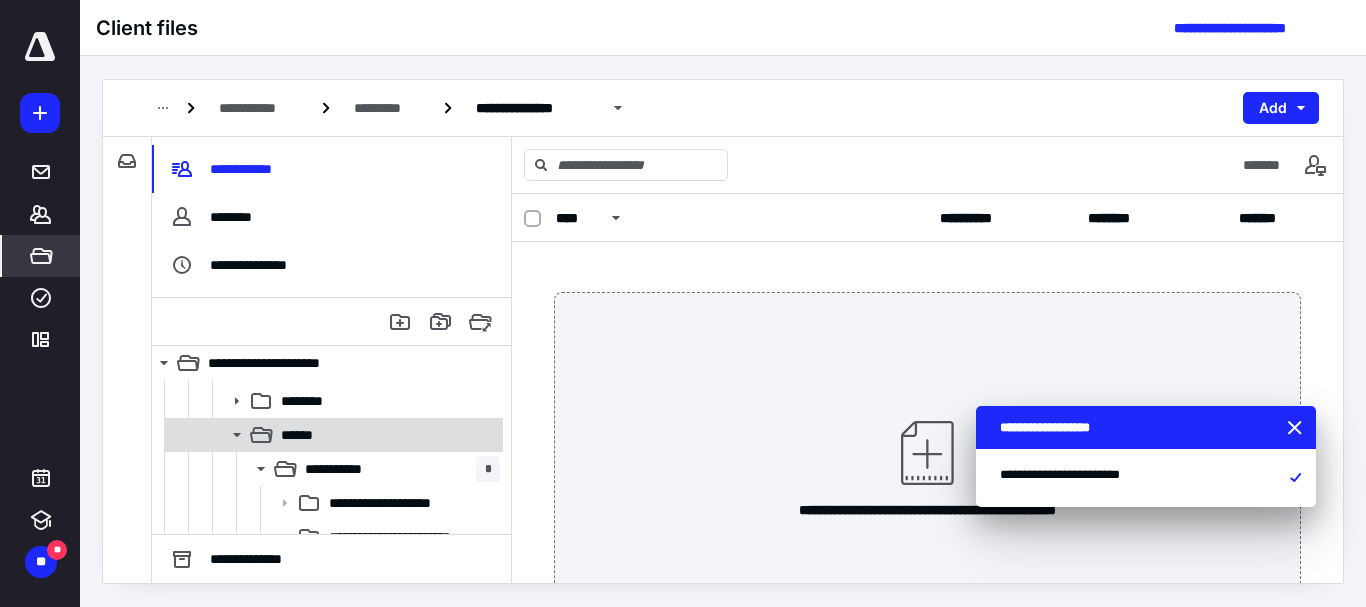 click on "******" at bounding box center [305, 435] 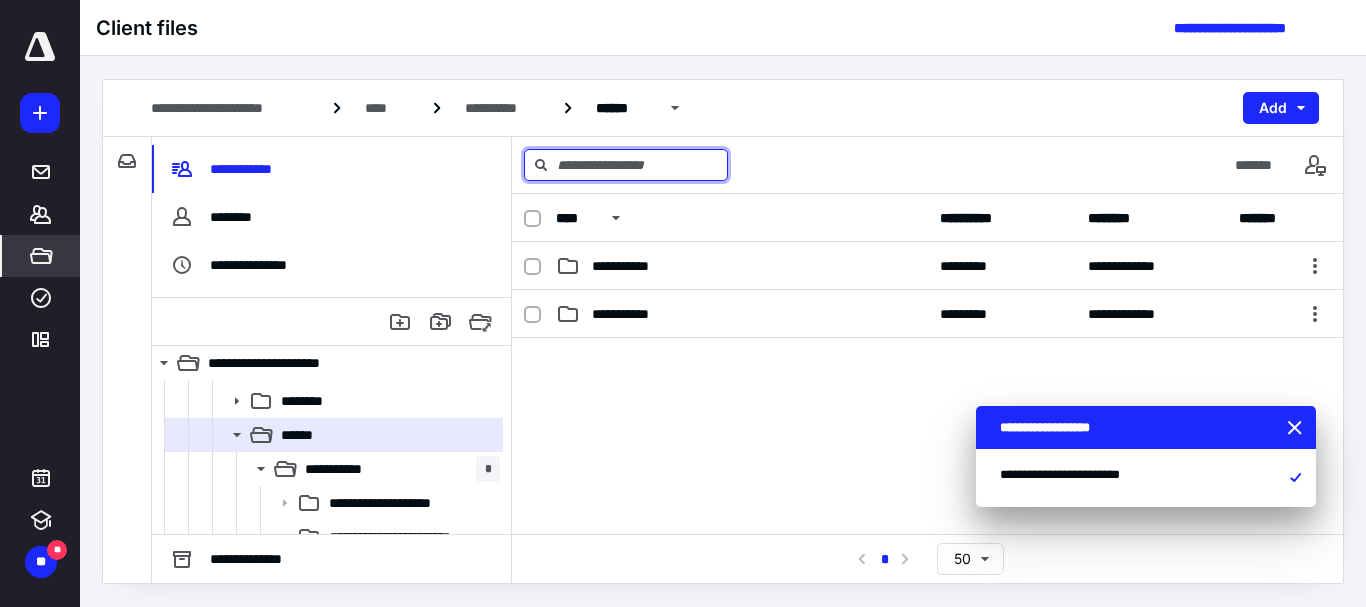 click at bounding box center (626, 165) 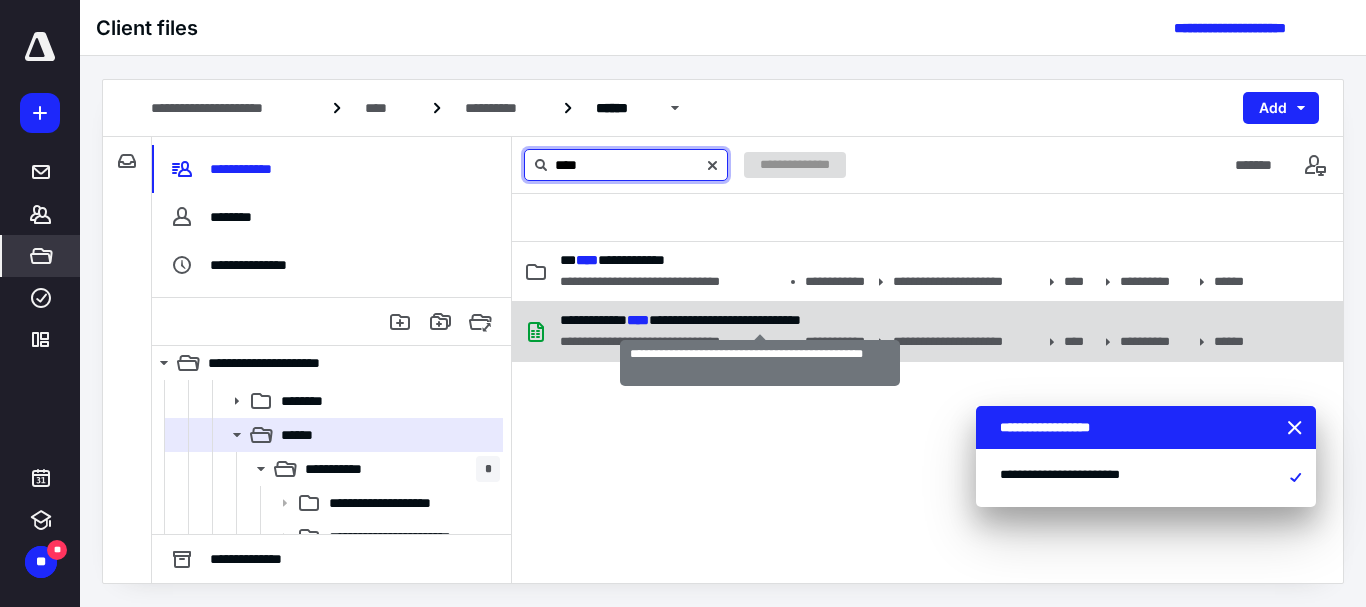 type on "****" 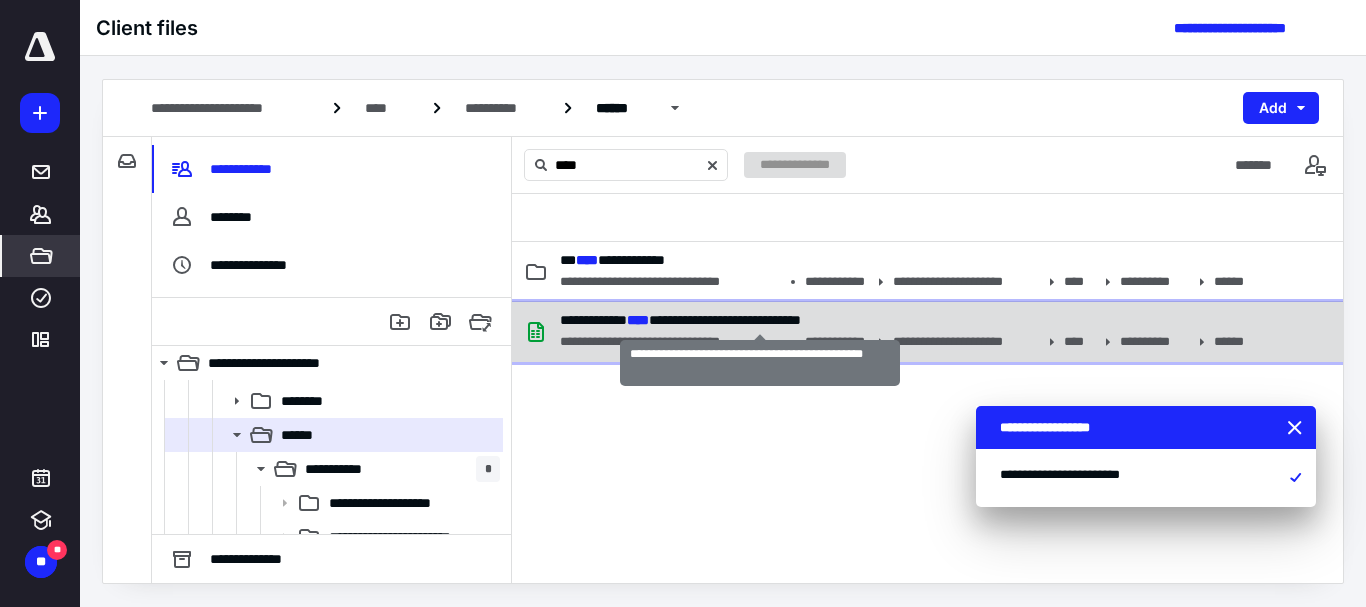 click on "**********" at bounding box center (680, 320) 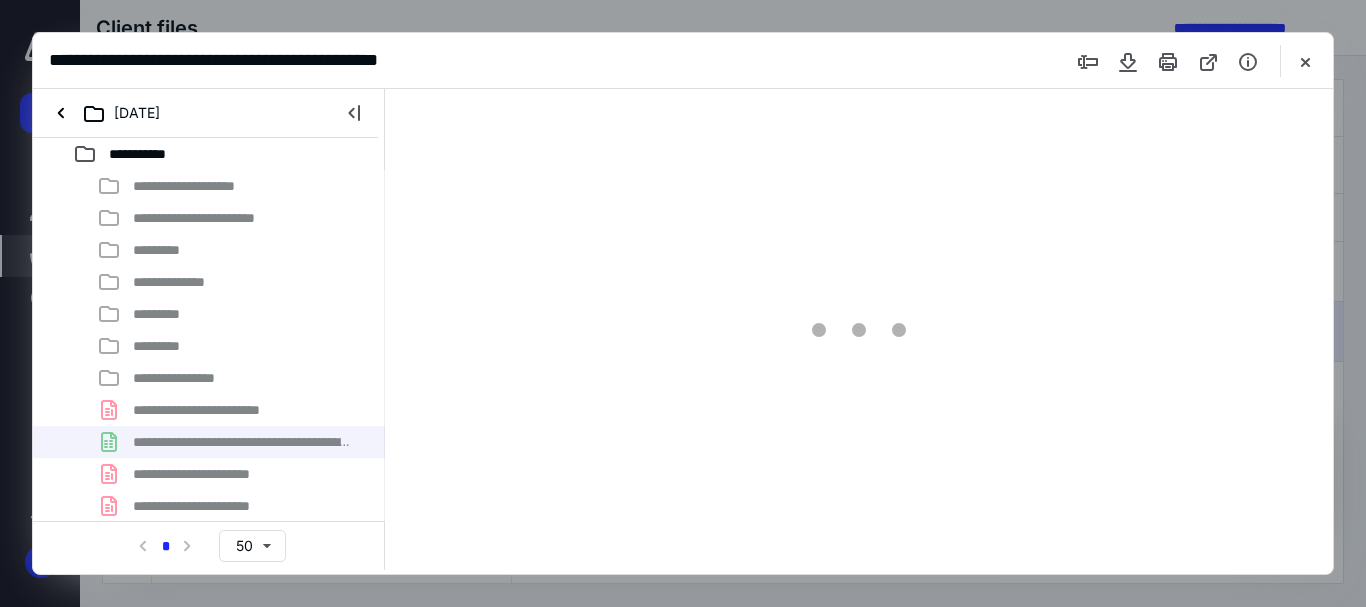 scroll, scrollTop: 0, scrollLeft: 0, axis: both 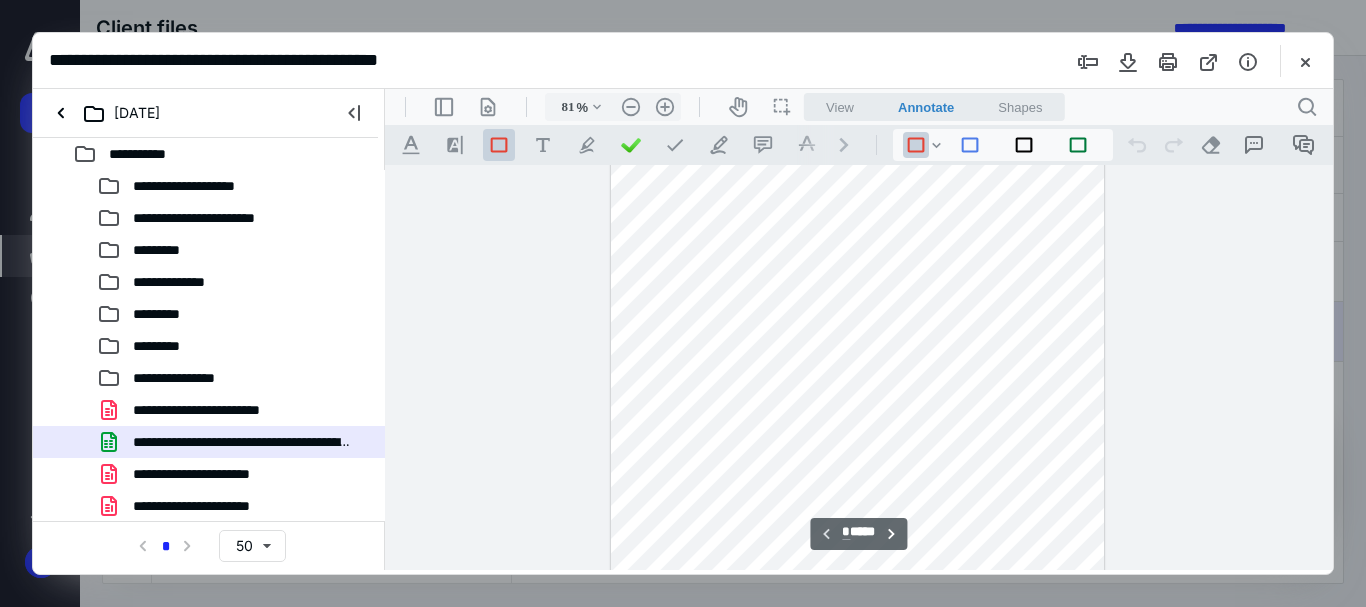 type on "106" 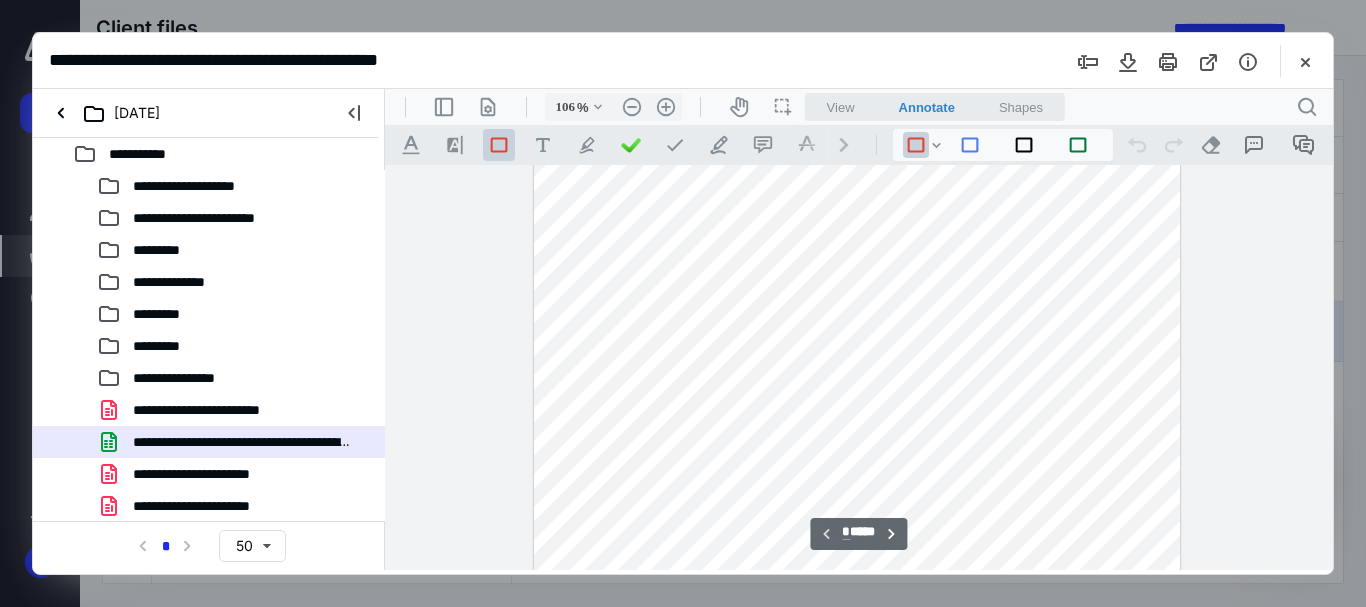 scroll, scrollTop: 81, scrollLeft: 0, axis: vertical 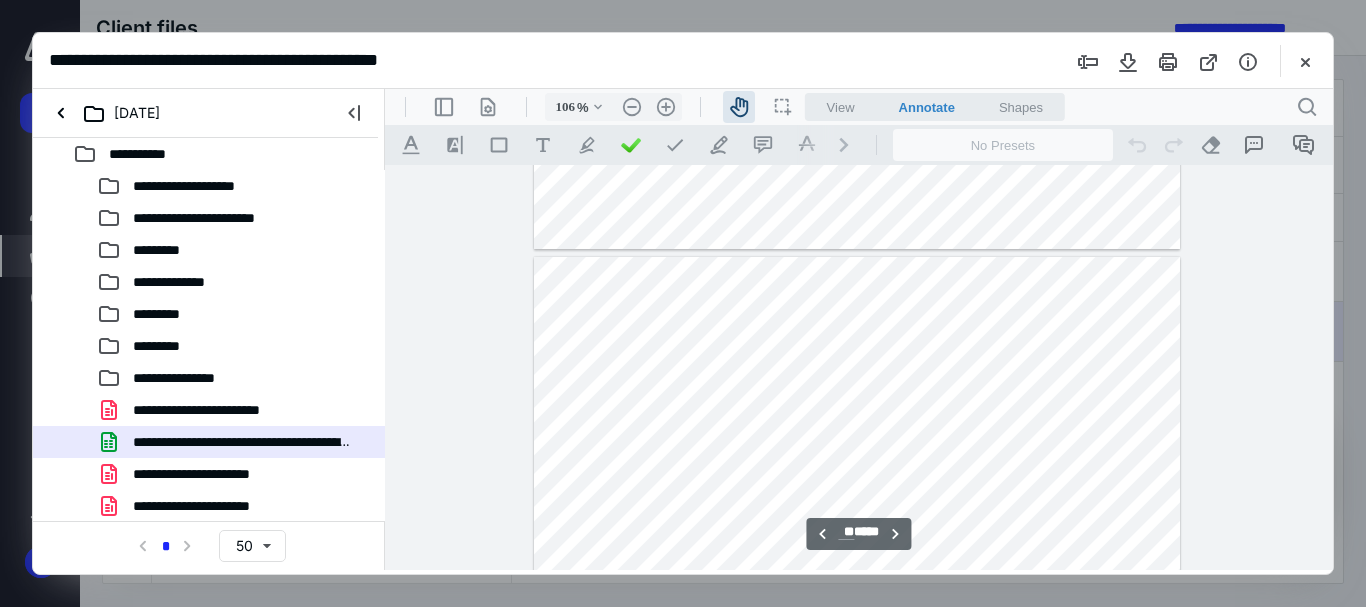 drag, startPoint x: 860, startPoint y: 305, endPoint x: 877, endPoint y: 477, distance: 172.83807 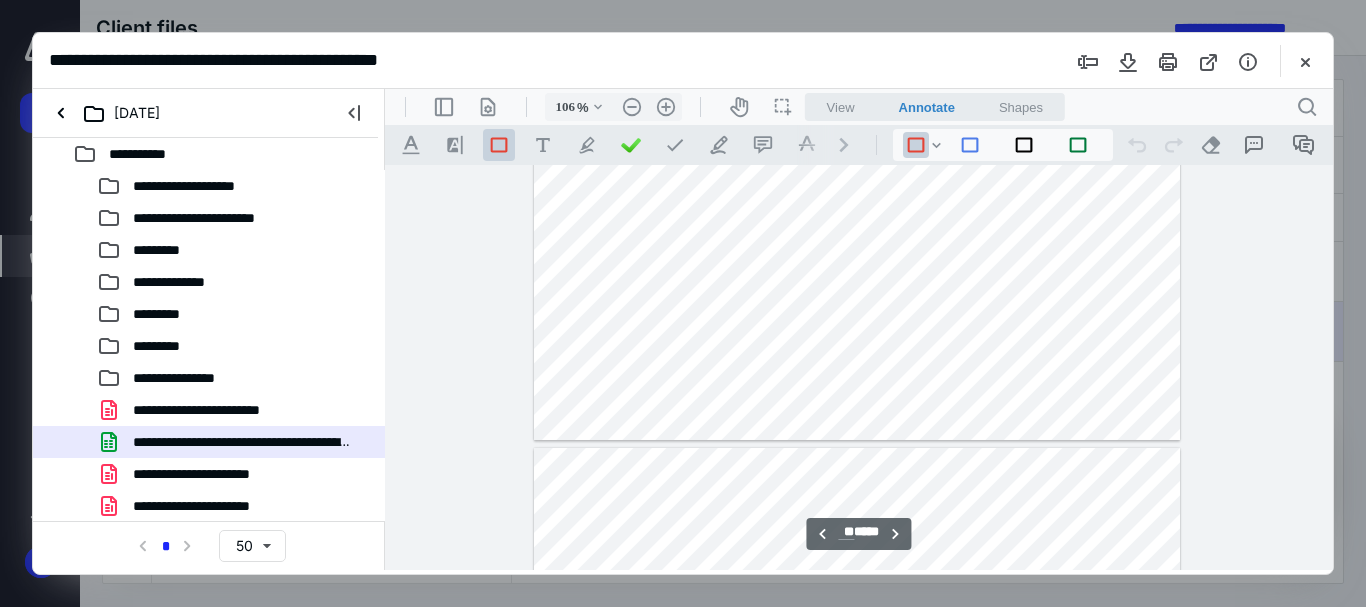 scroll, scrollTop: 23109, scrollLeft: 0, axis: vertical 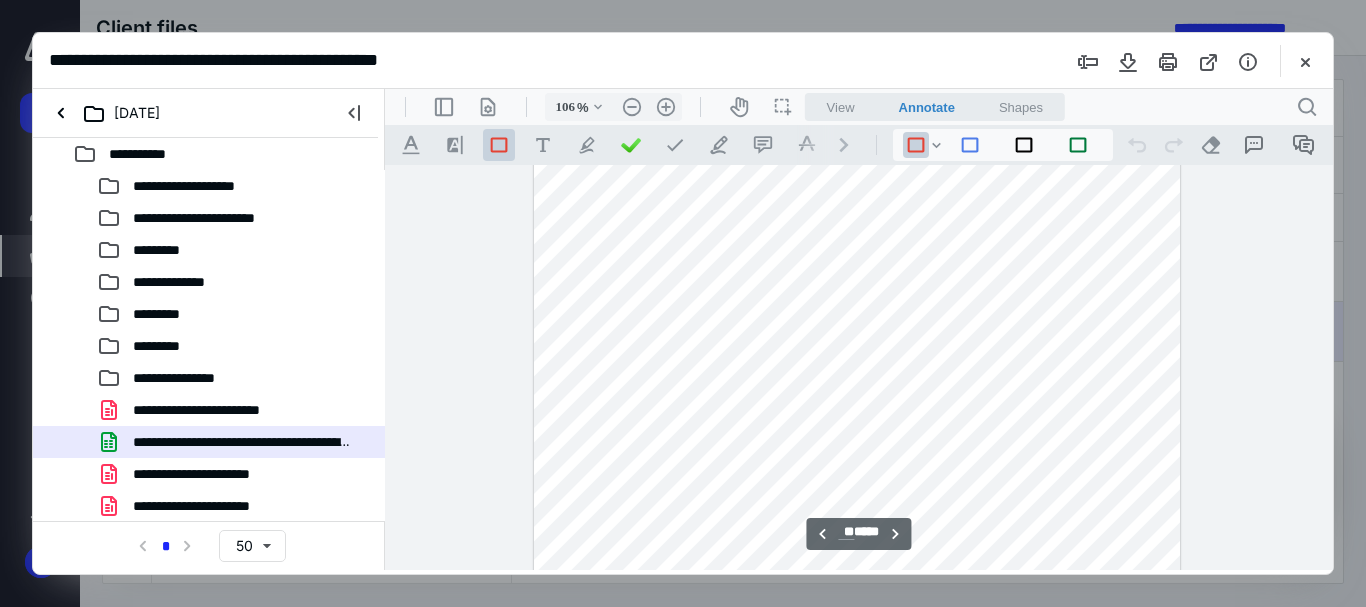 click on "** ****" at bounding box center (858, 533) 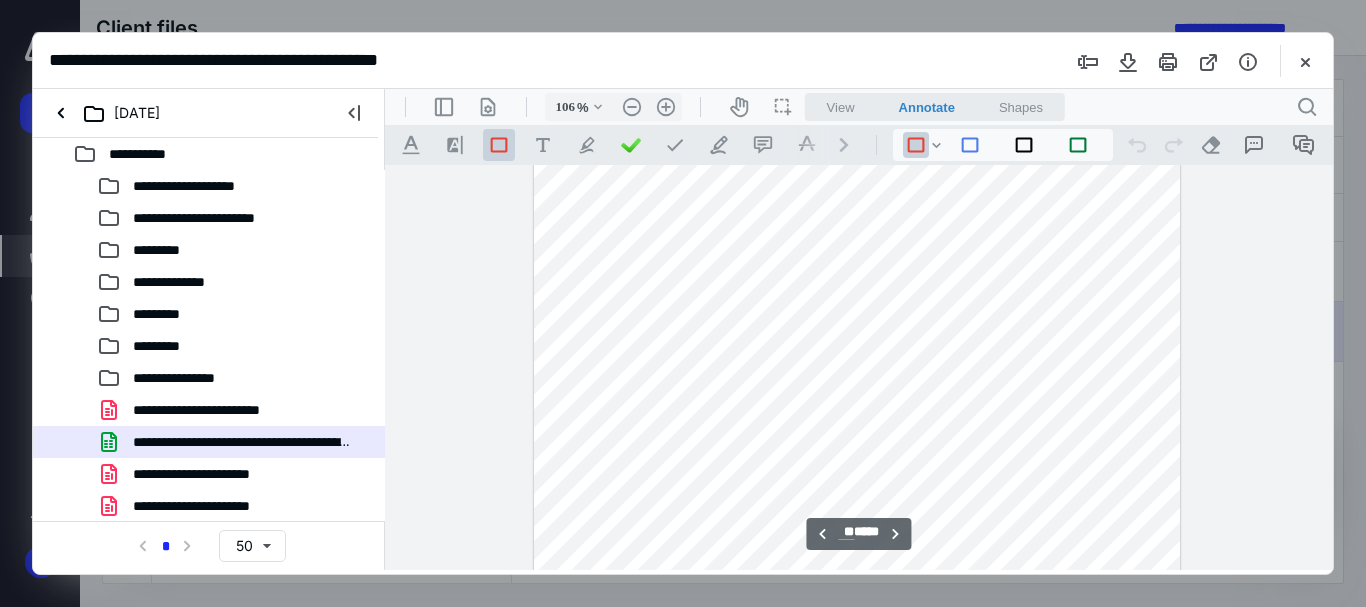 scroll, scrollTop: 58993, scrollLeft: 0, axis: vertical 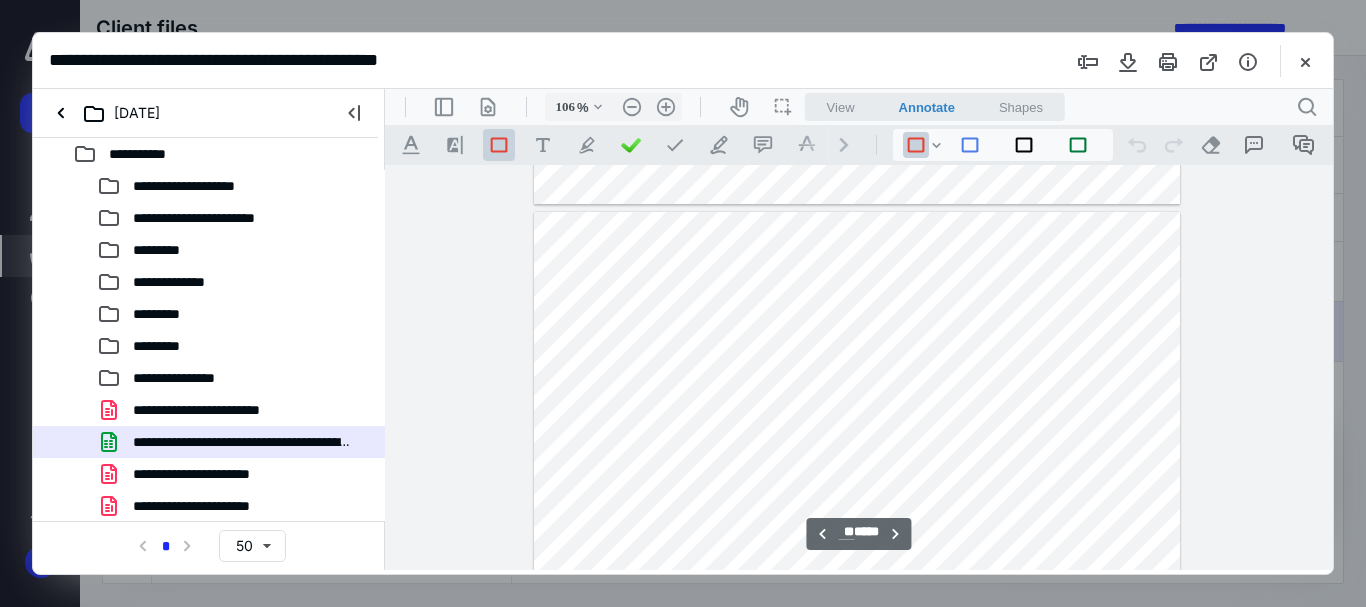 type on "**" 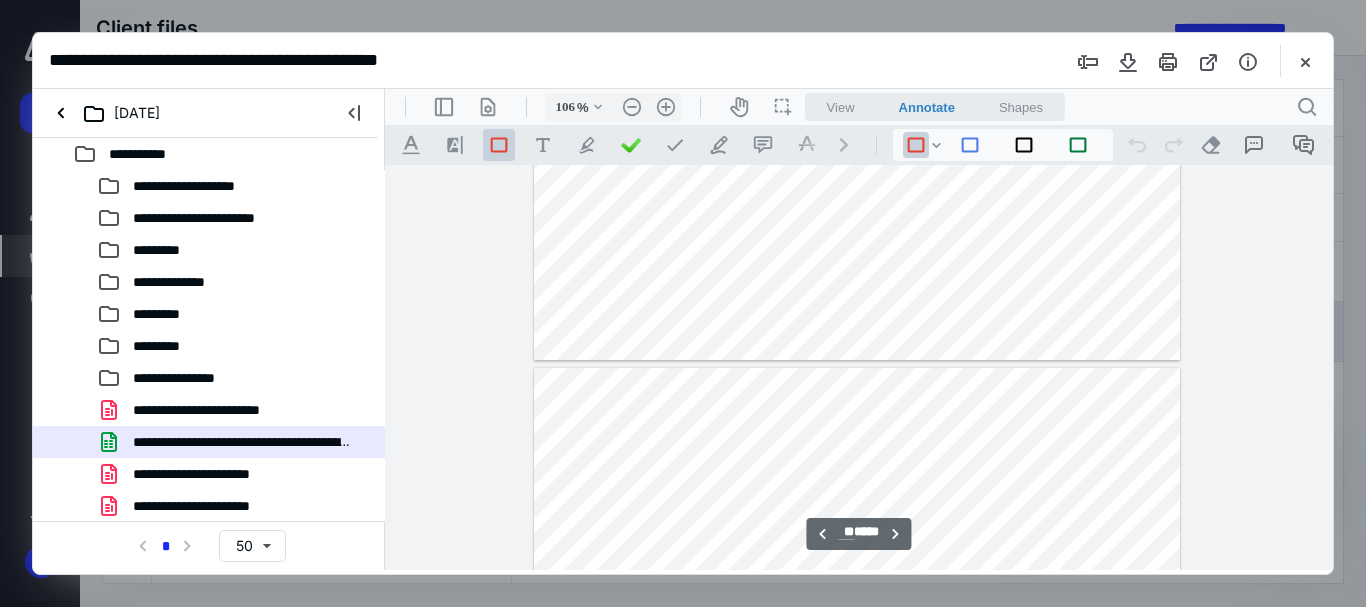 scroll, scrollTop: 57293, scrollLeft: 0, axis: vertical 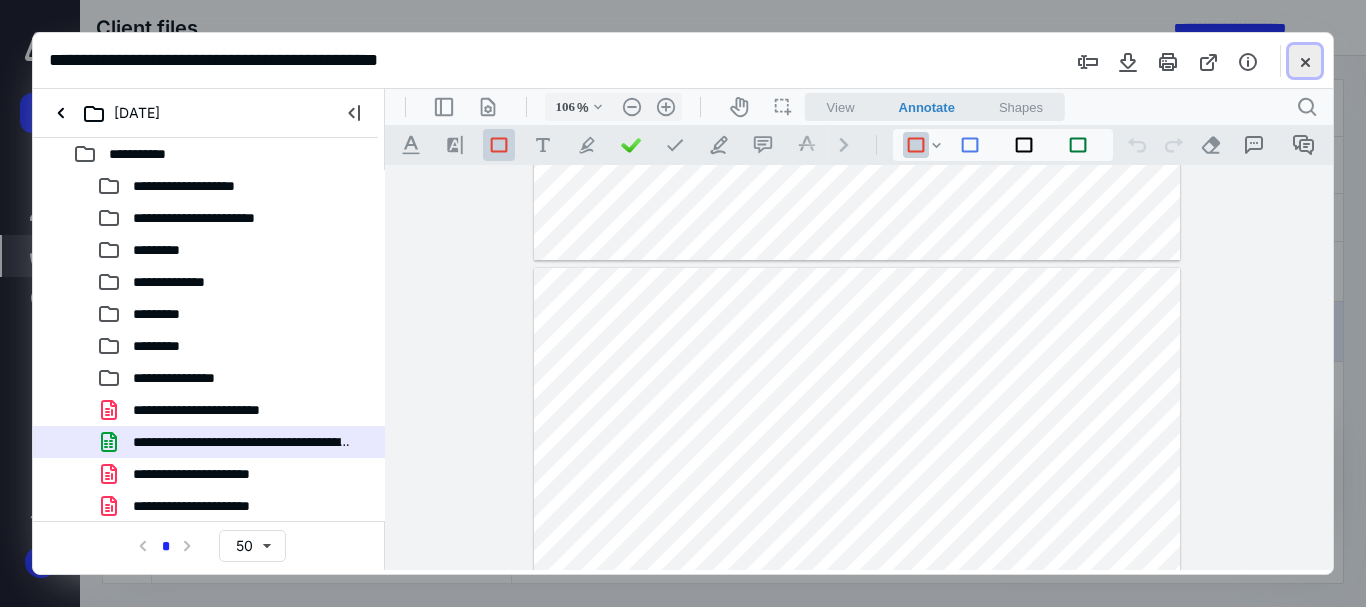 click at bounding box center [1305, 61] 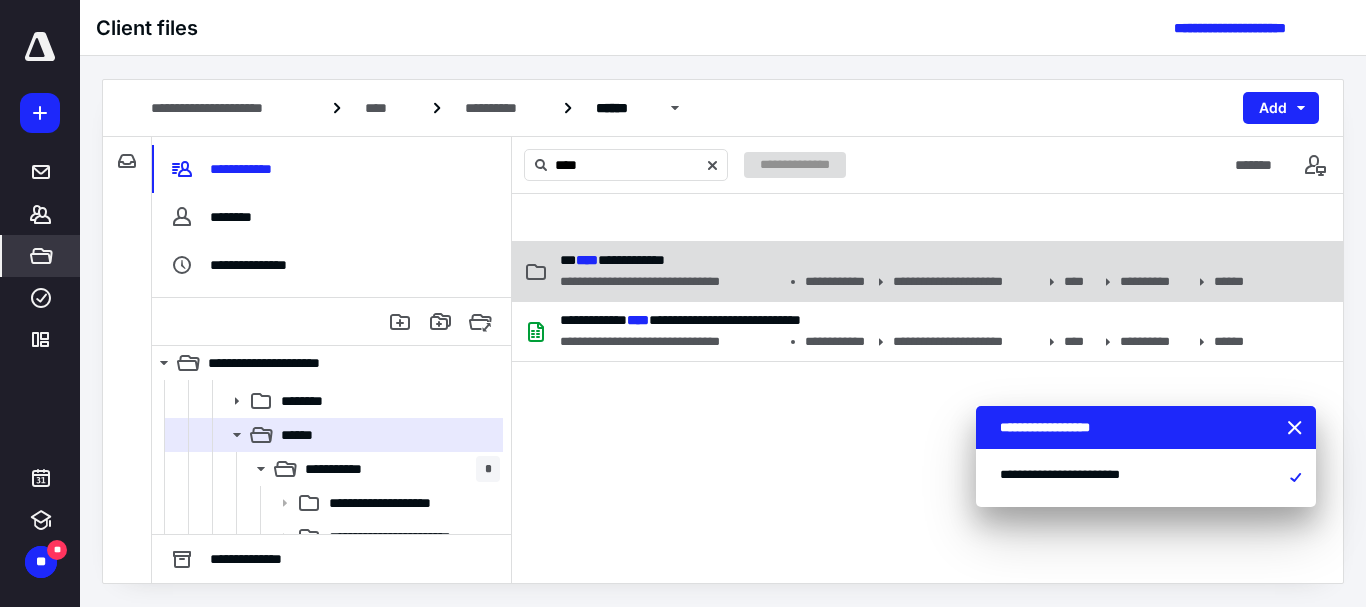 click on "**********" at bounding box center [670, 282] 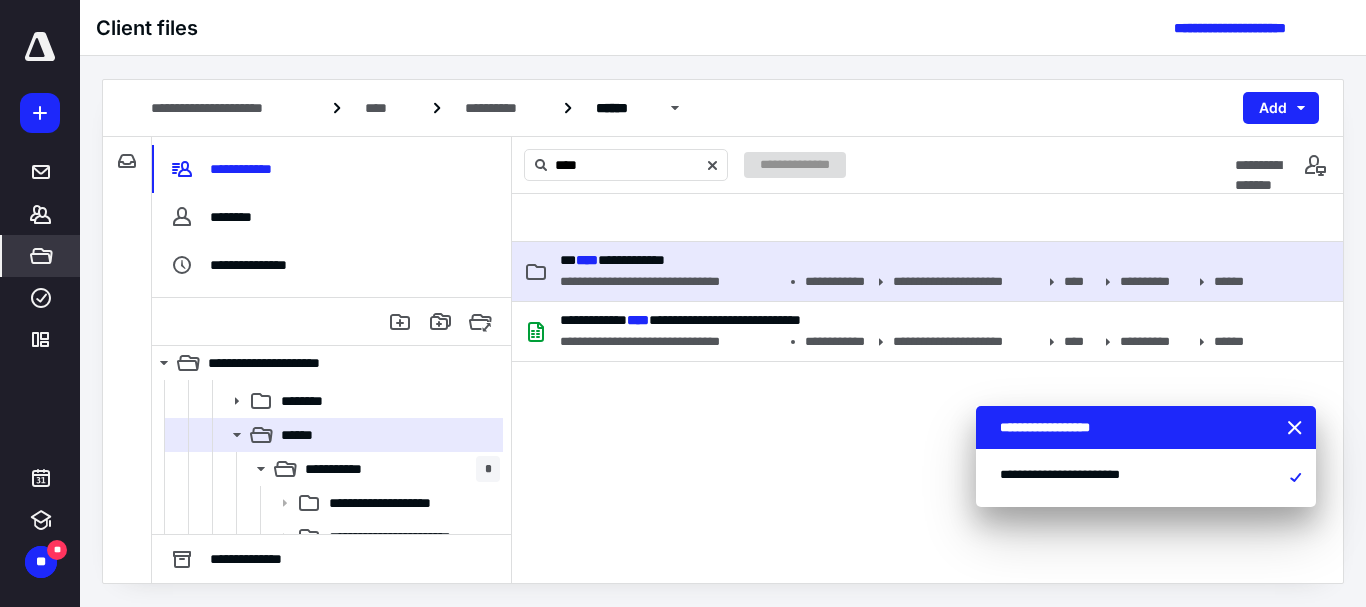 click on "**********" at bounding box center [670, 282] 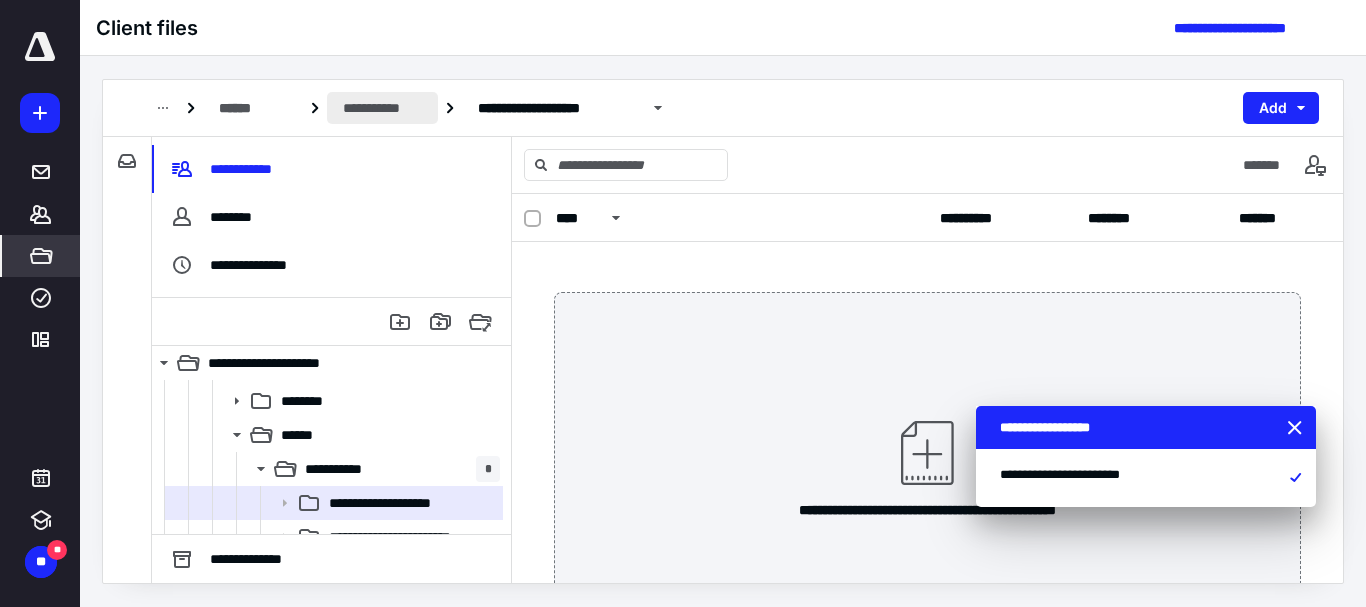 click on "**********" at bounding box center [382, 108] 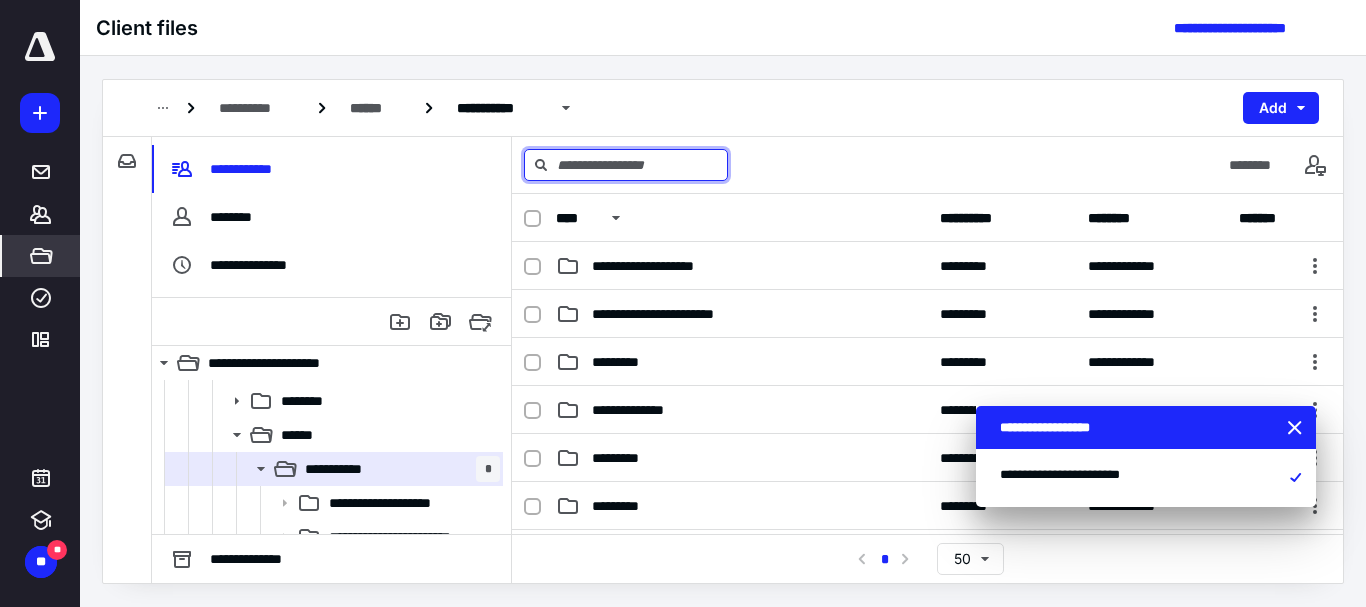 click at bounding box center [626, 165] 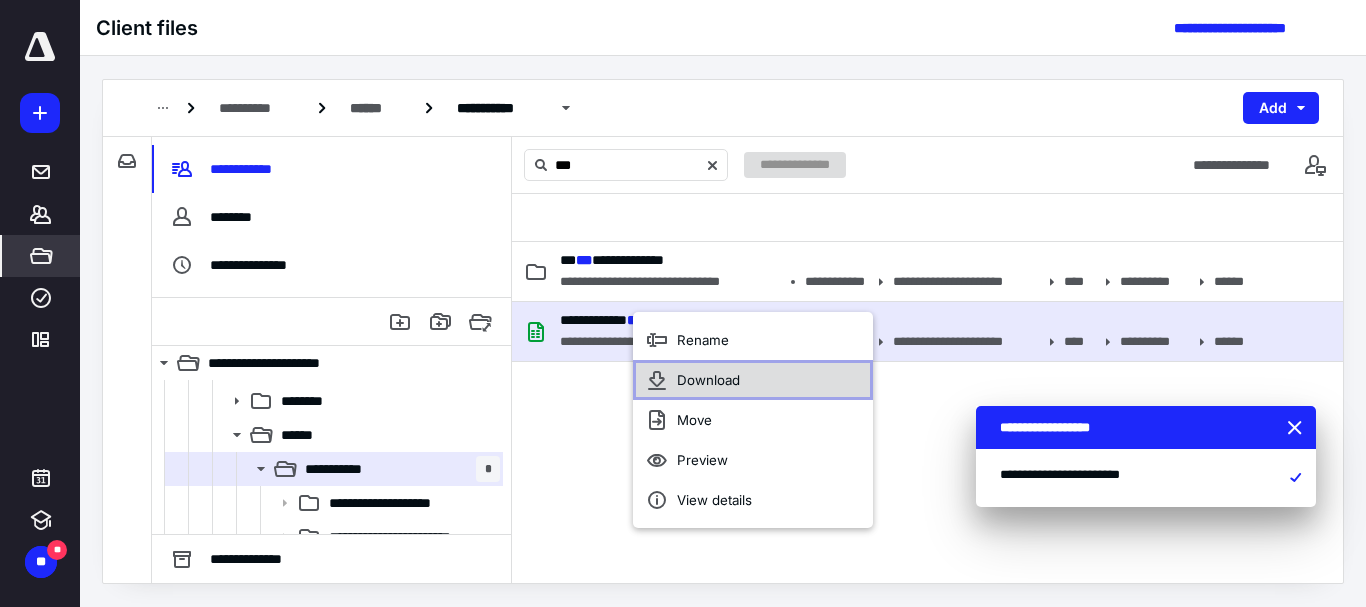 click on "Download" at bounding box center [753, 380] 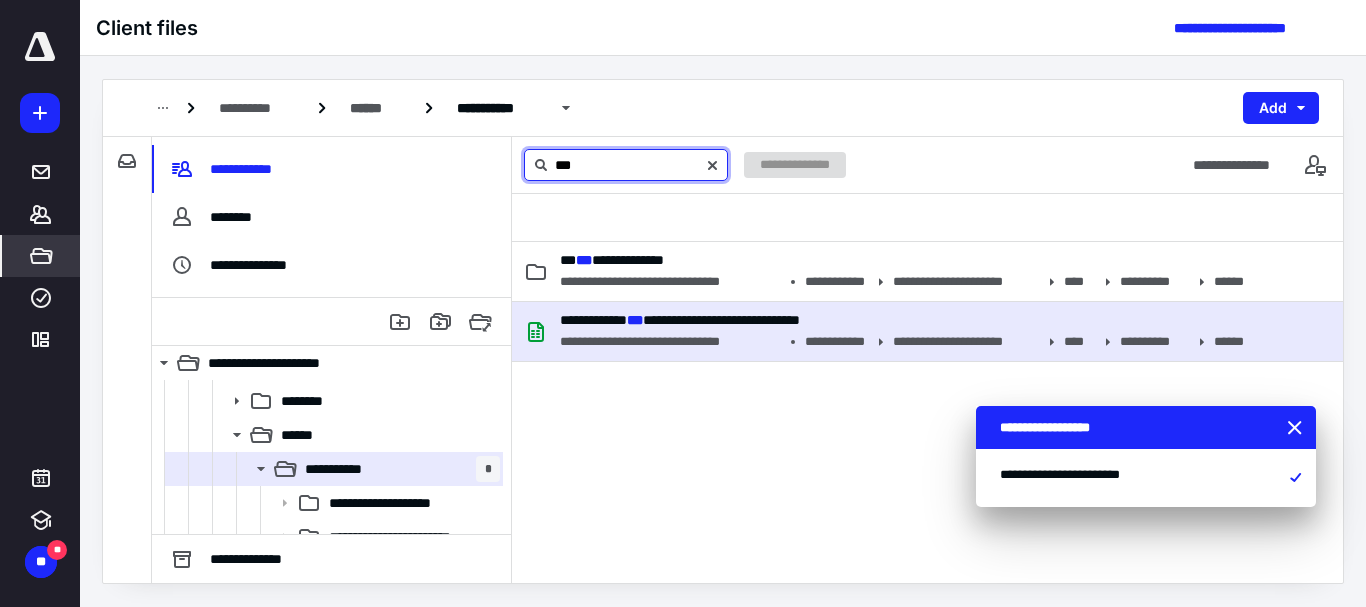 click on "***" at bounding box center (626, 165) 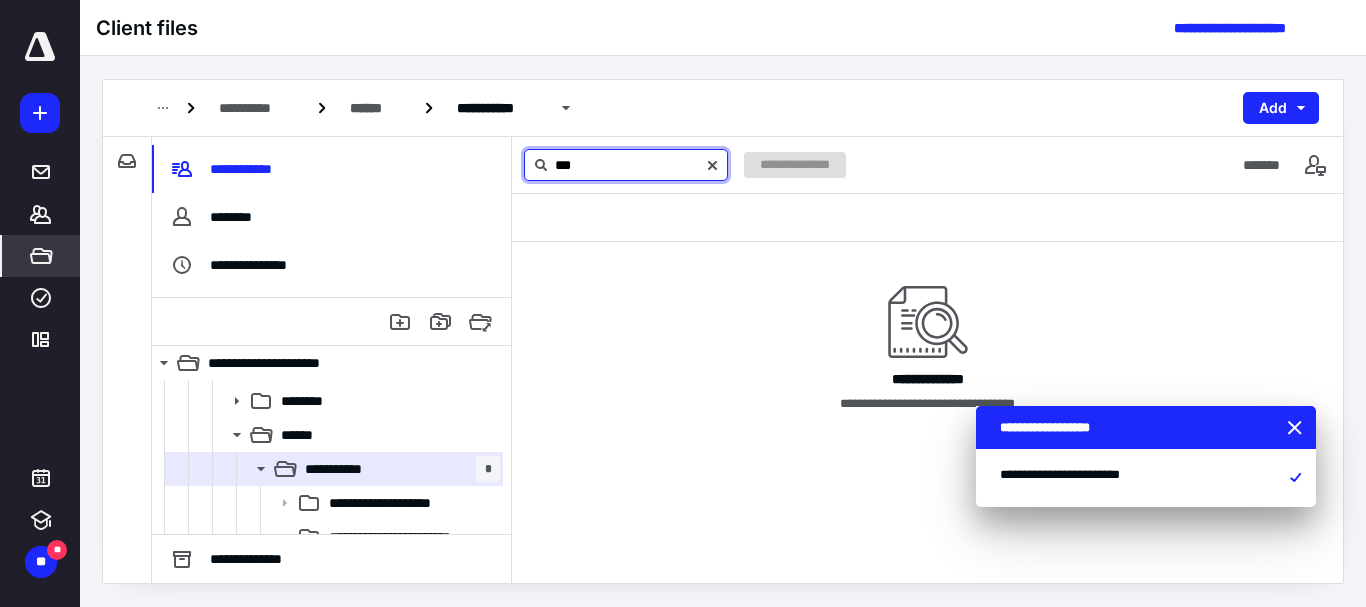 type on "***" 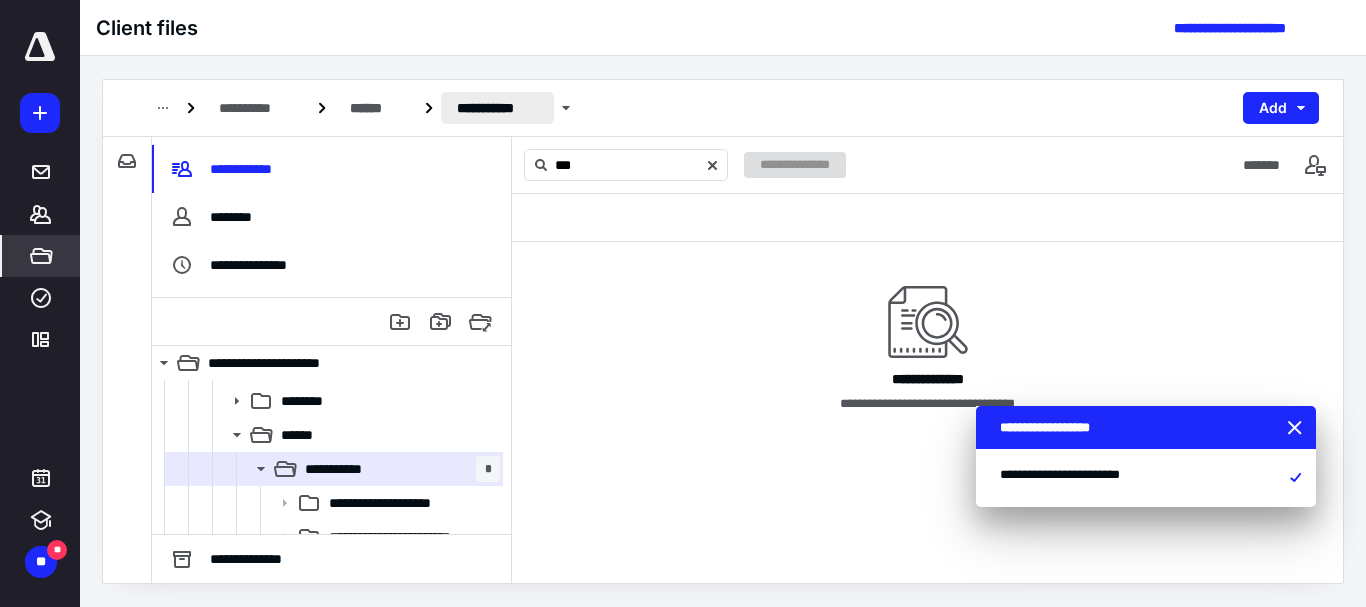 click on "**********" at bounding box center [497, 108] 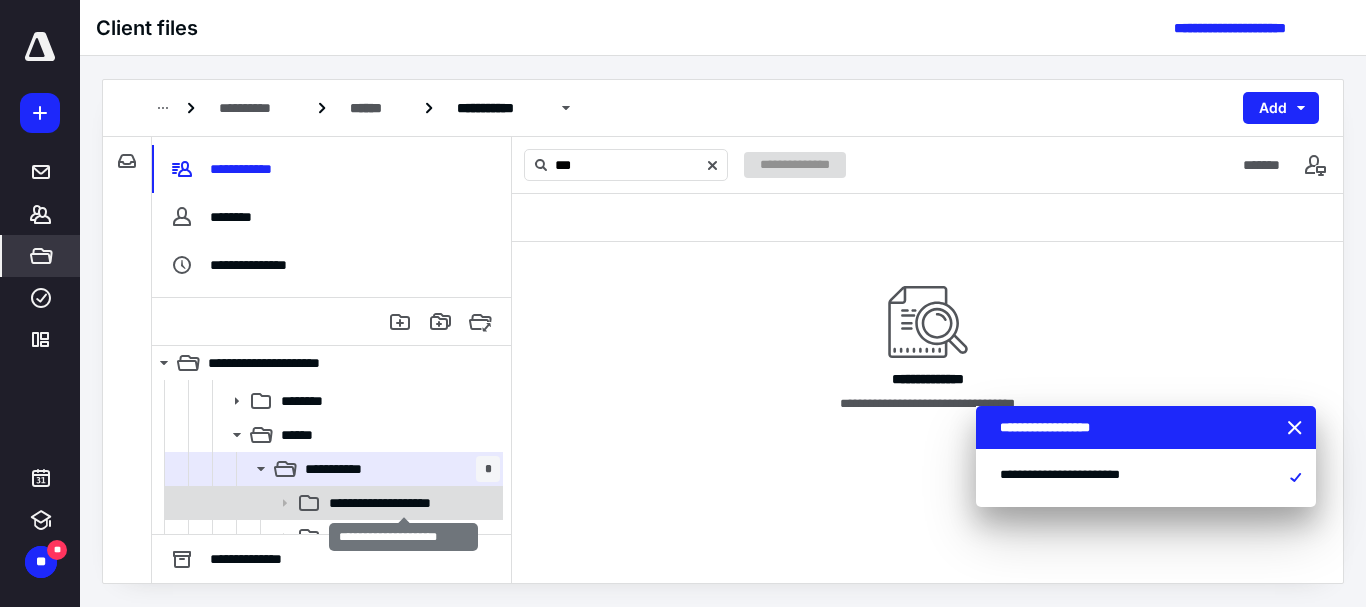 click on "**********" at bounding box center [403, 503] 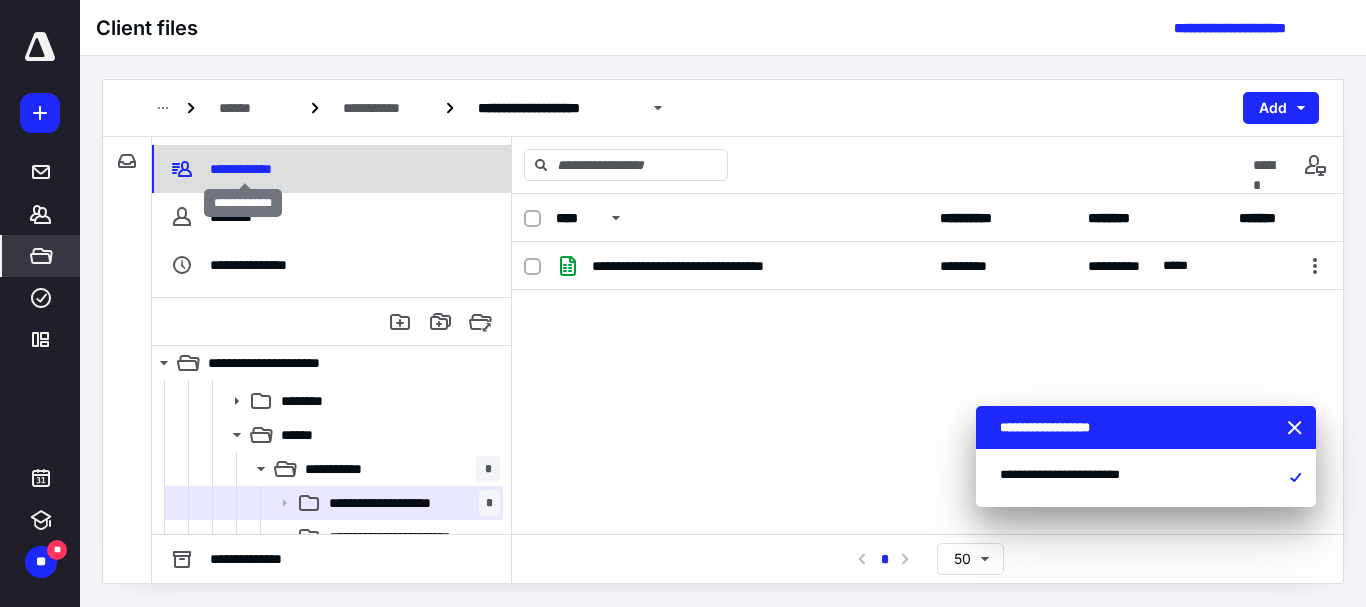 click on "**********" at bounding box center (244, 169) 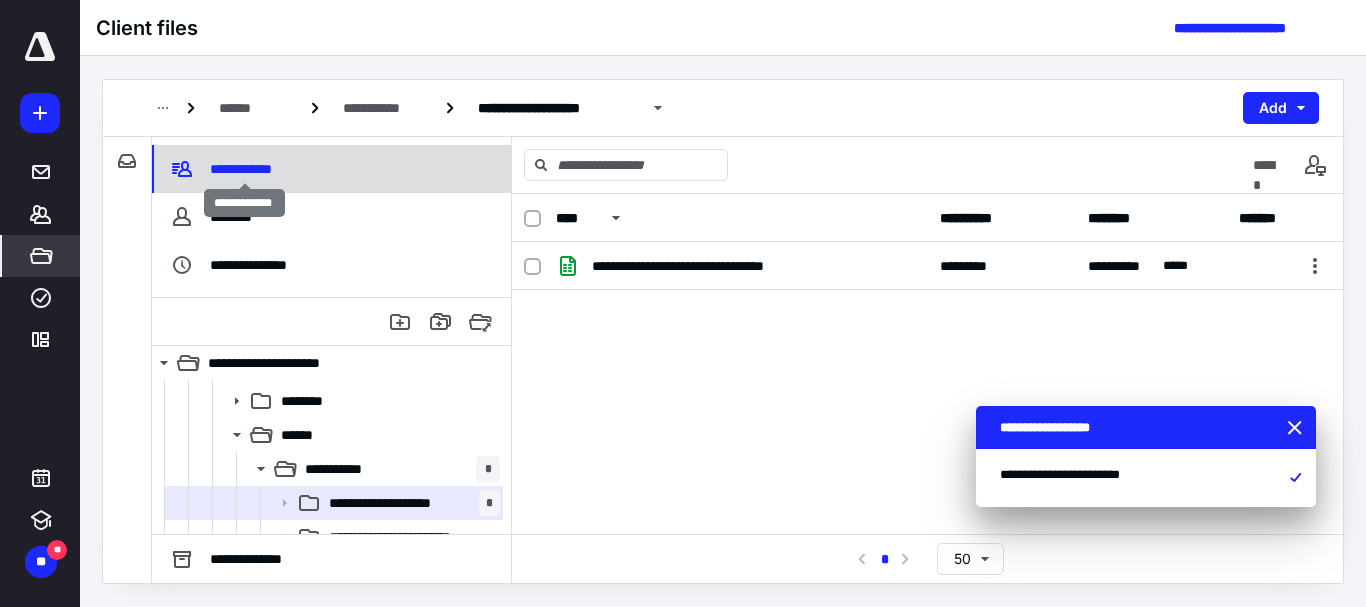 scroll, scrollTop: 0, scrollLeft: 0, axis: both 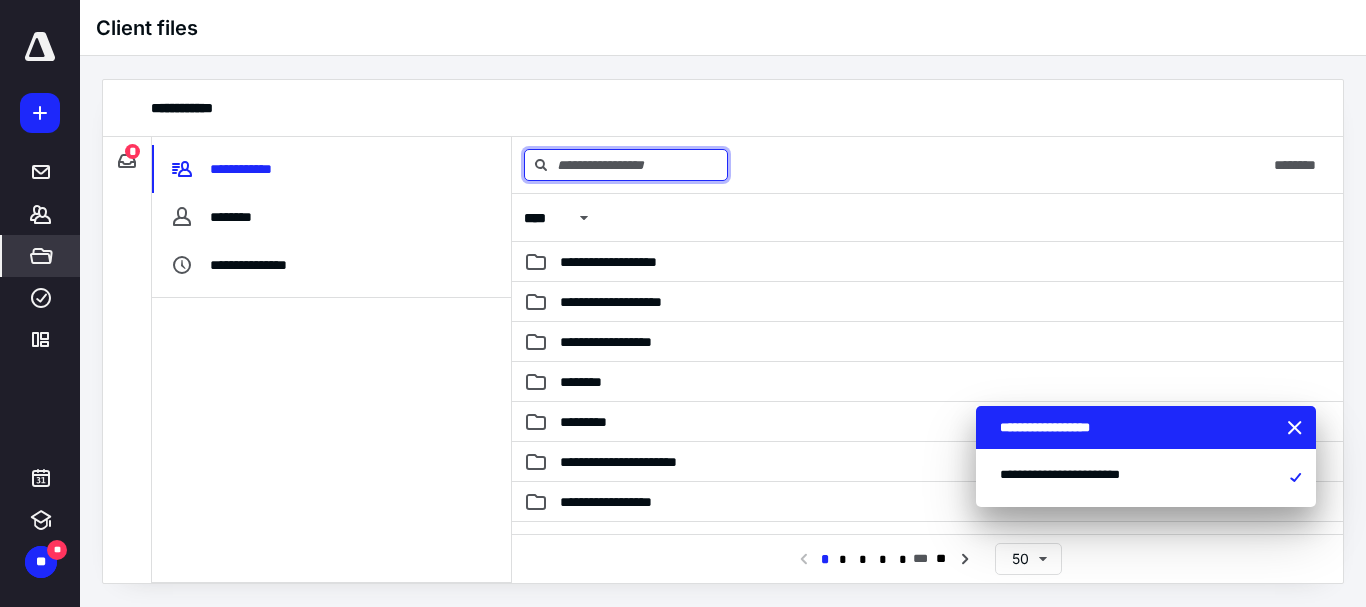 click at bounding box center [626, 165] 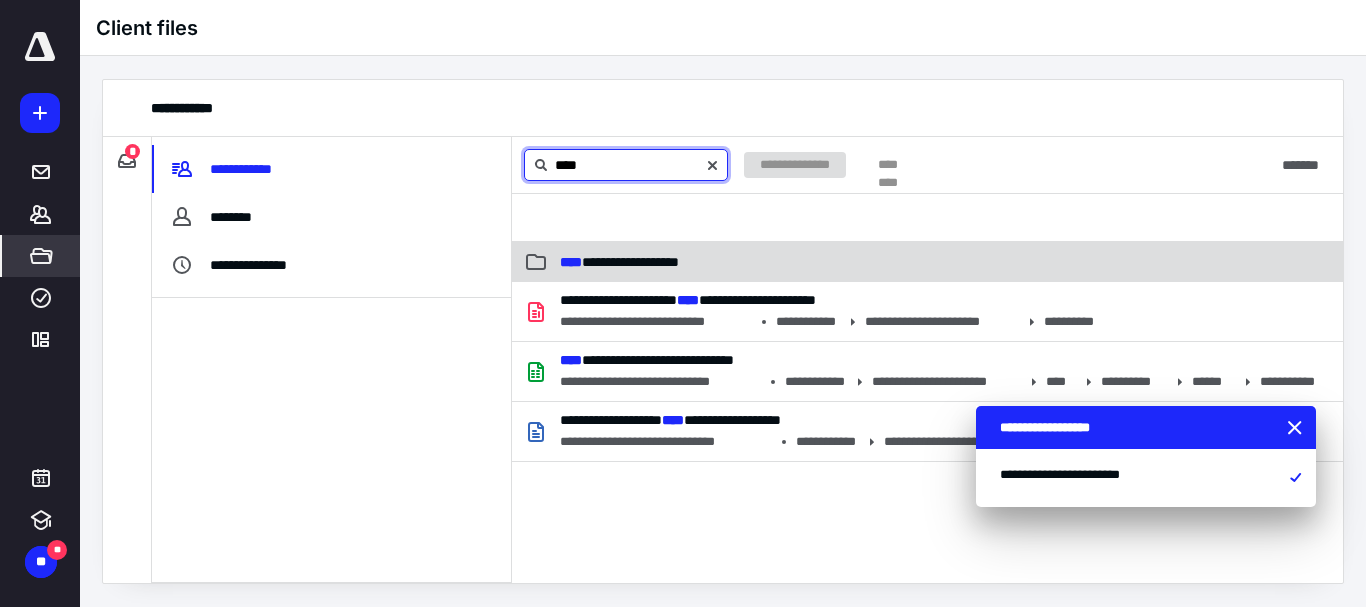 type on "****" 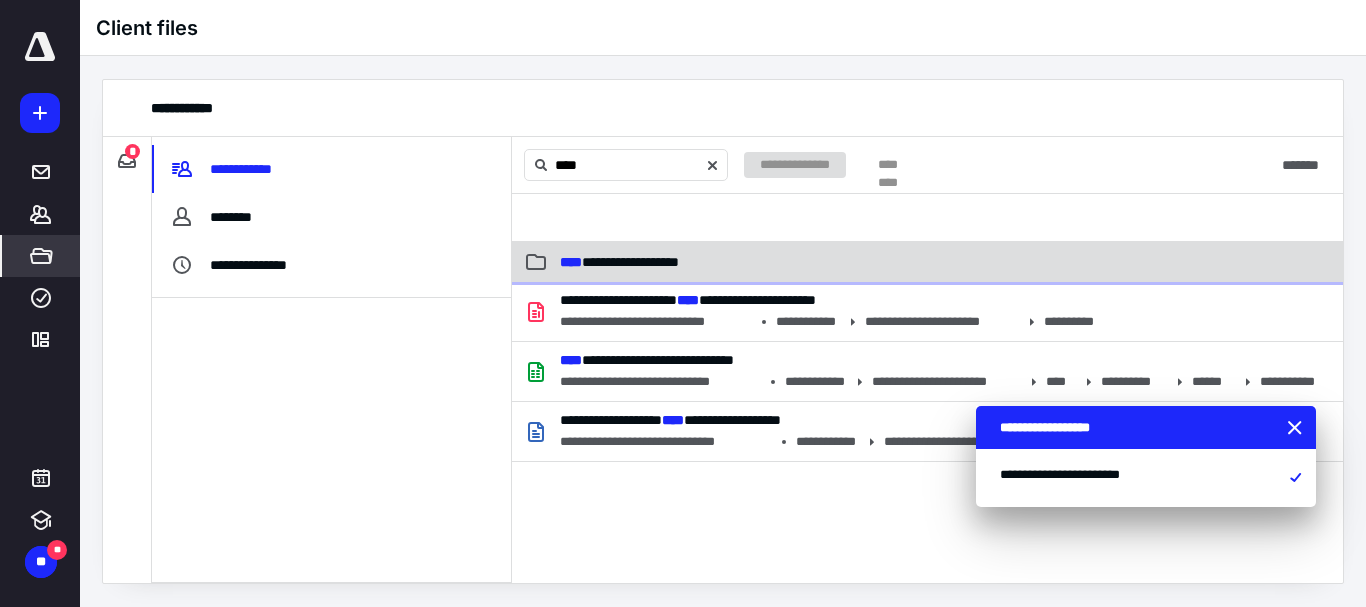 click on "**********" at bounding box center [619, 262] 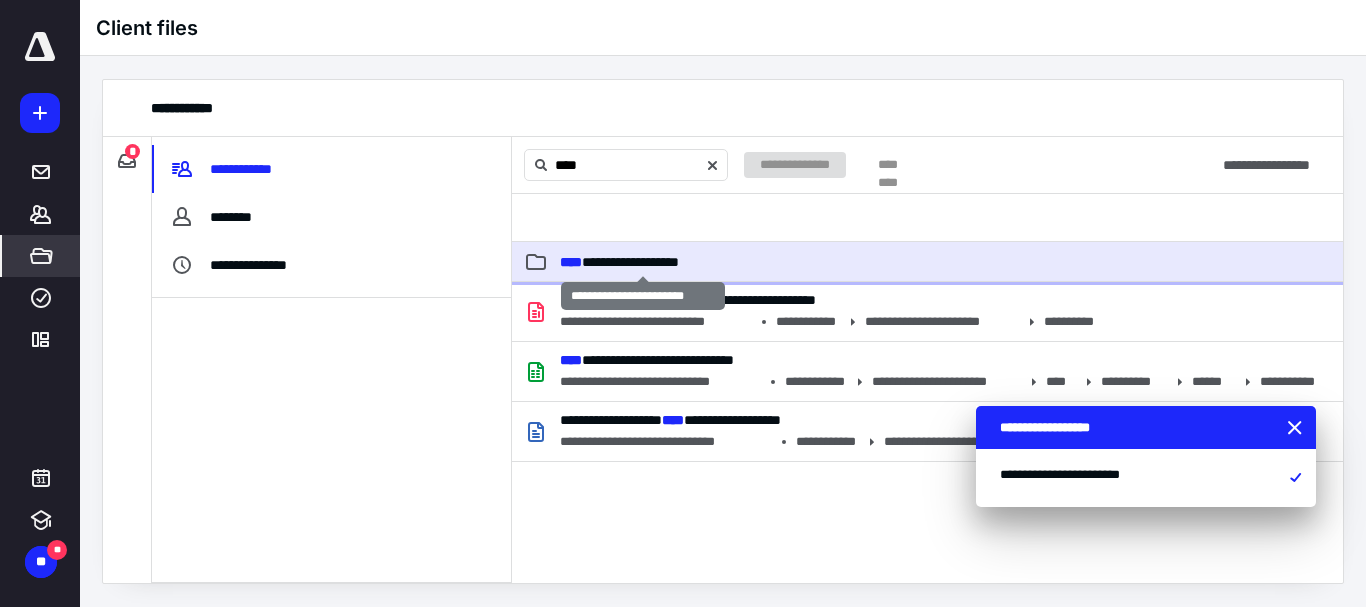 click on "**********" at bounding box center [619, 262] 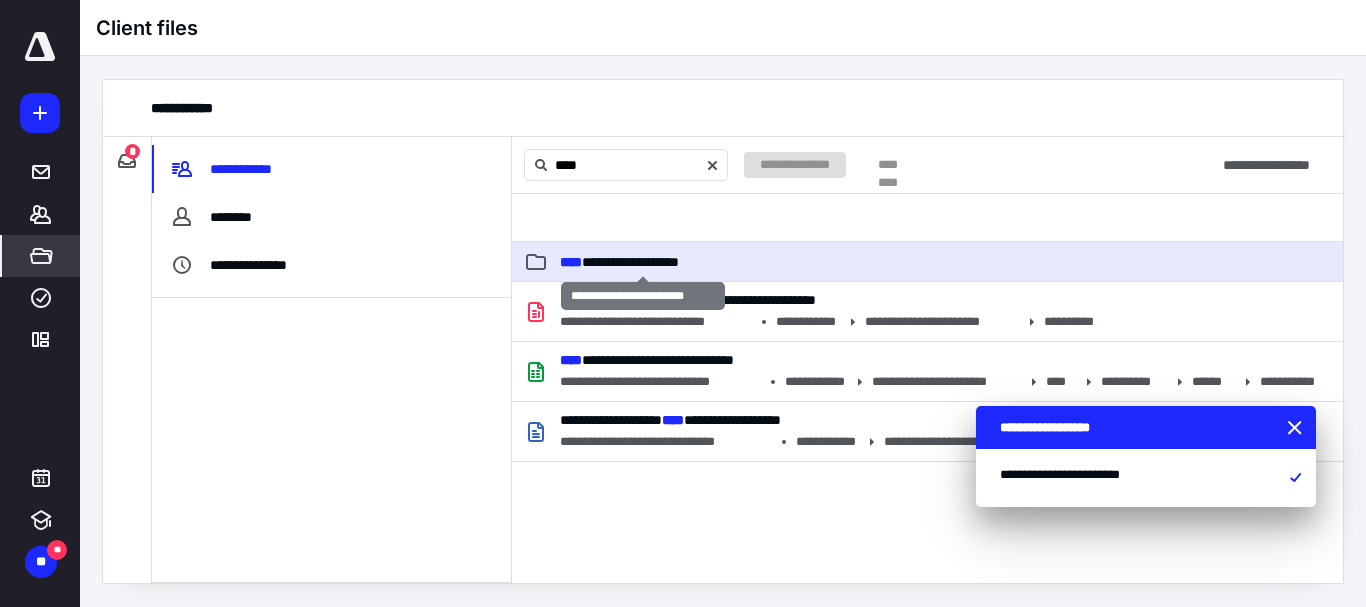 type 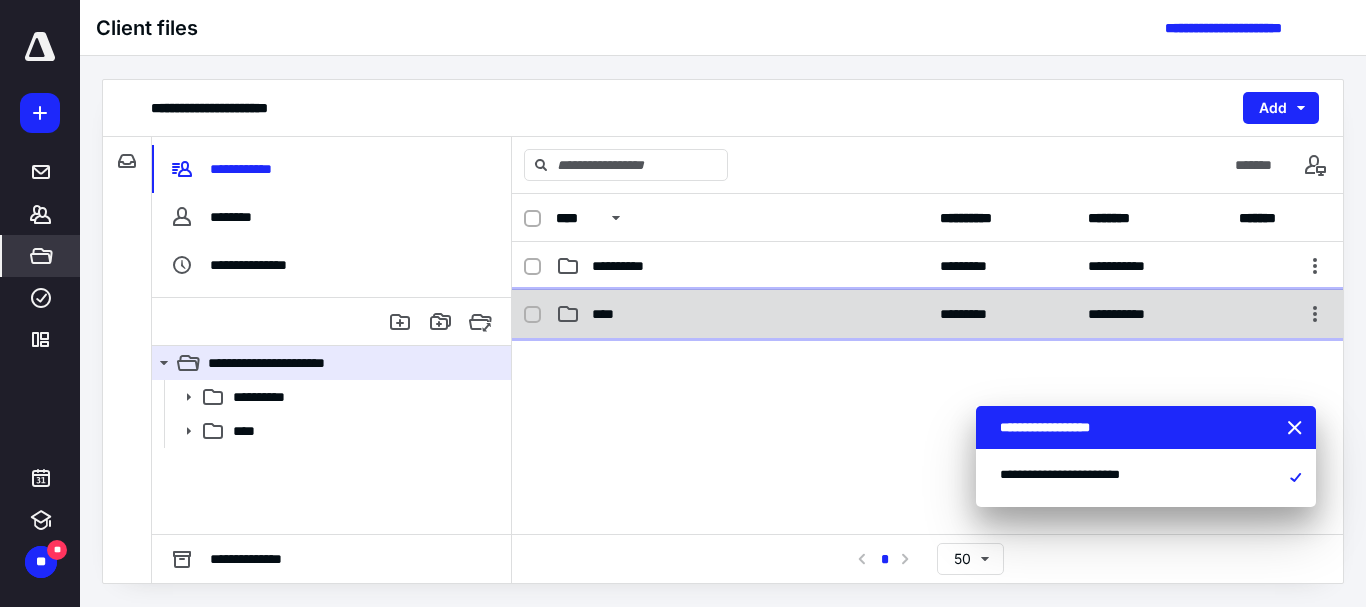 click on "****" at bounding box center [609, 314] 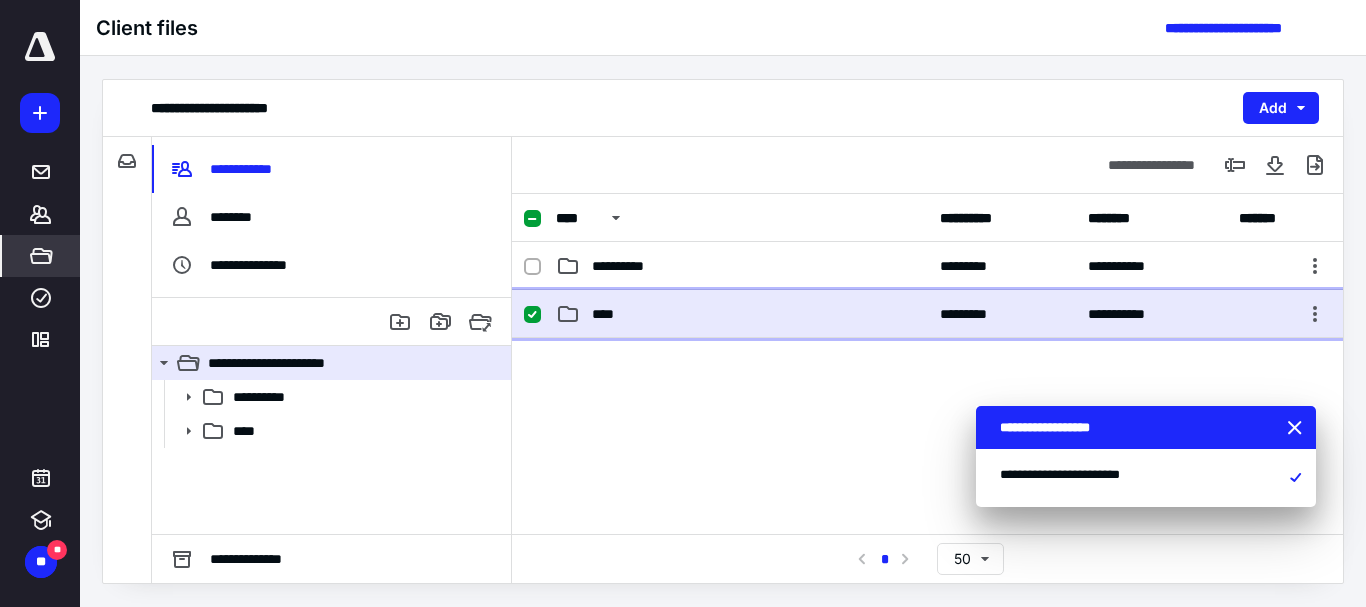 click on "****" at bounding box center [609, 314] 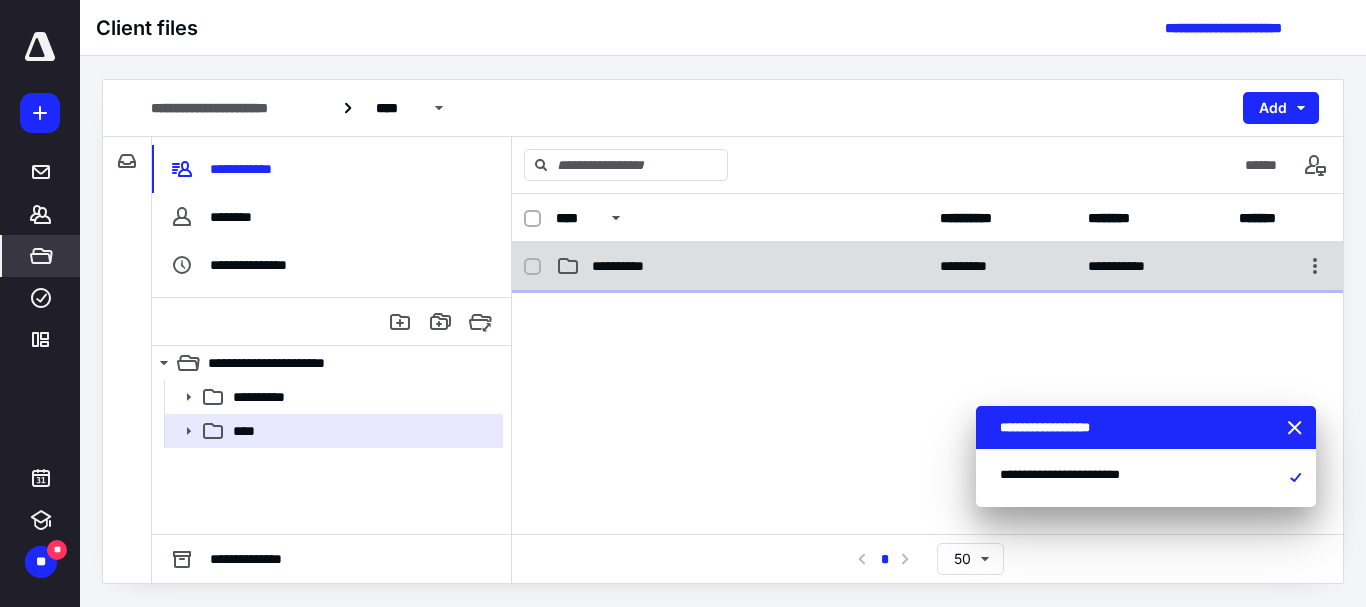 click on "**********" at bounding box center (629, 266) 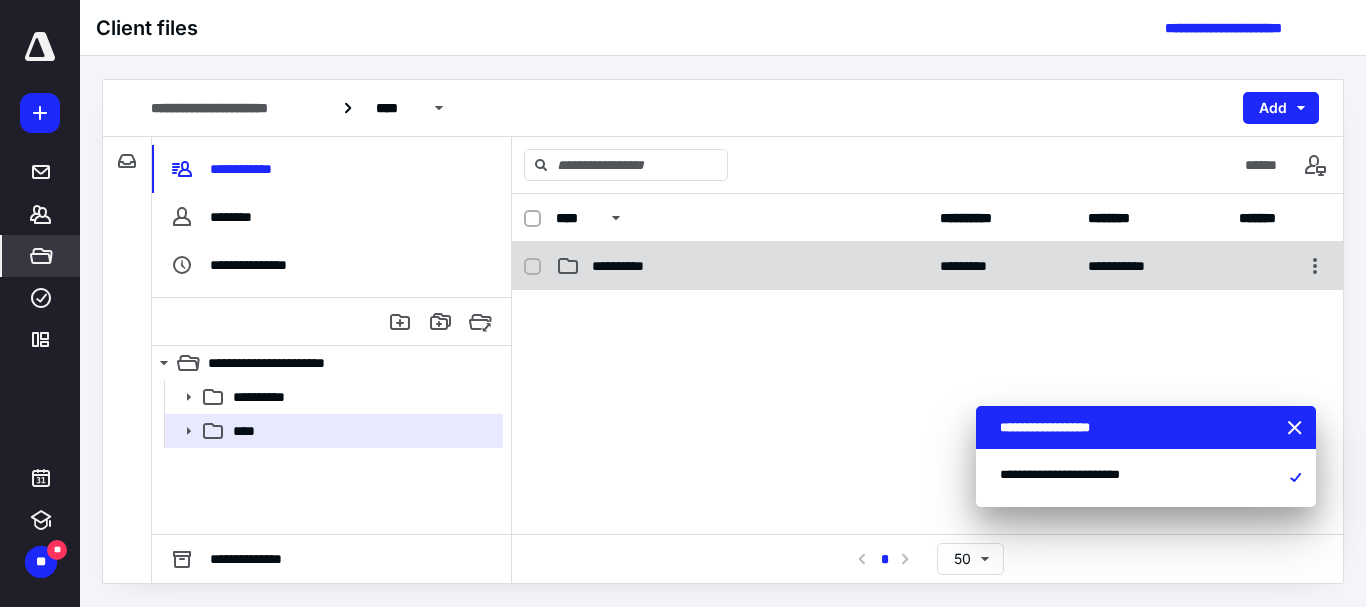 checkbox on "false" 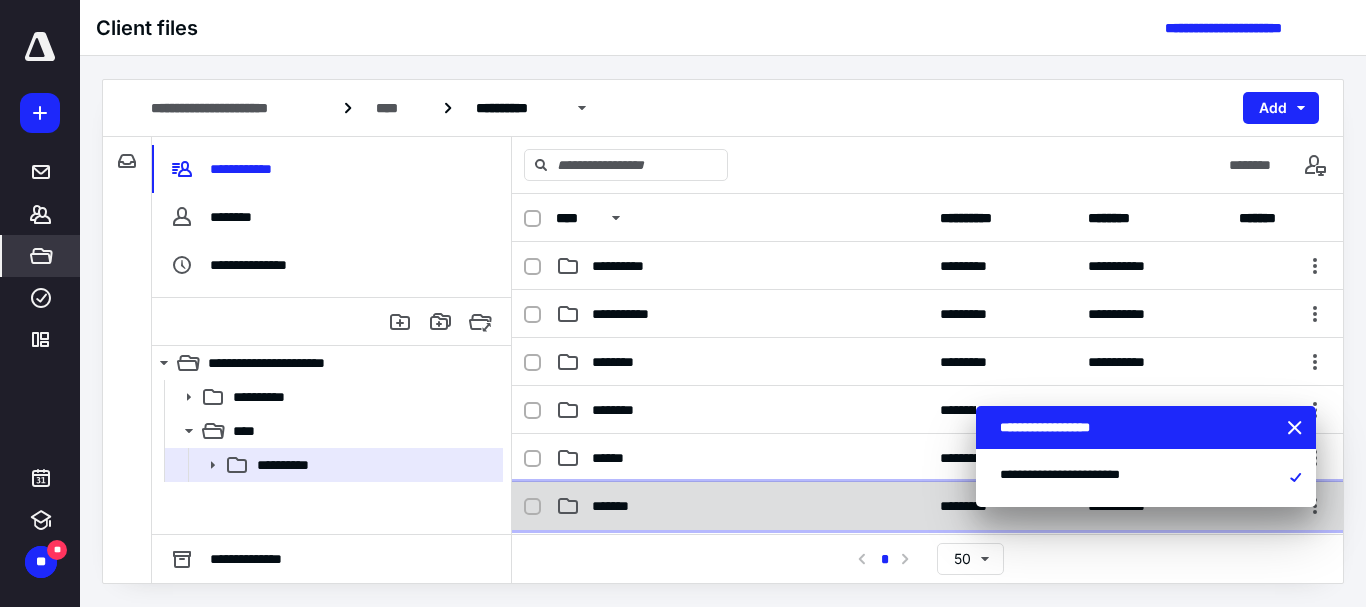 click on "*******" at bounding box center [619, 506] 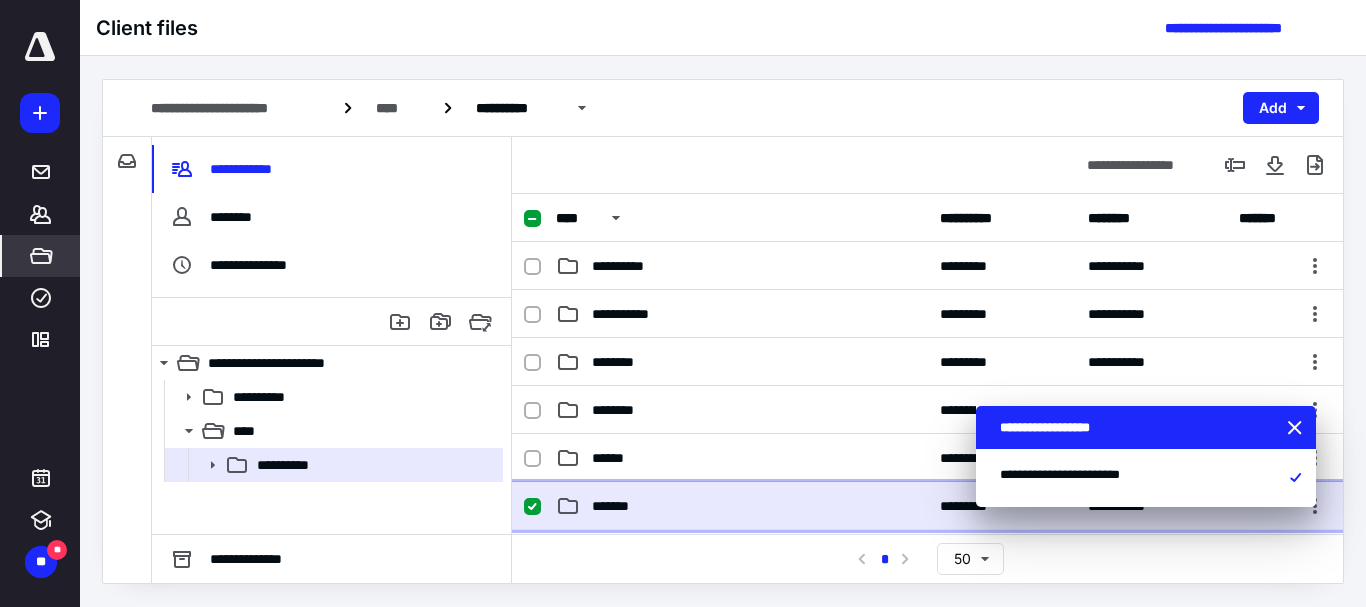 click on "*******" at bounding box center (619, 506) 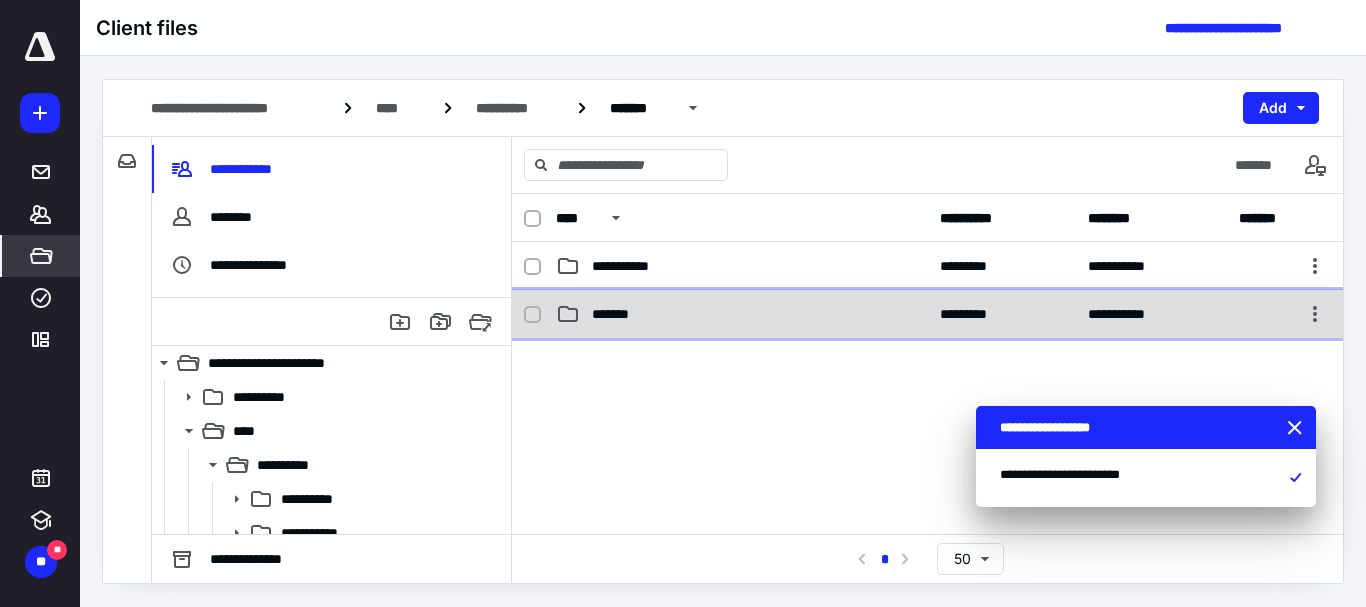 click on "*******" at bounding box center (614, 314) 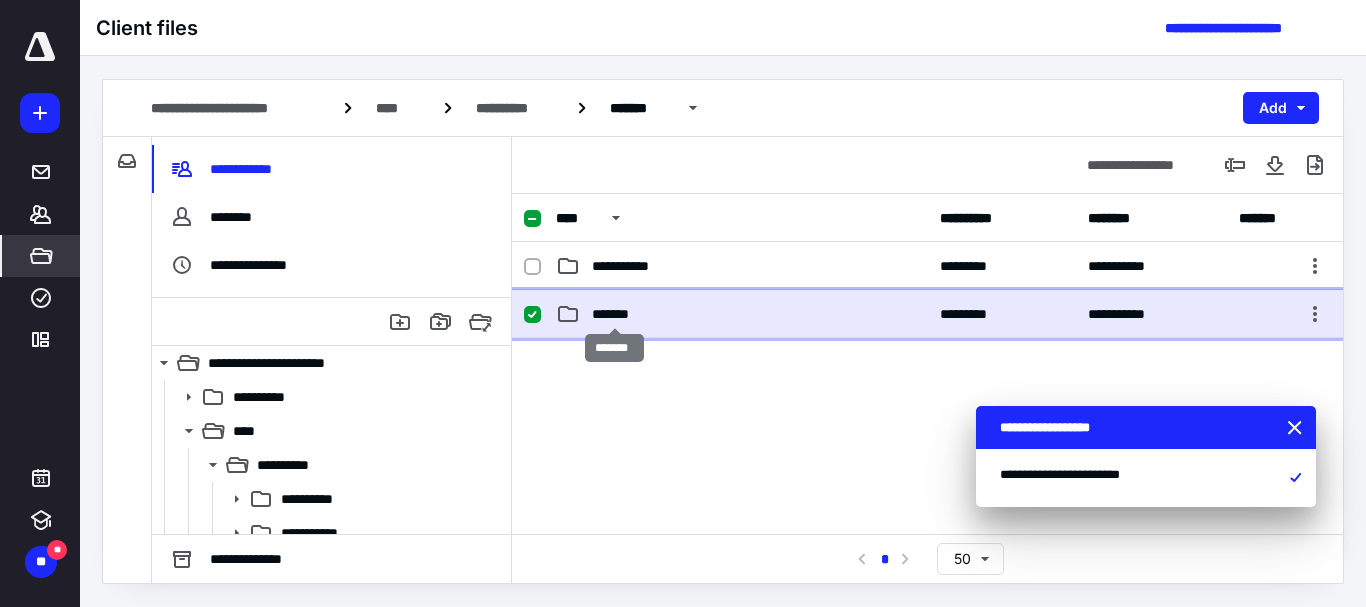 click on "*******" at bounding box center (614, 314) 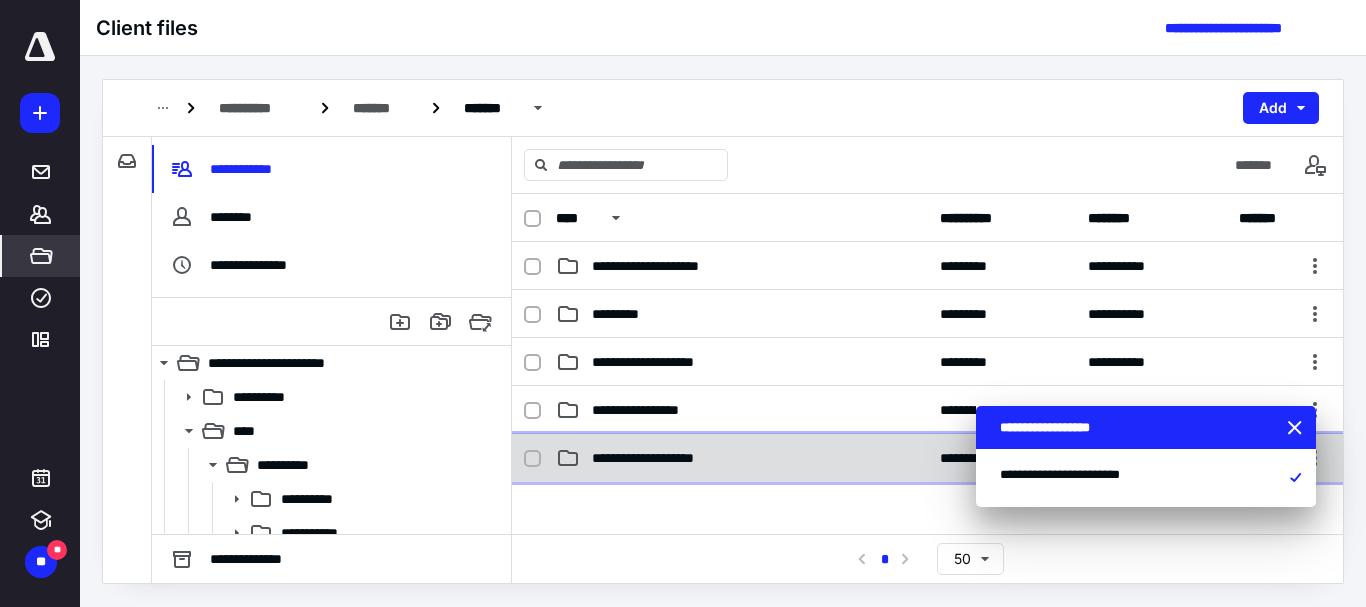 click on "**********" at bounding box center (664, 458) 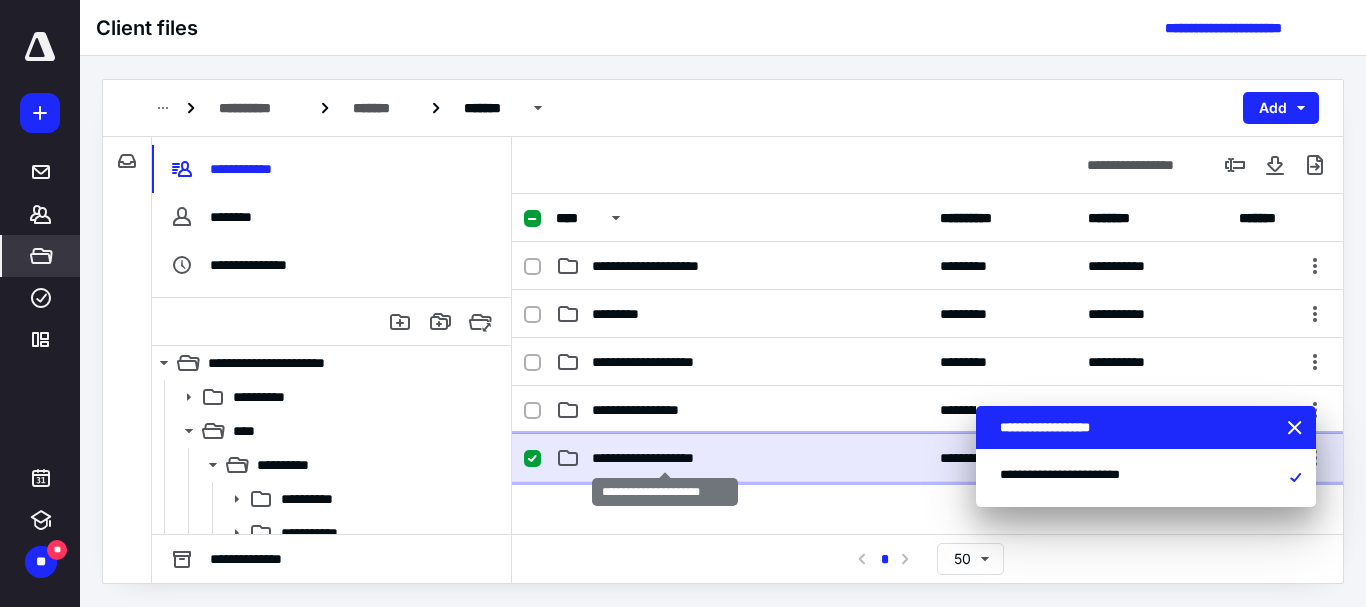 click on "**********" at bounding box center [664, 458] 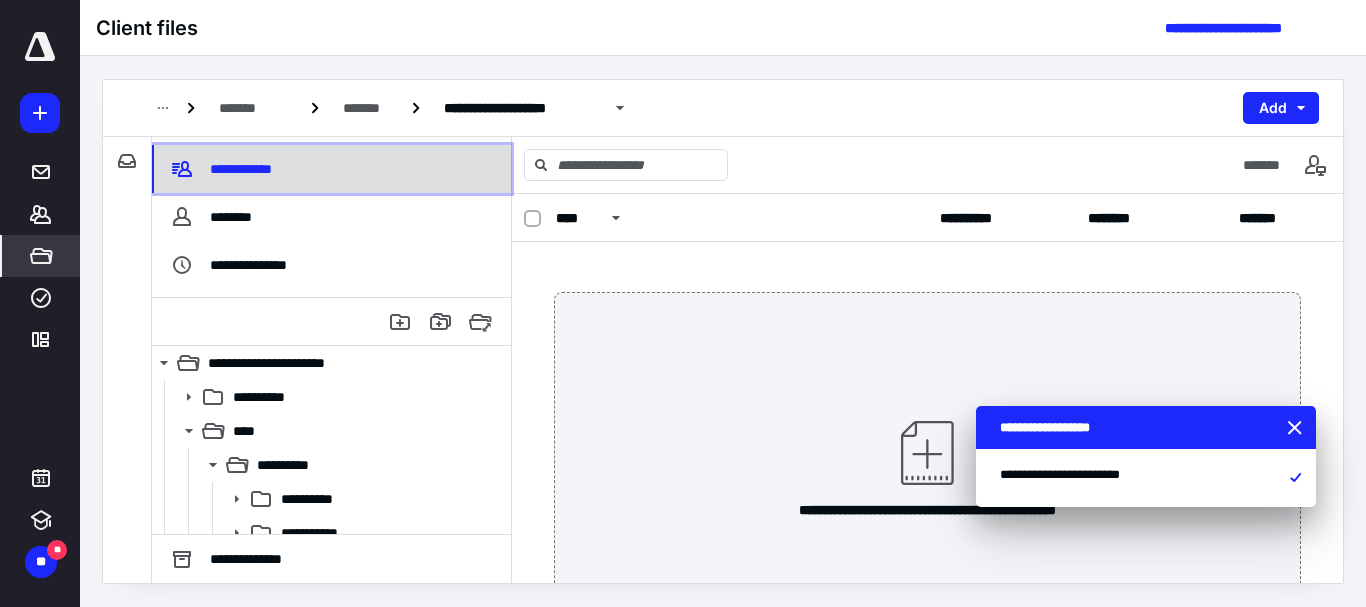 click on "**********" at bounding box center (244, 169) 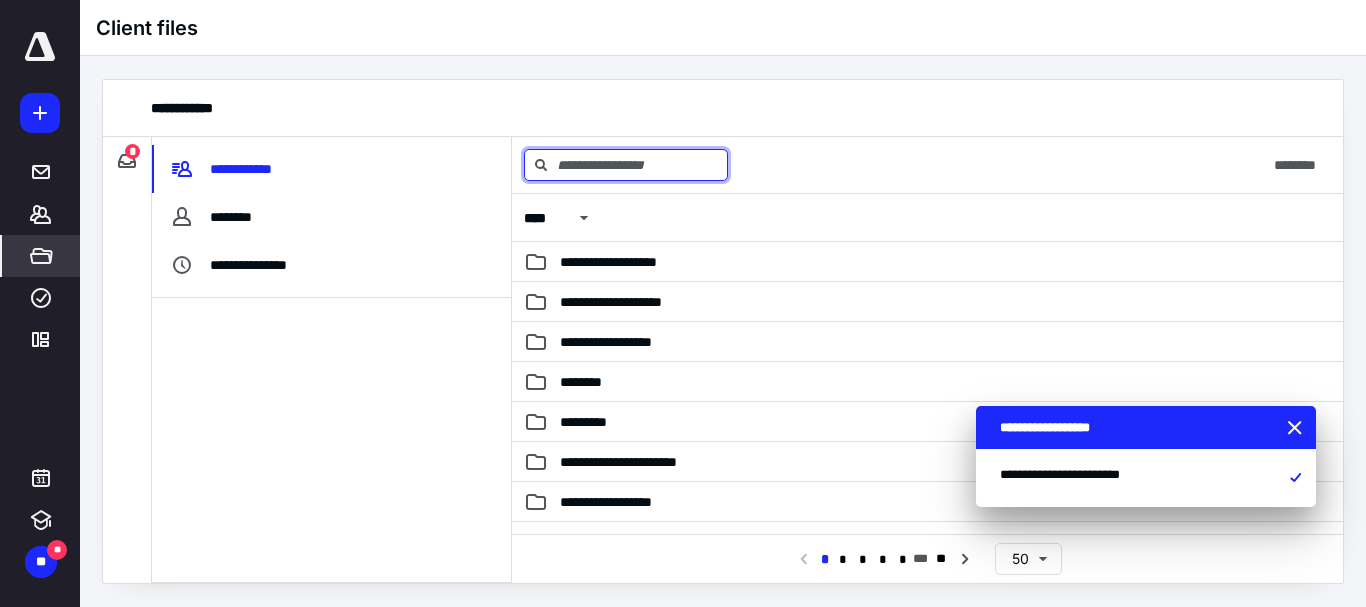 click at bounding box center [626, 165] 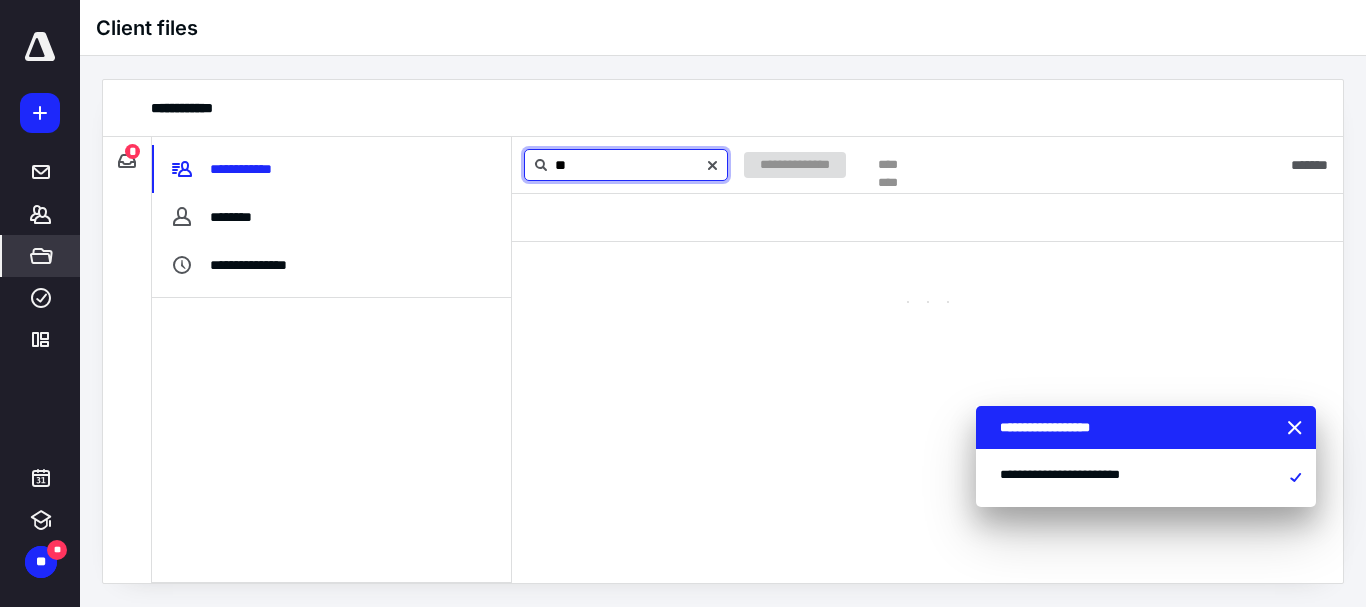 type on "*" 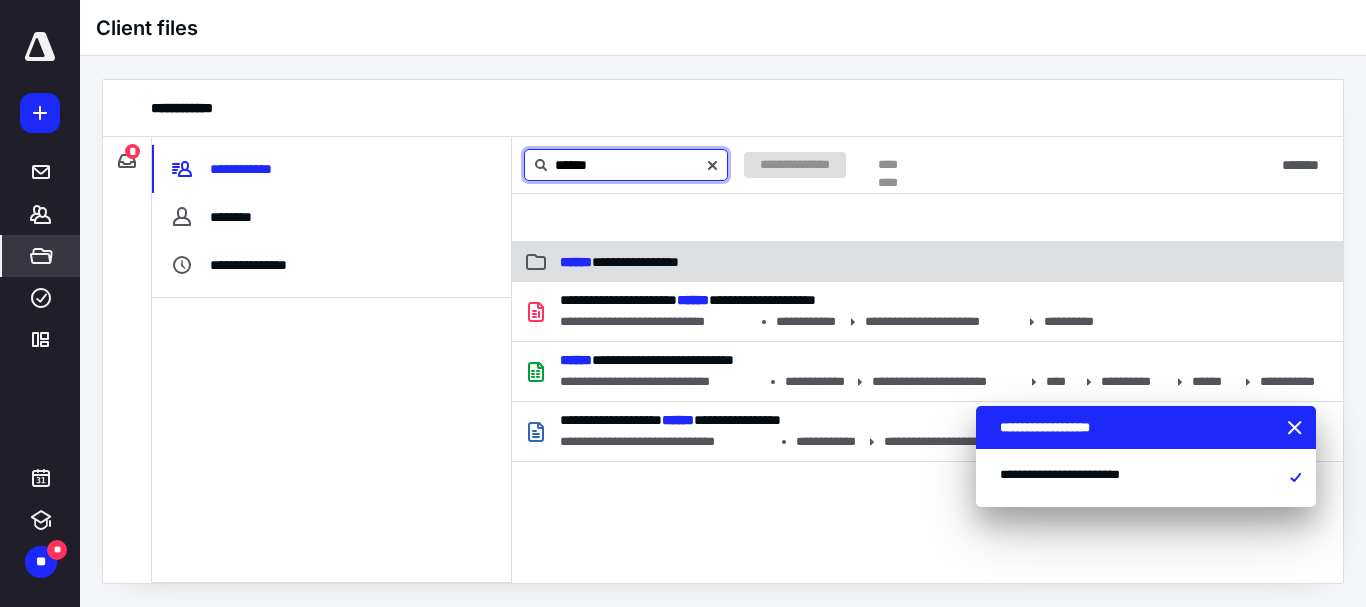 type on "******" 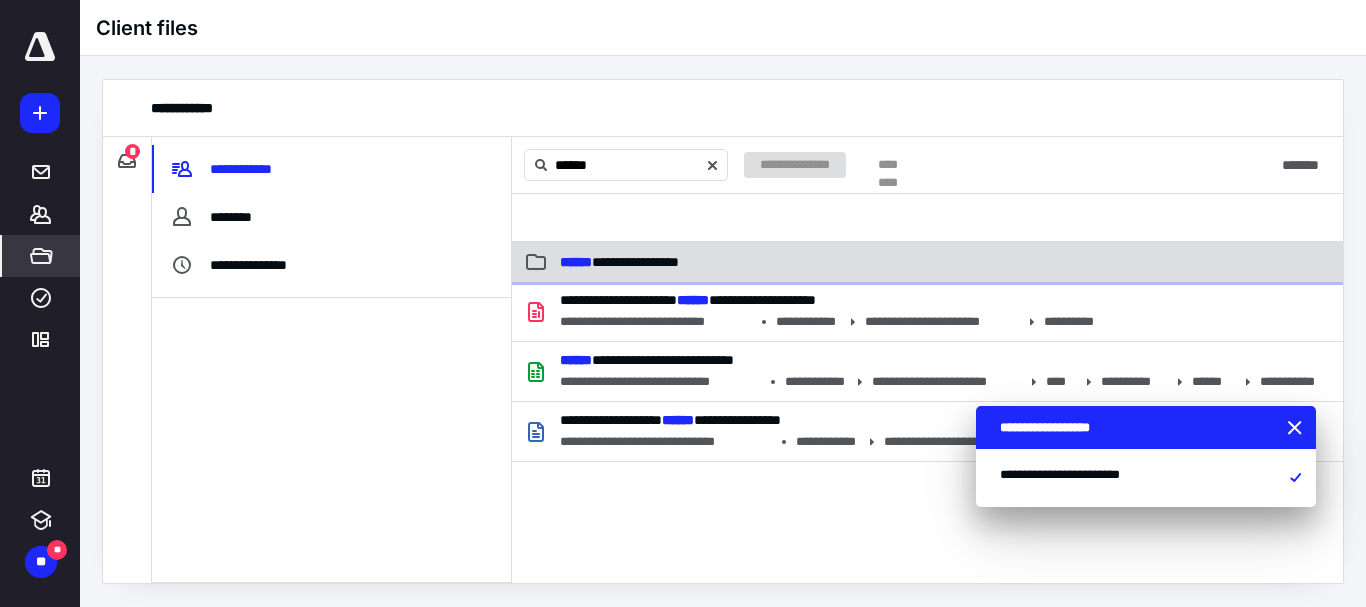 click on "**********" at bounding box center [927, 262] 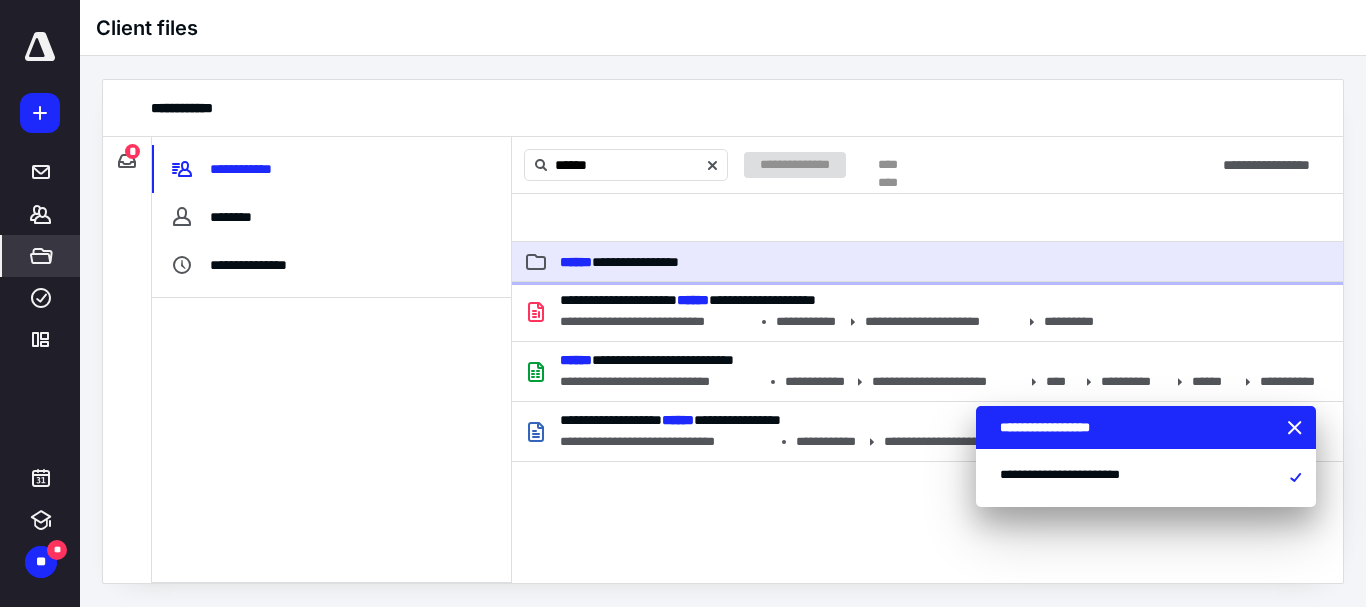 click on "**********" at bounding box center (927, 262) 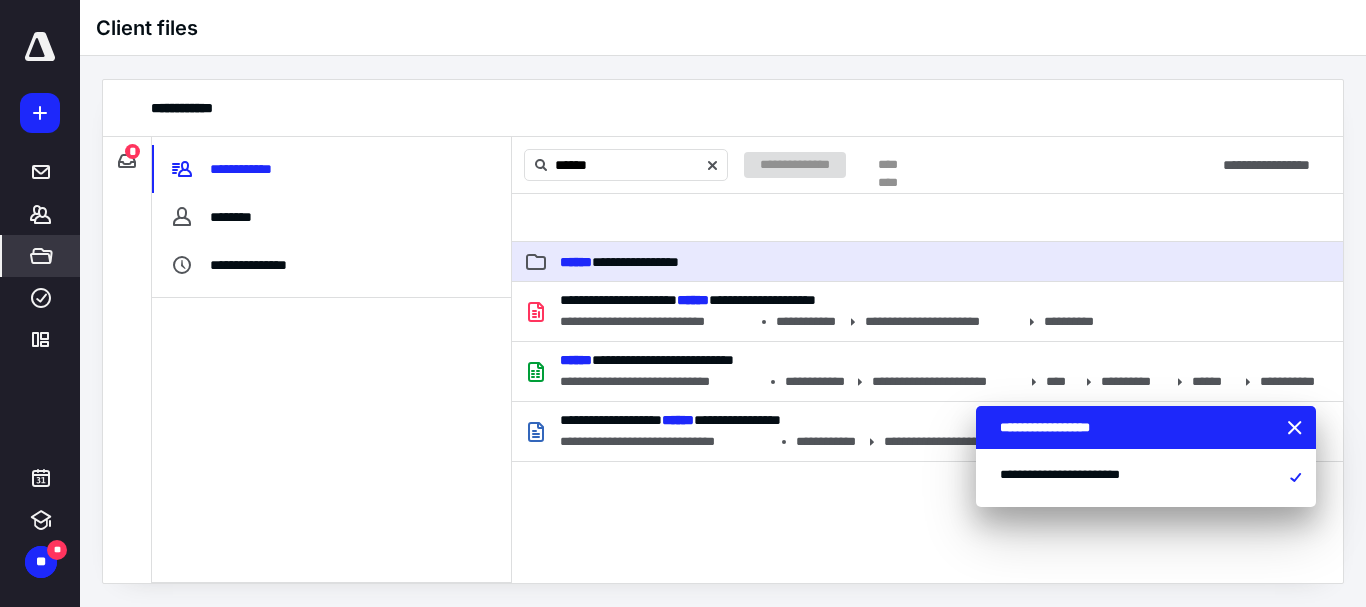 type 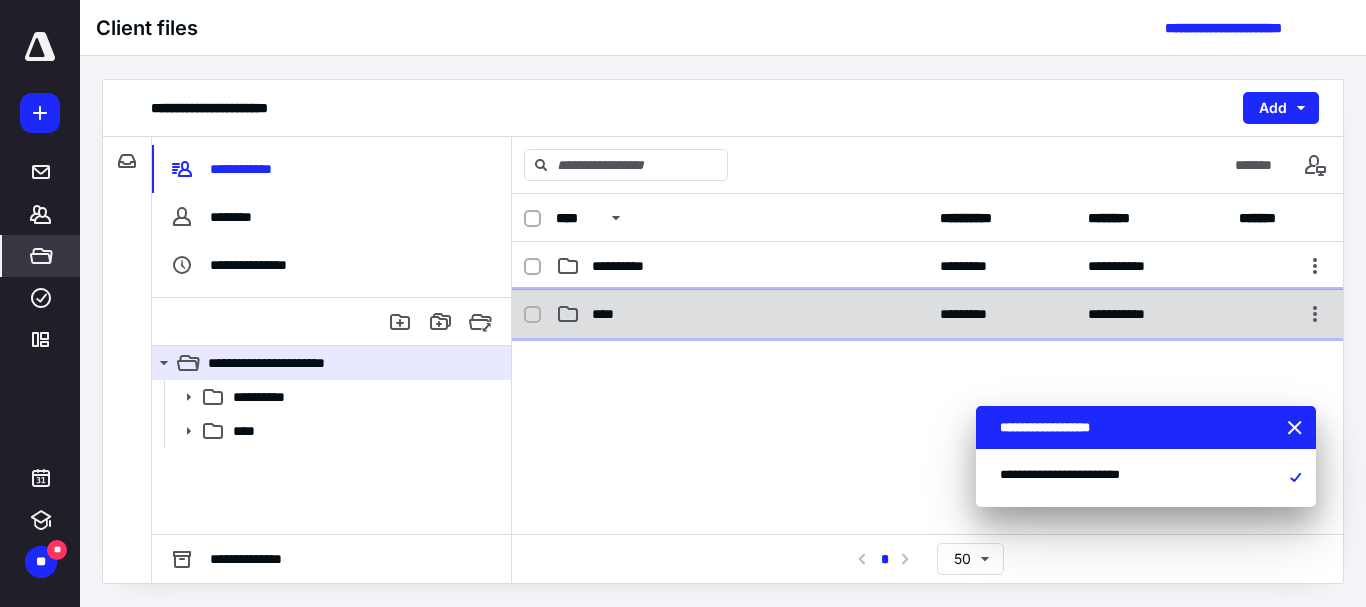 click on "****" at bounding box center (609, 314) 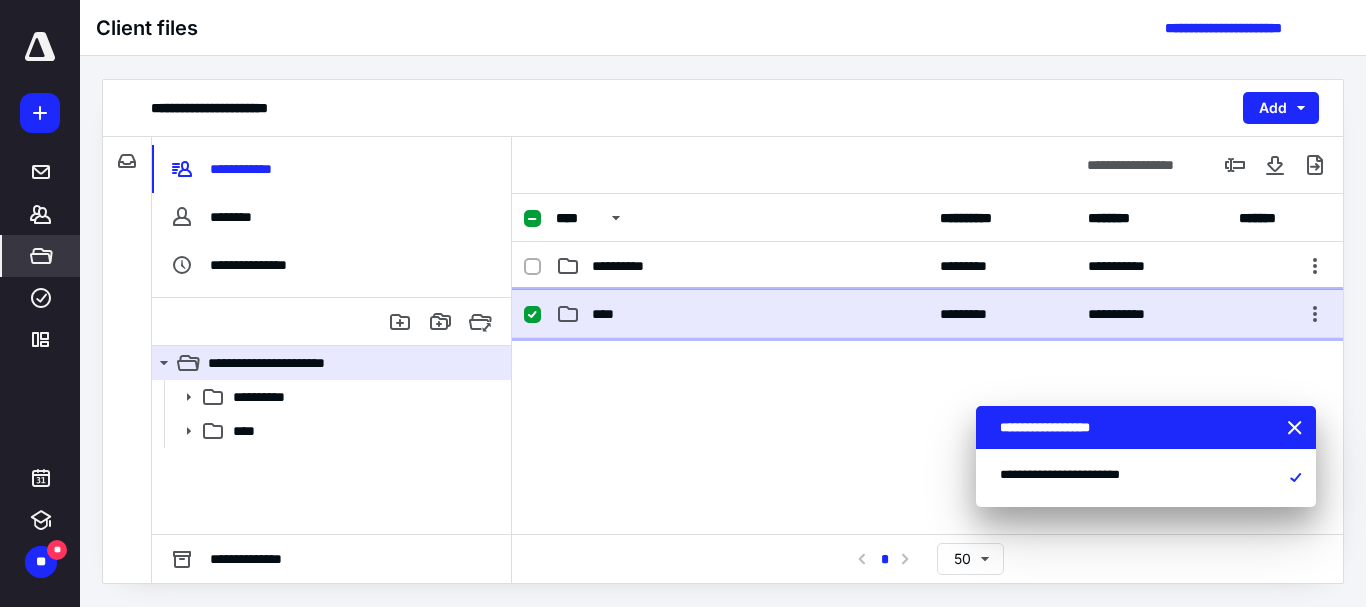 click on "****" at bounding box center [609, 314] 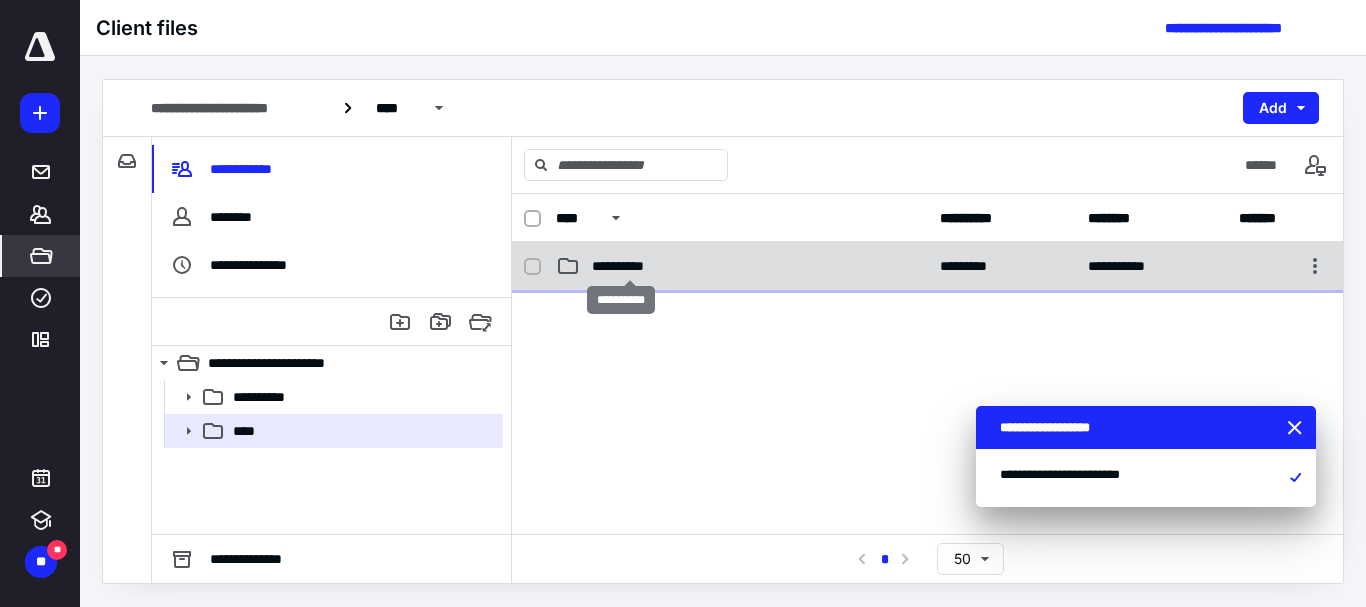 click on "**********" at bounding box center [629, 266] 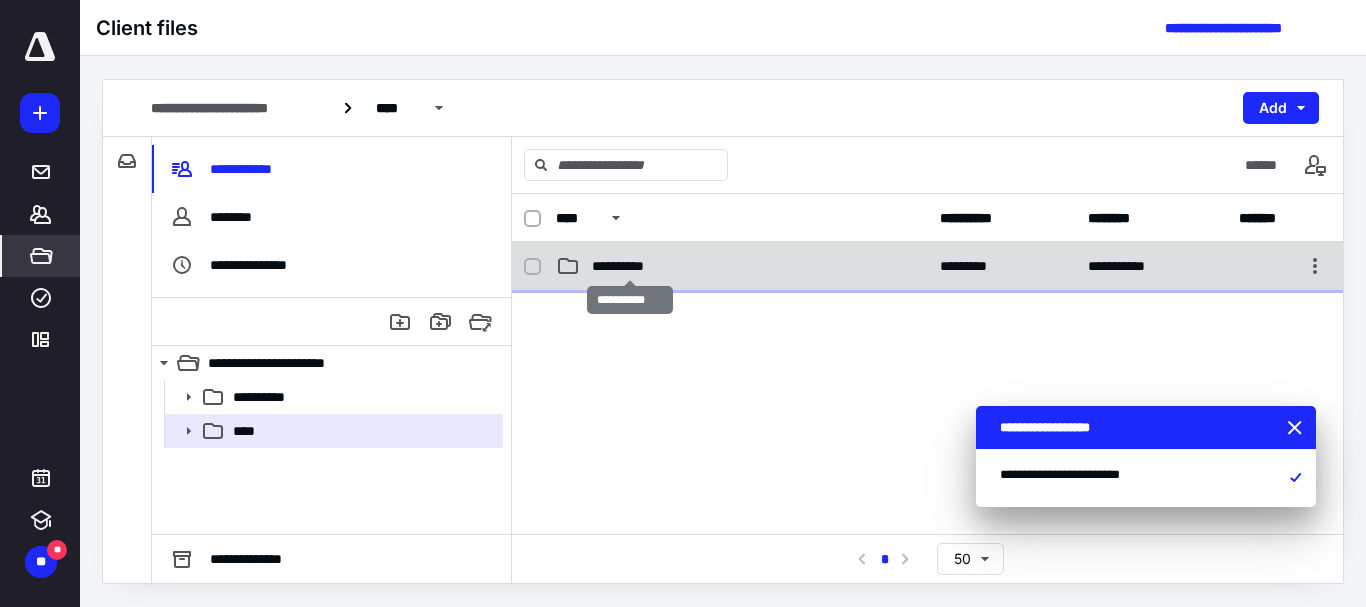 click on "**********" at bounding box center [629, 266] 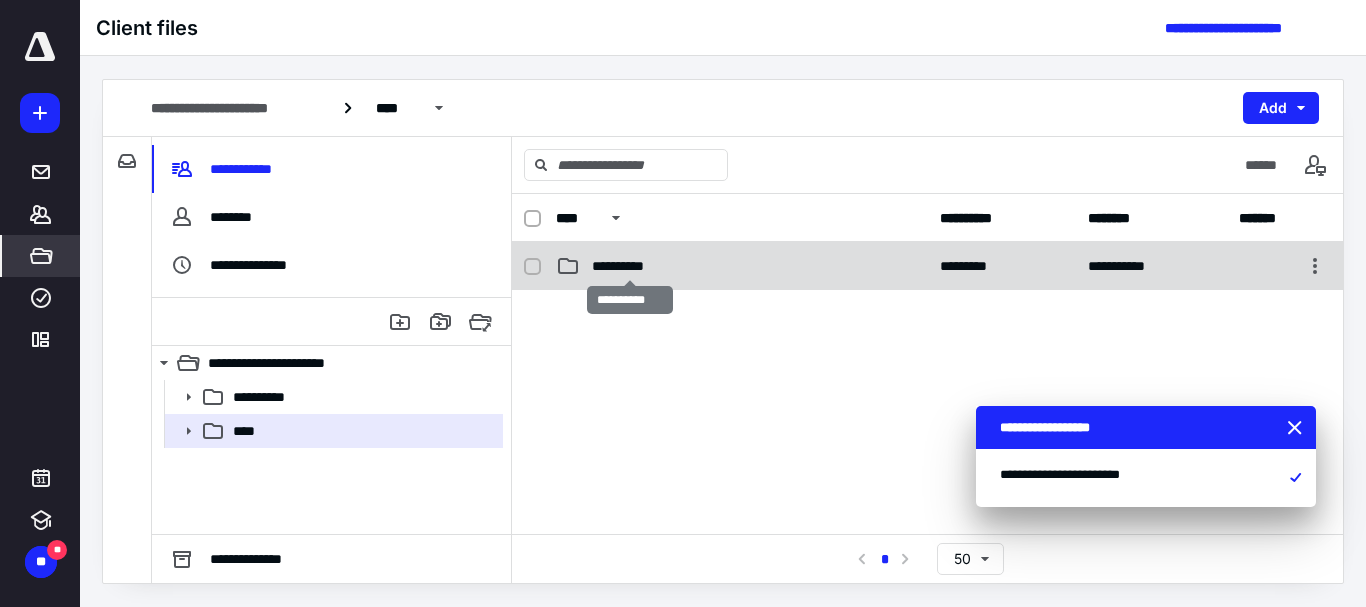 checkbox on "false" 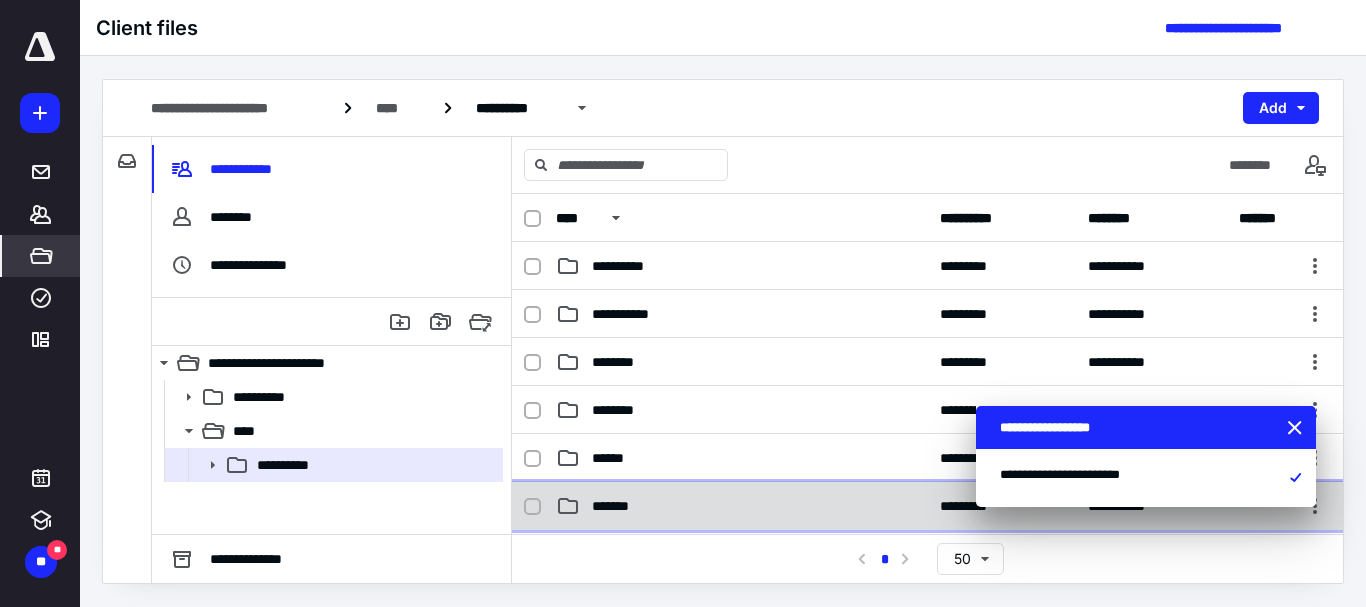 click on "*******" at bounding box center [619, 506] 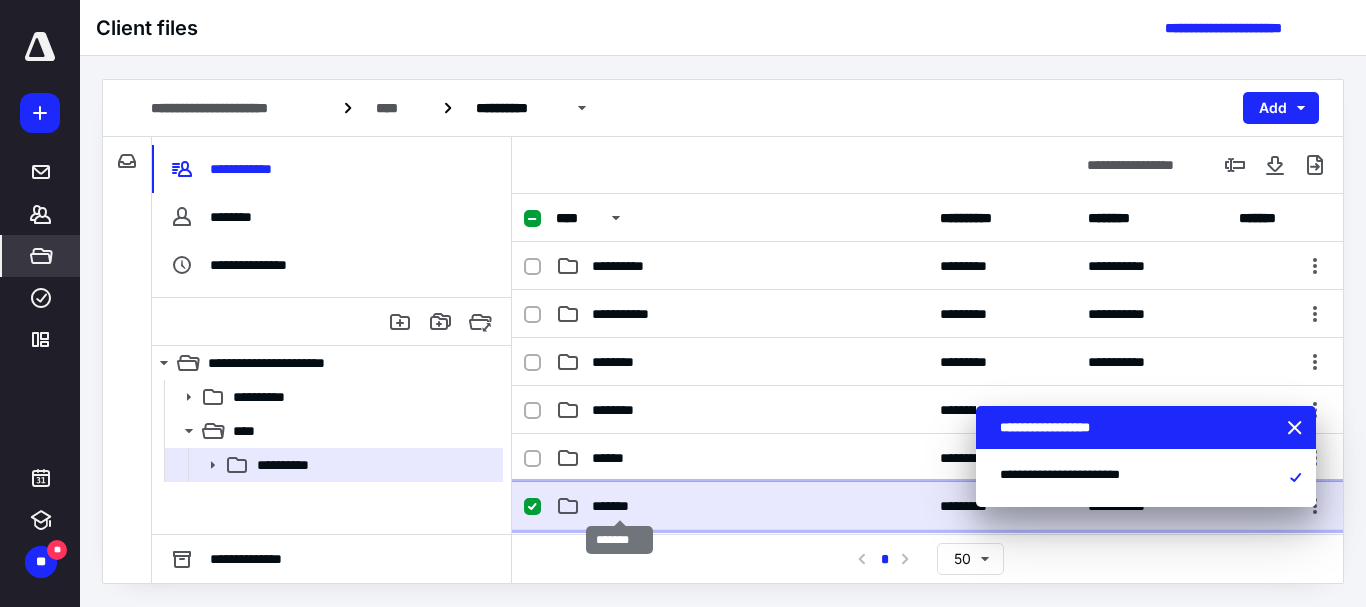 click on "*******" at bounding box center [619, 506] 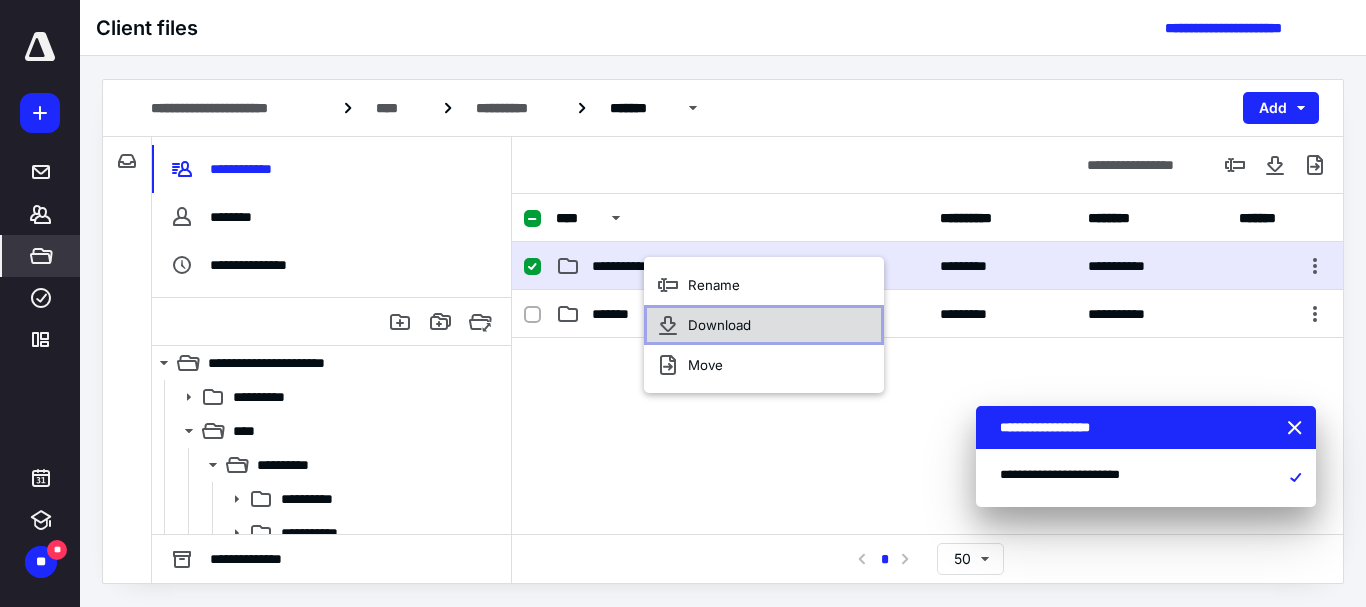 click on "Download" at bounding box center (719, 325) 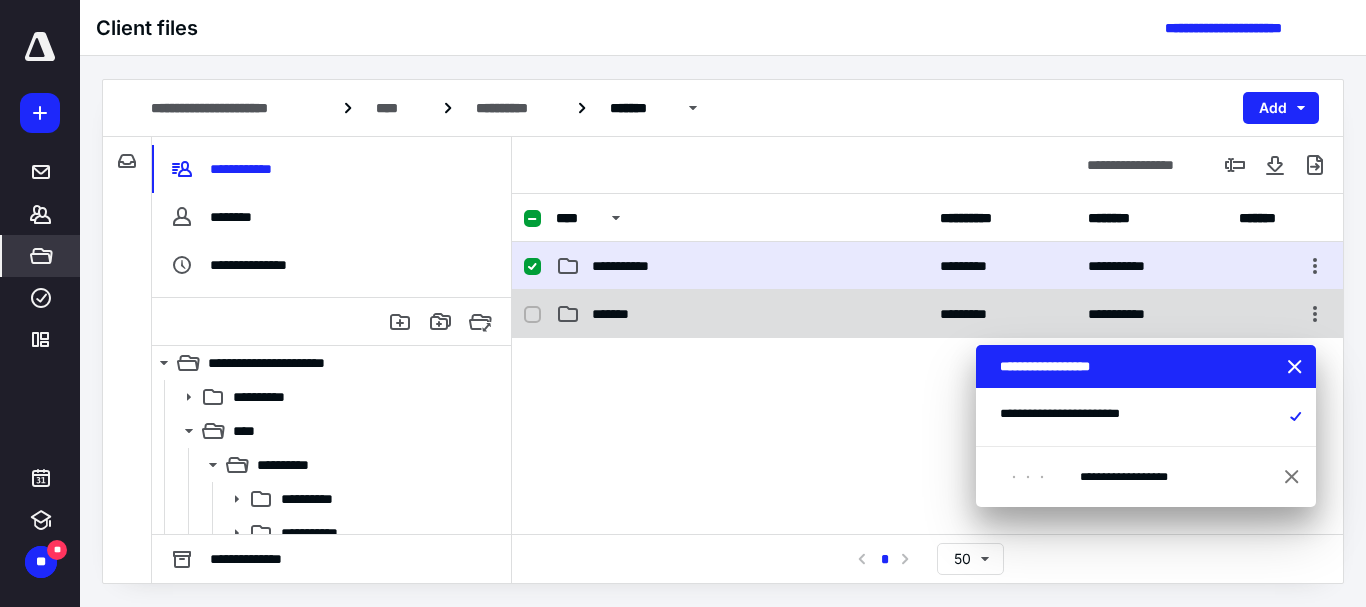 click on "**********" at bounding box center (927, 314) 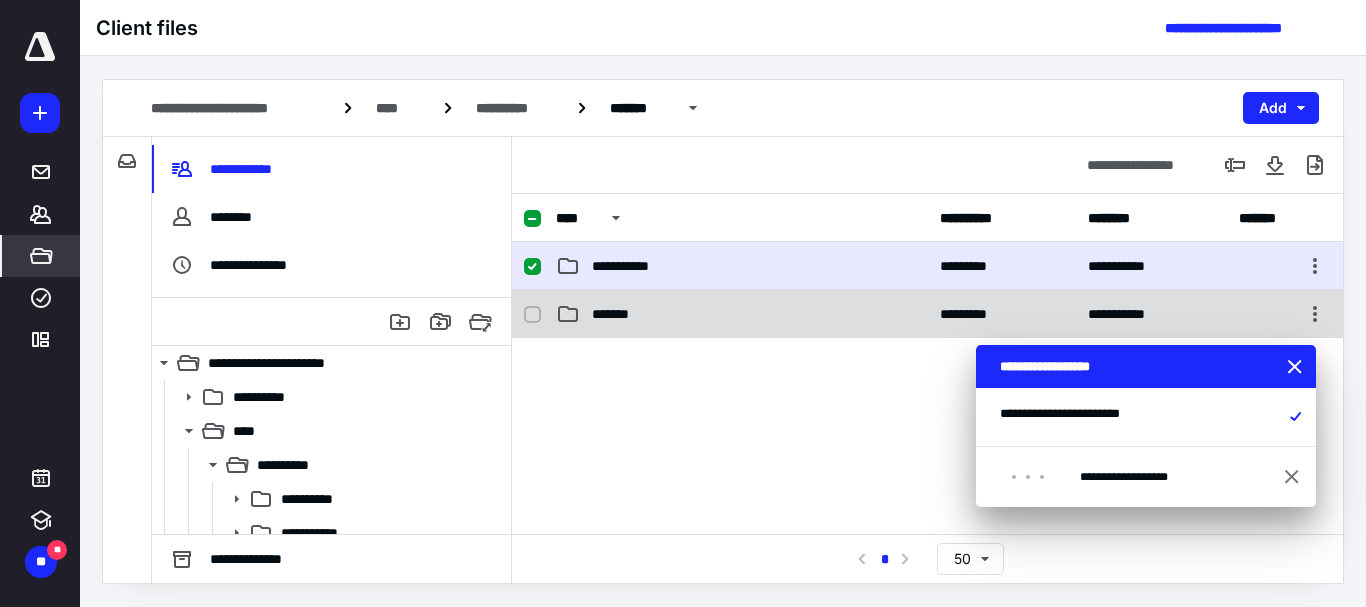 checkbox on "false" 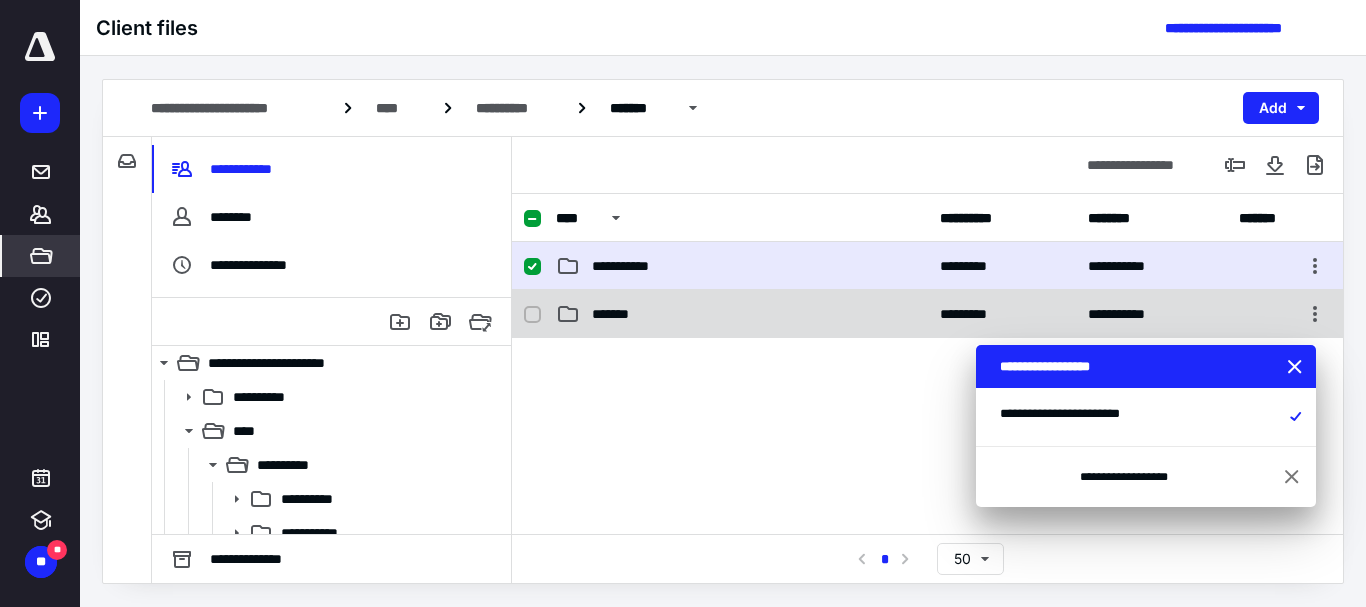 checkbox on "true" 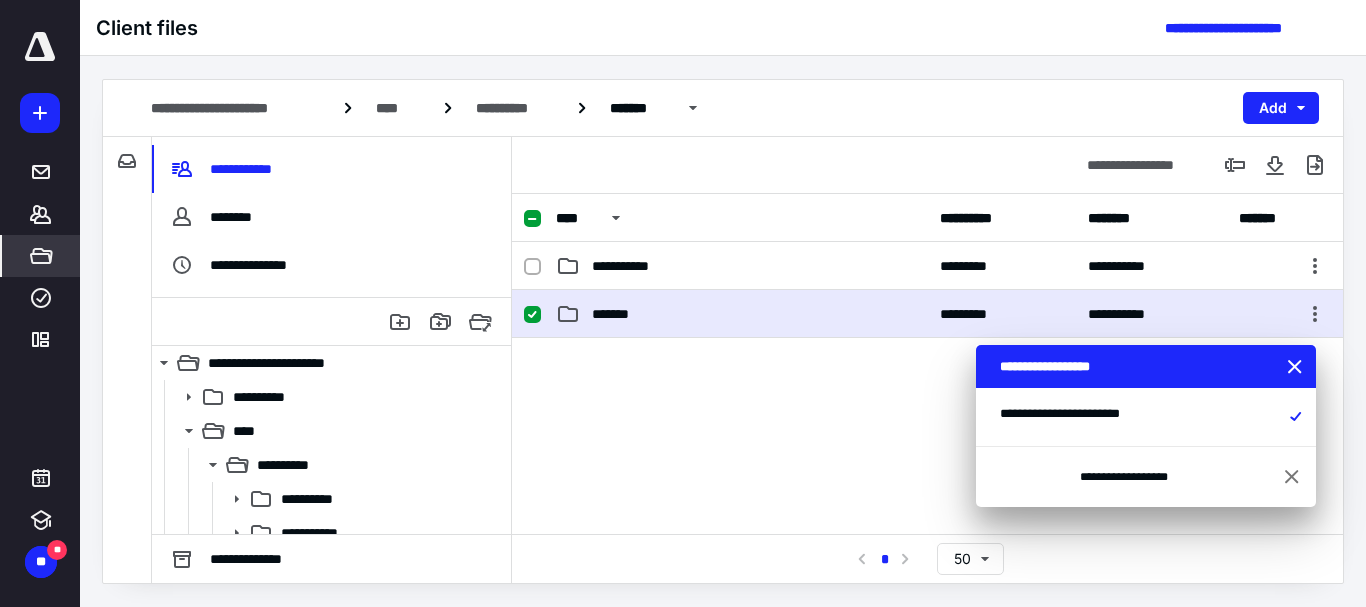 click on "**********" at bounding box center [927, 314] 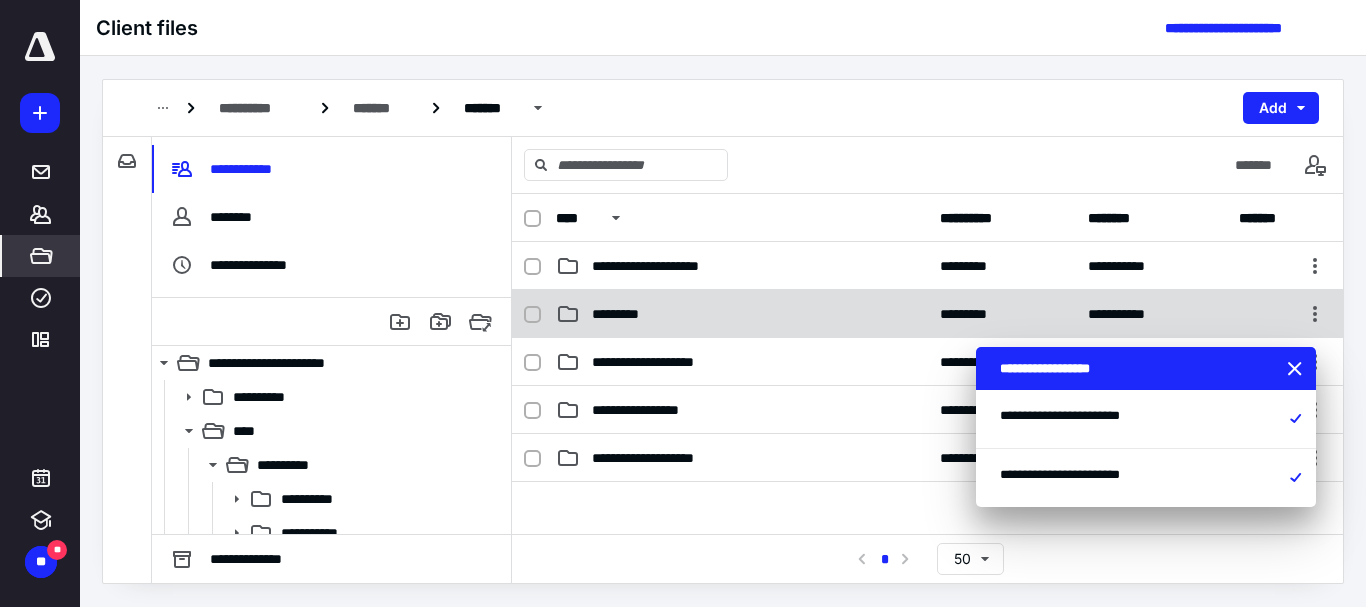 click on "*********" at bounding box center [629, 314] 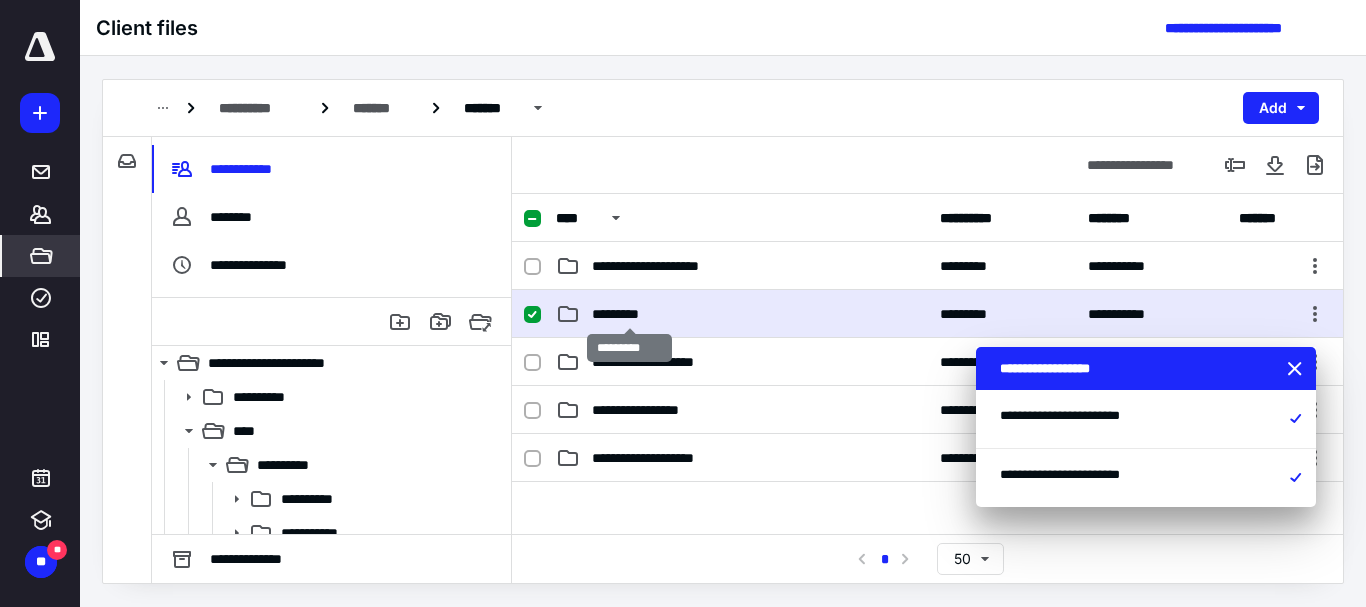click on "*********" at bounding box center (629, 314) 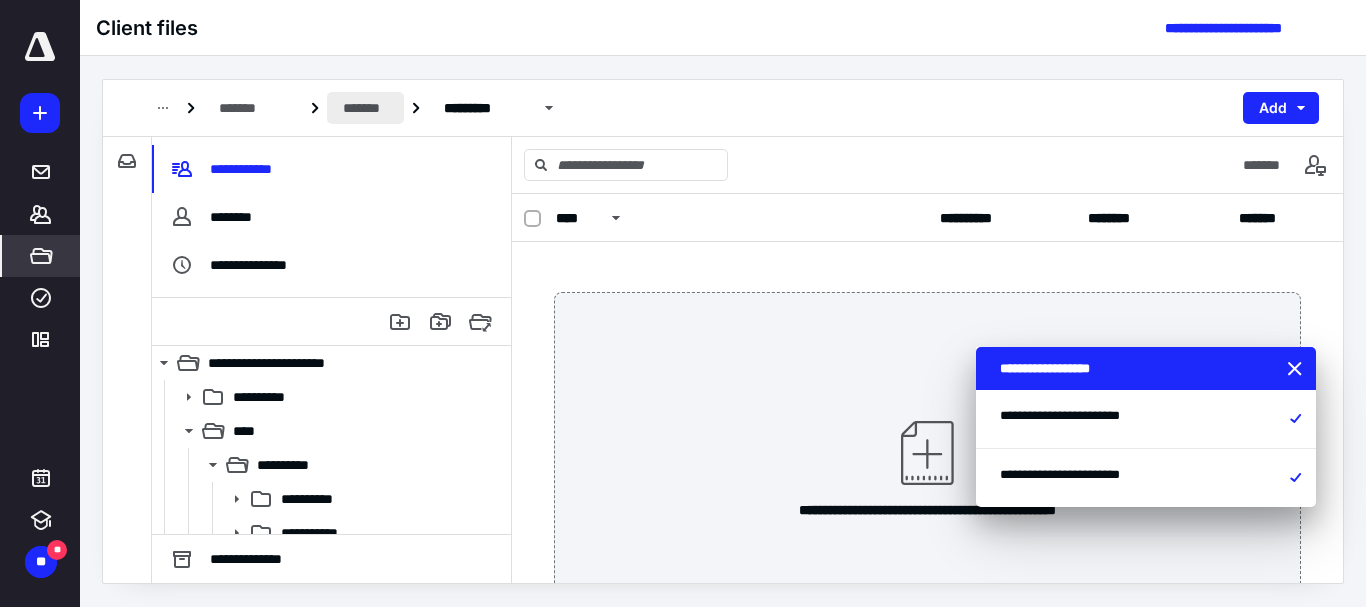 click on "*******" at bounding box center (365, 108) 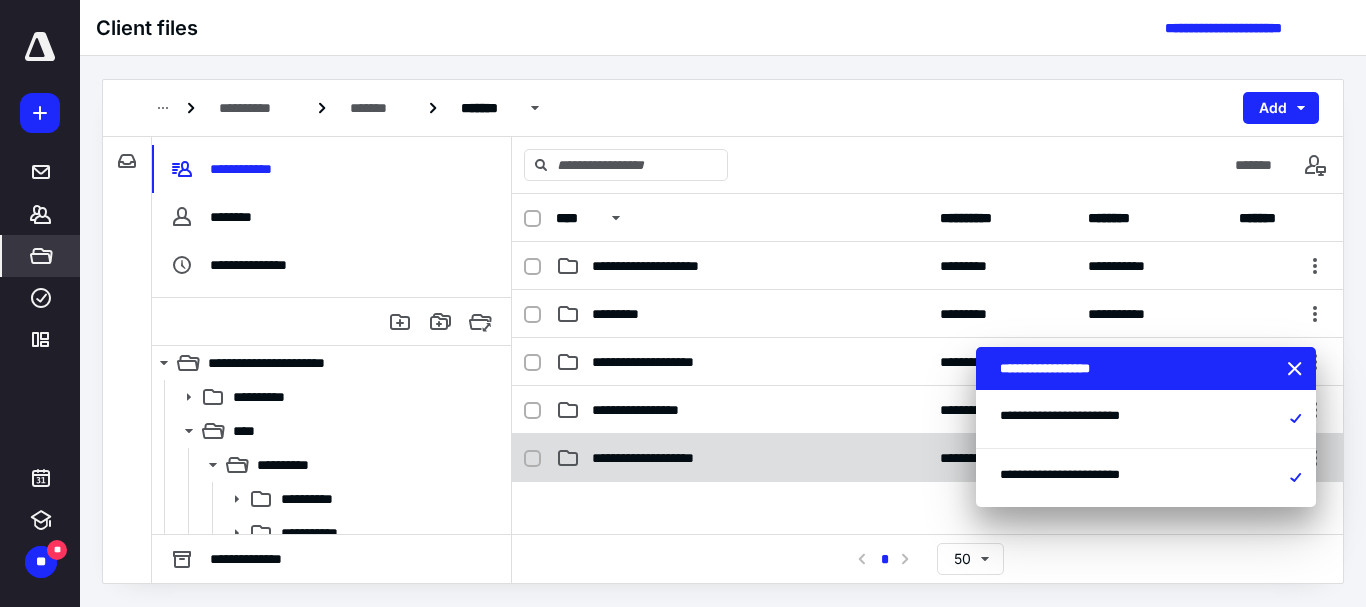 click on "**********" at bounding box center [742, 458] 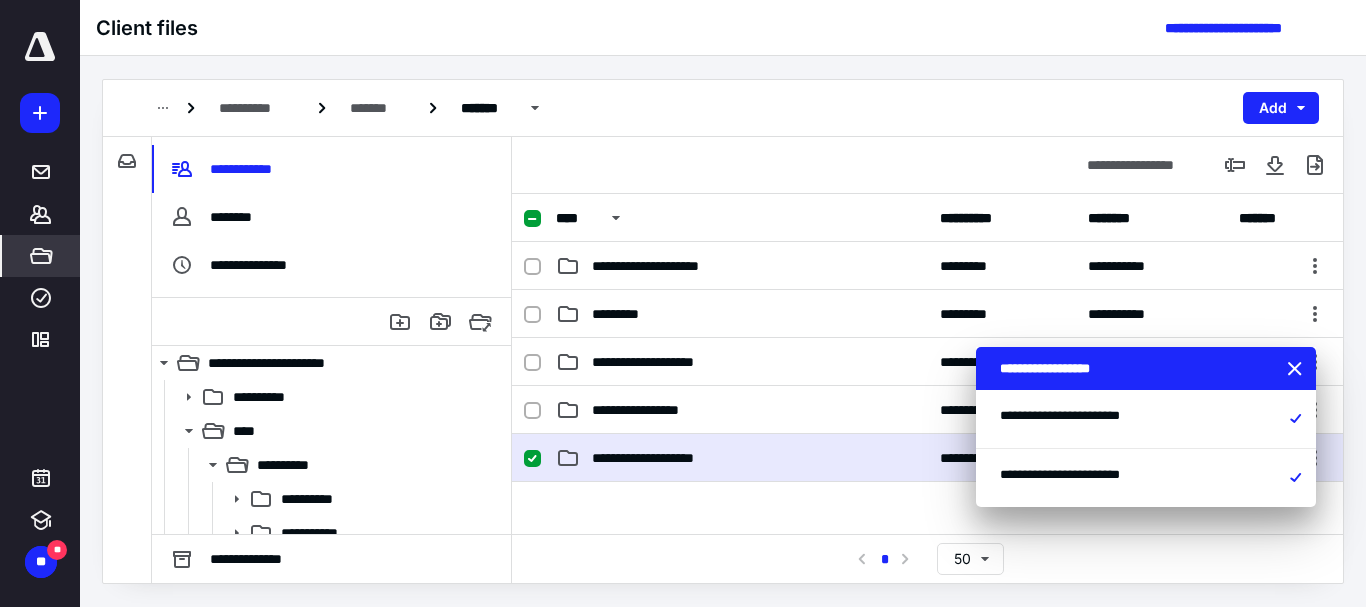 click on "**********" at bounding box center (742, 458) 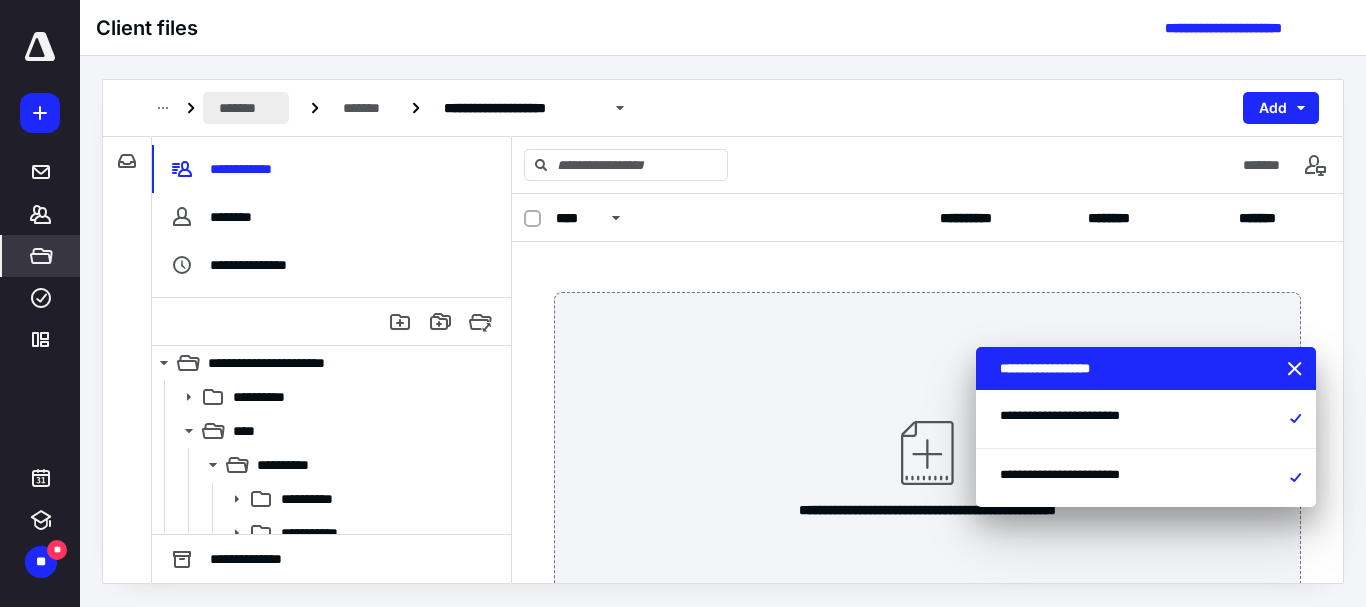 click on "*******" at bounding box center [246, 108] 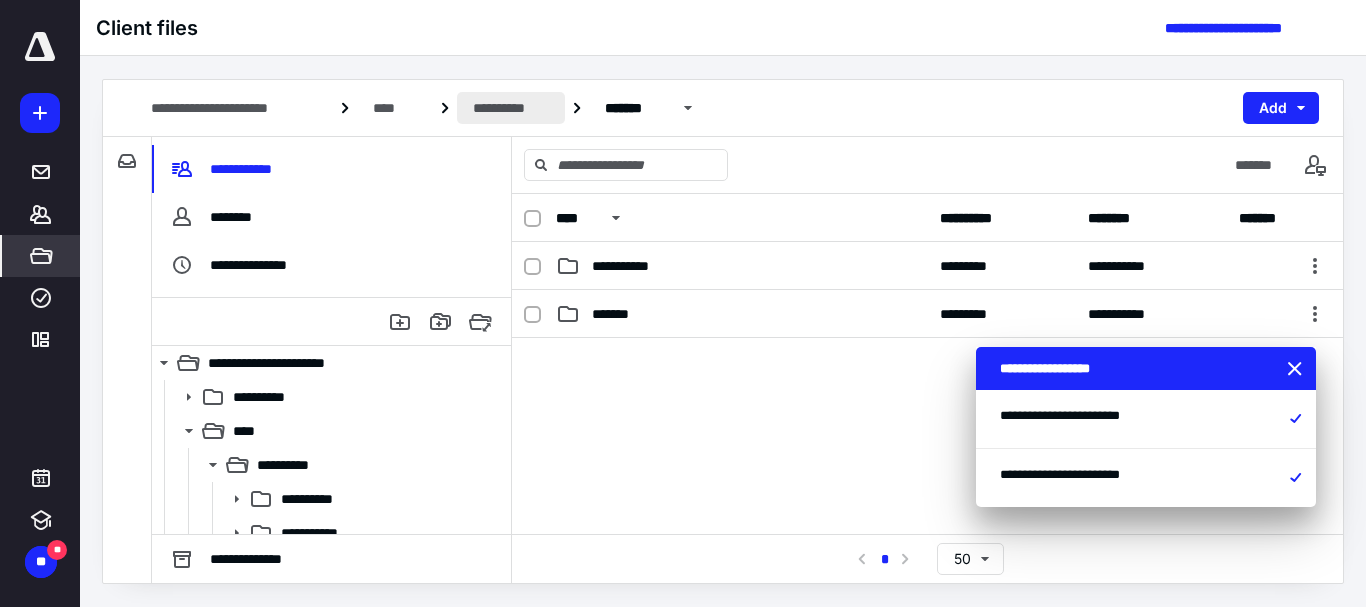 click on "**********" at bounding box center (510, 108) 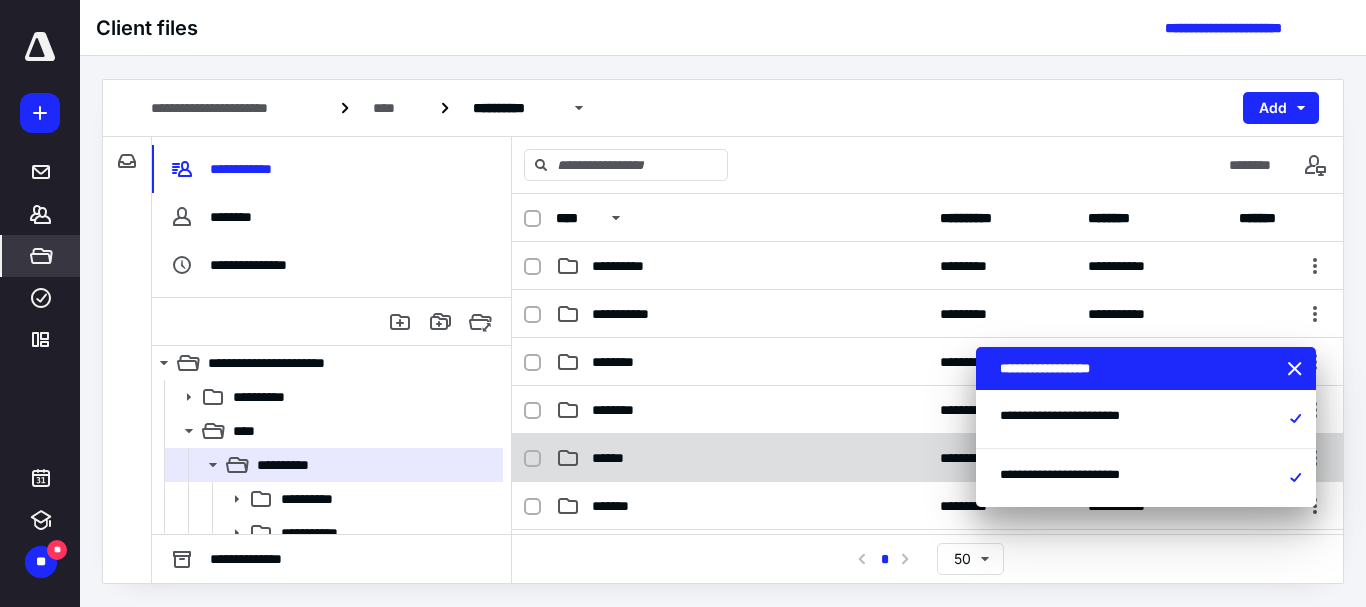 click on "******" at bounding box center [742, 458] 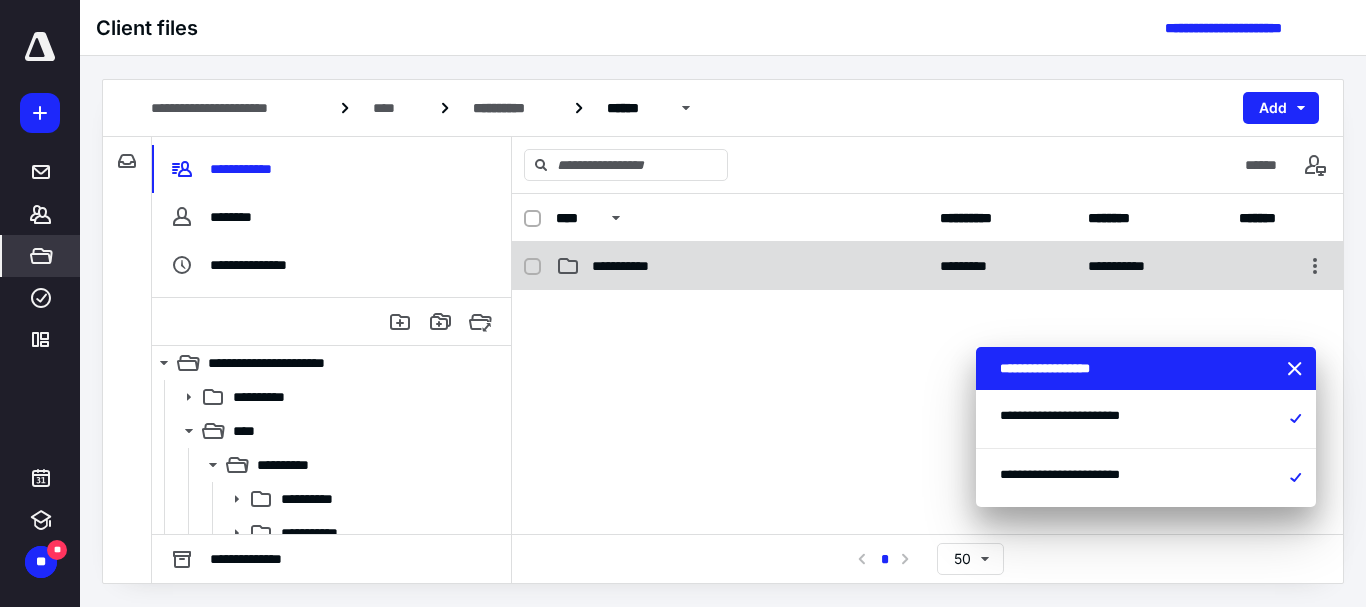 checkbox on "true" 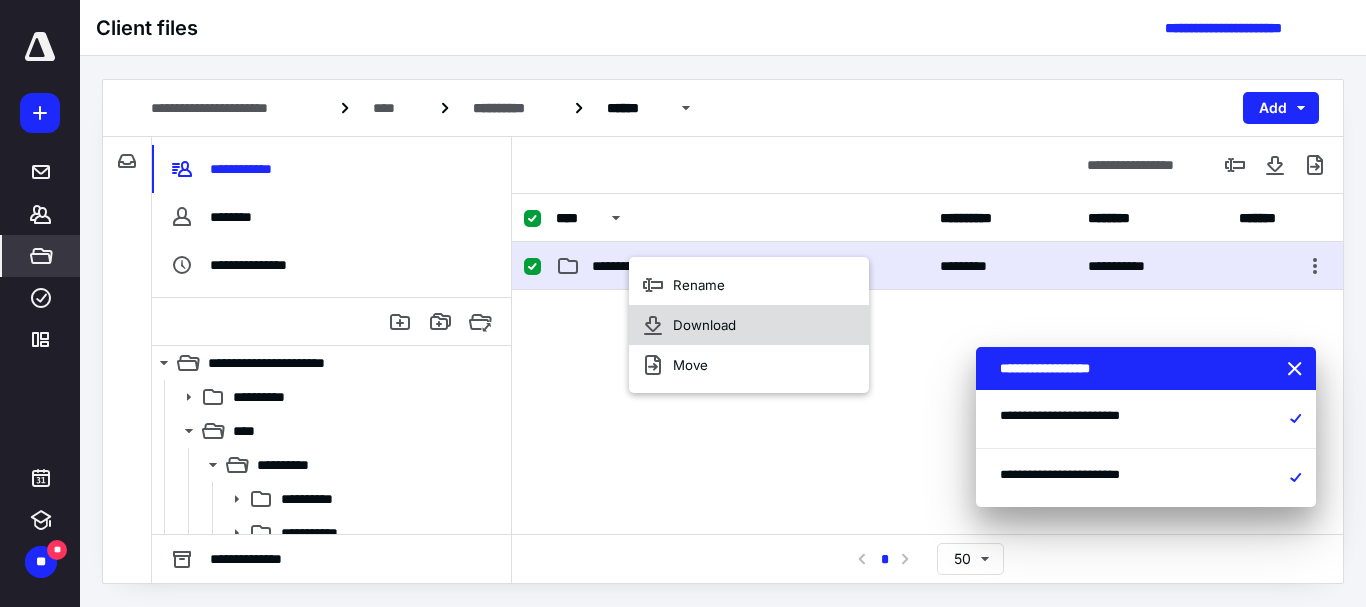 click on "Download" at bounding box center (704, 325) 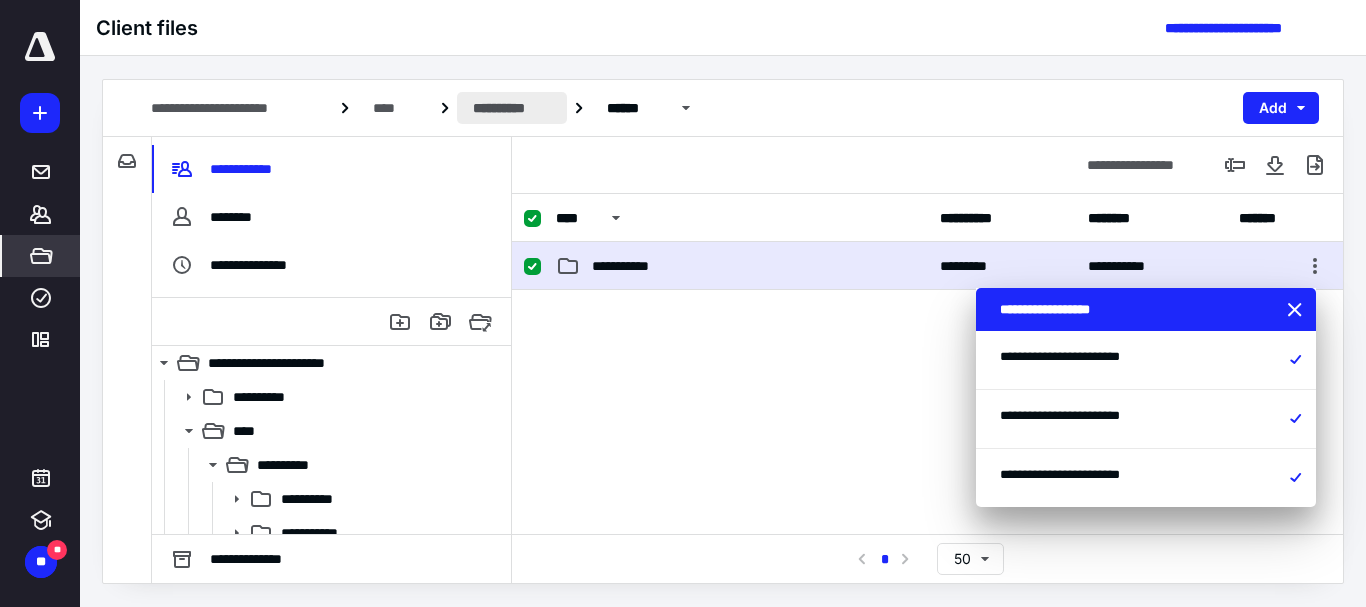 click on "**********" at bounding box center [512, 108] 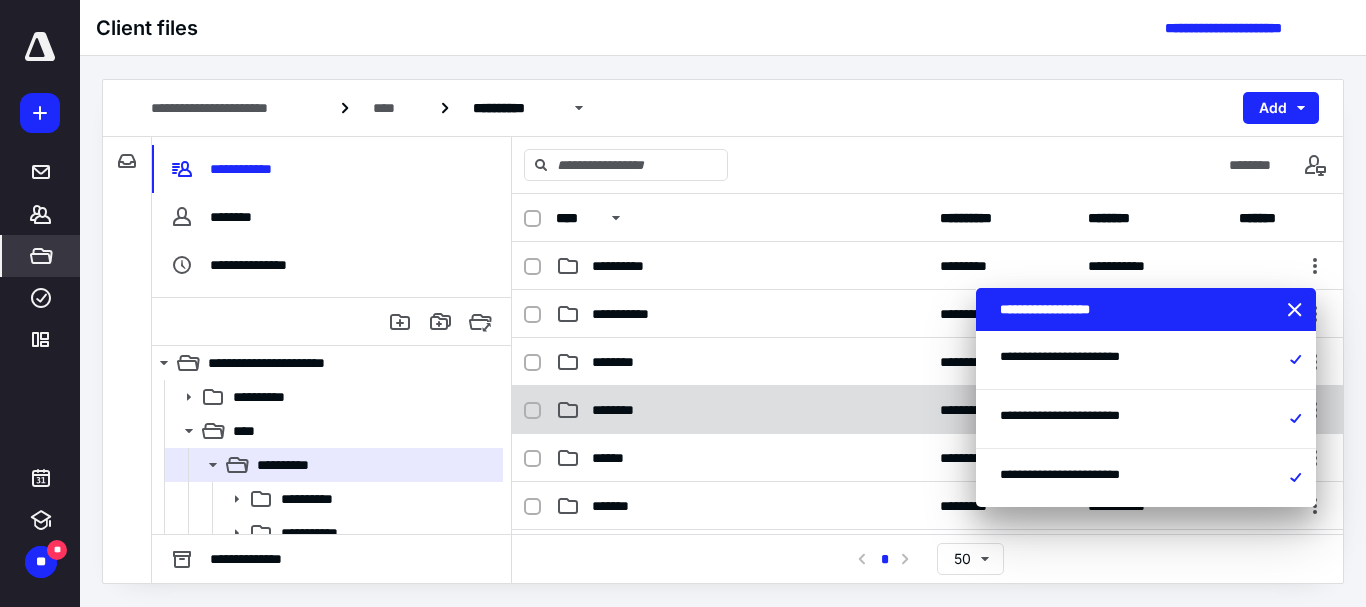 click on "********" at bounding box center (618, 410) 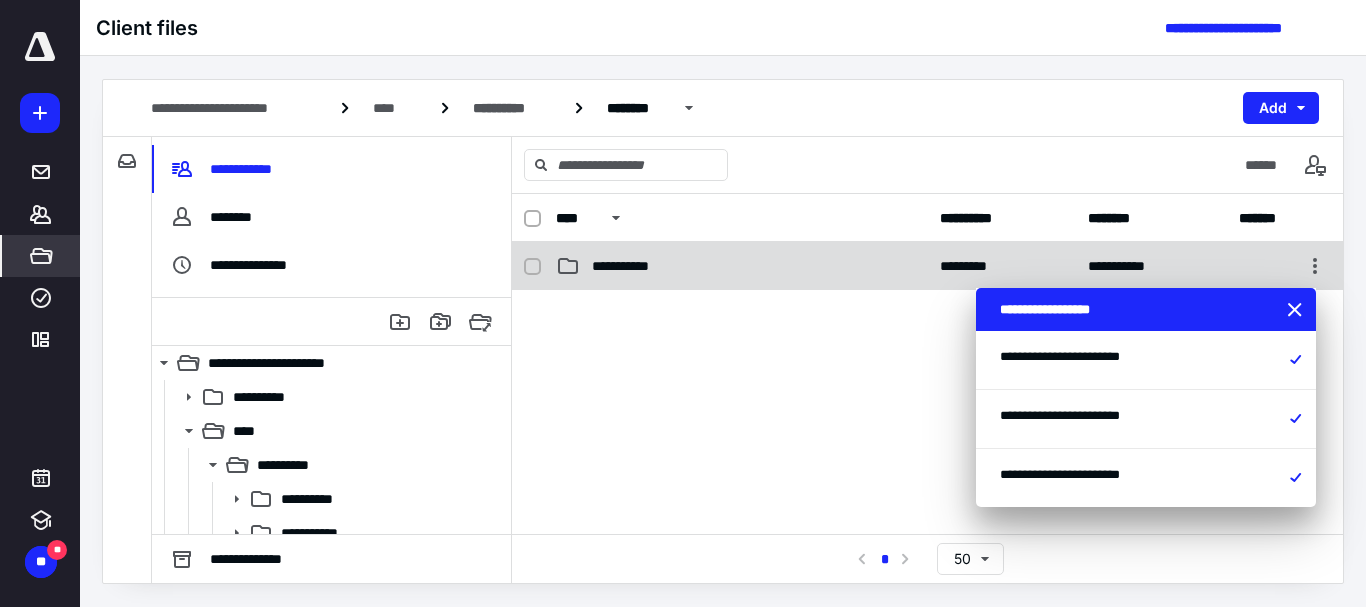 click on "**********" at bounding box center [927, 266] 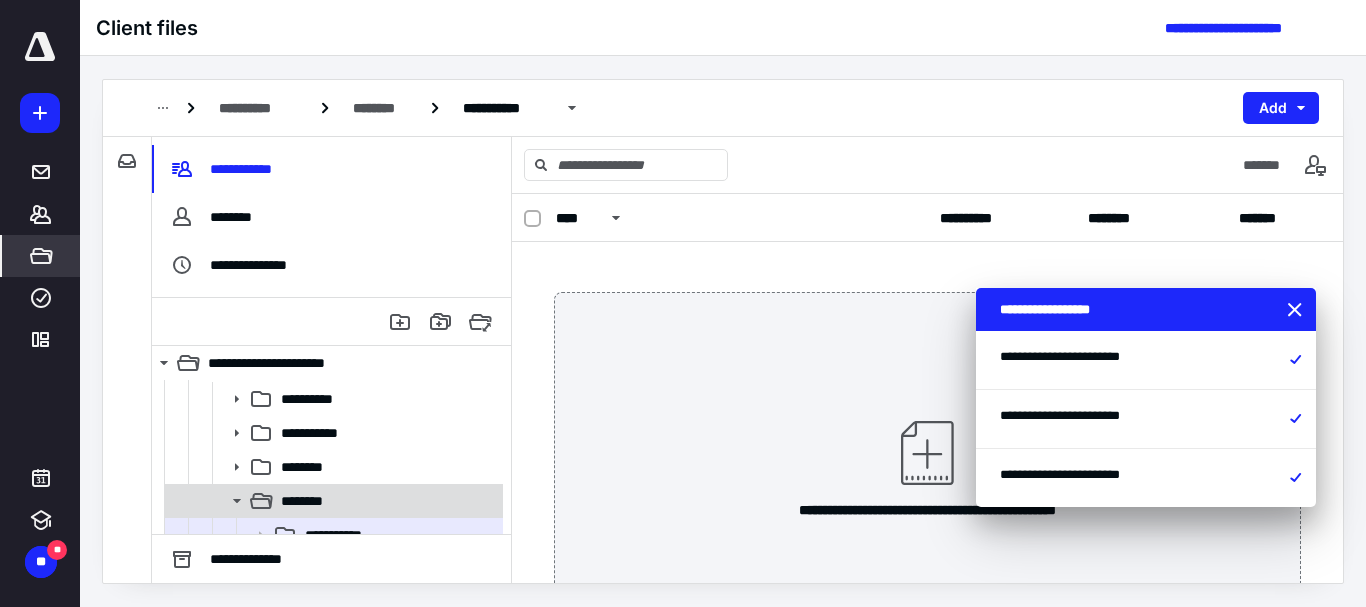 scroll, scrollTop: 200, scrollLeft: 0, axis: vertical 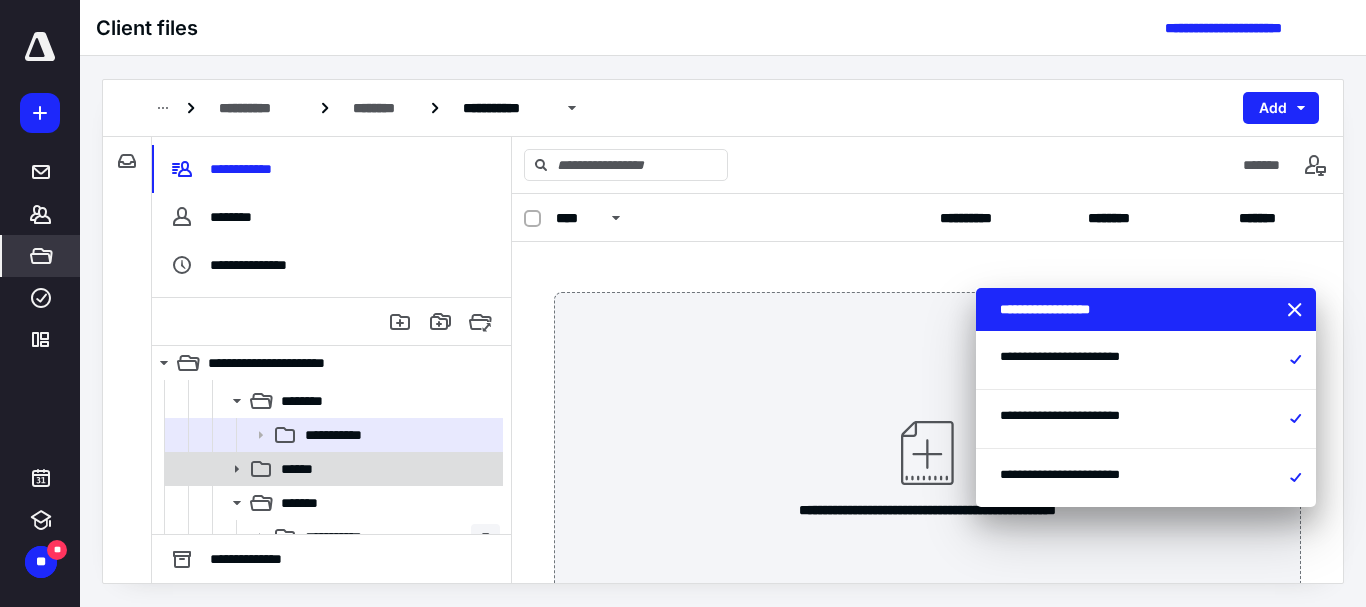 click on "******" at bounding box center (386, 469) 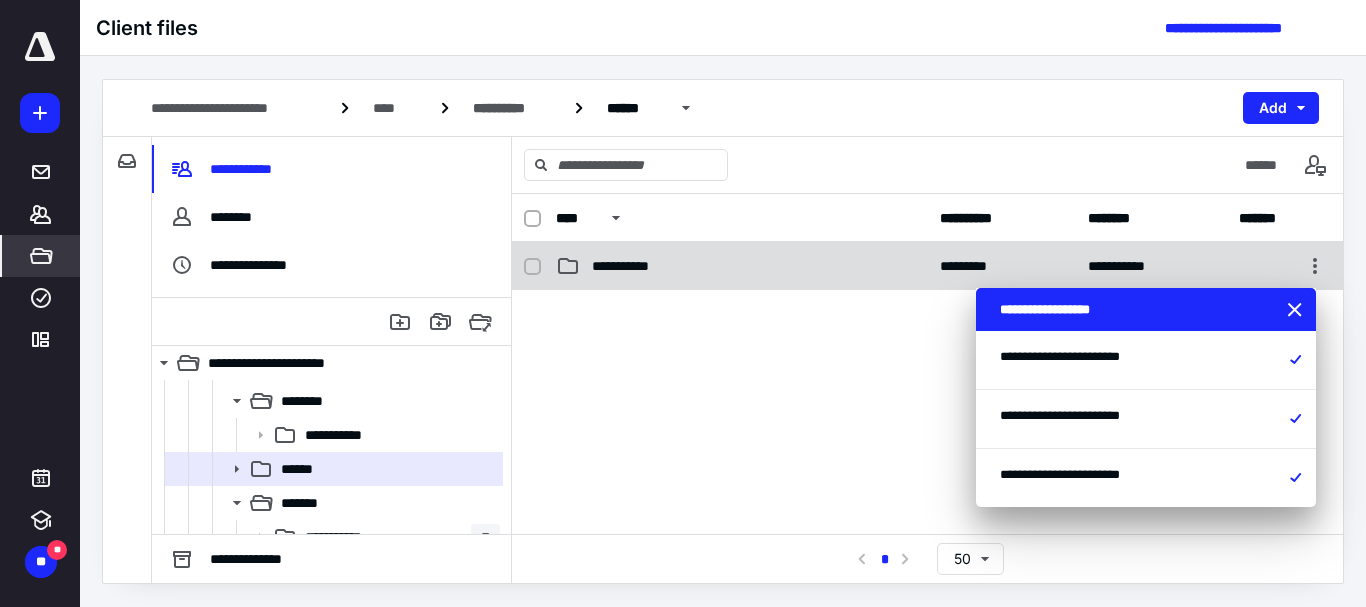 click on "**********" at bounding box center (927, 266) 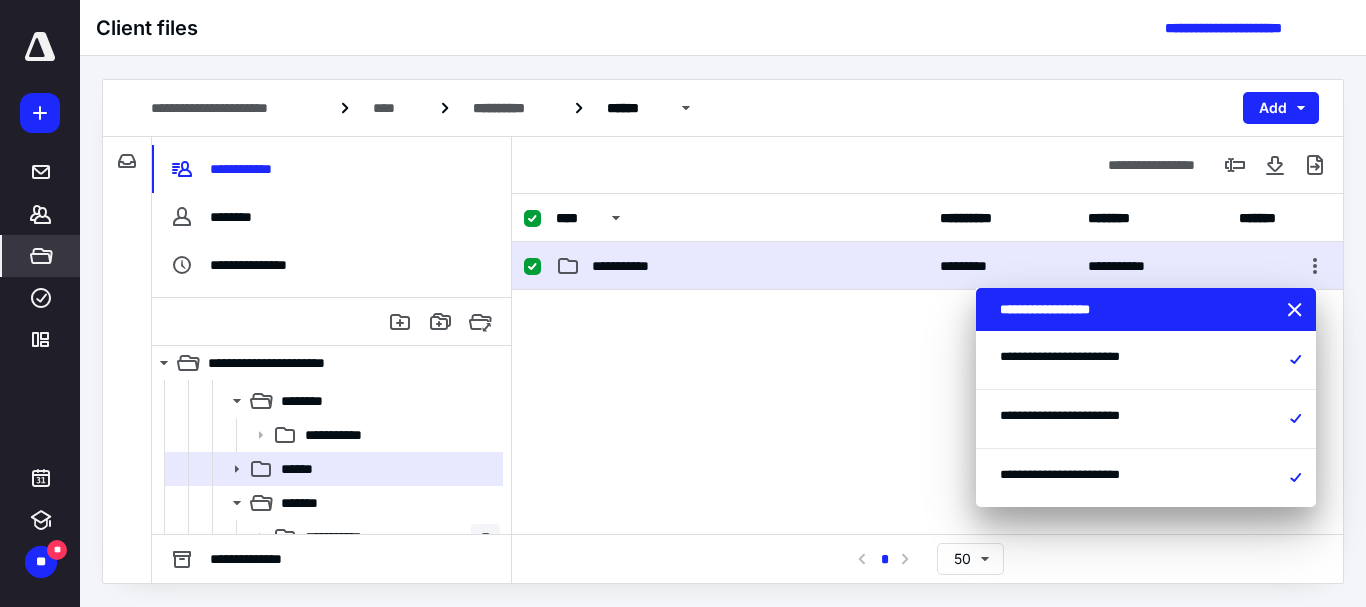 click on "**********" at bounding box center [927, 266] 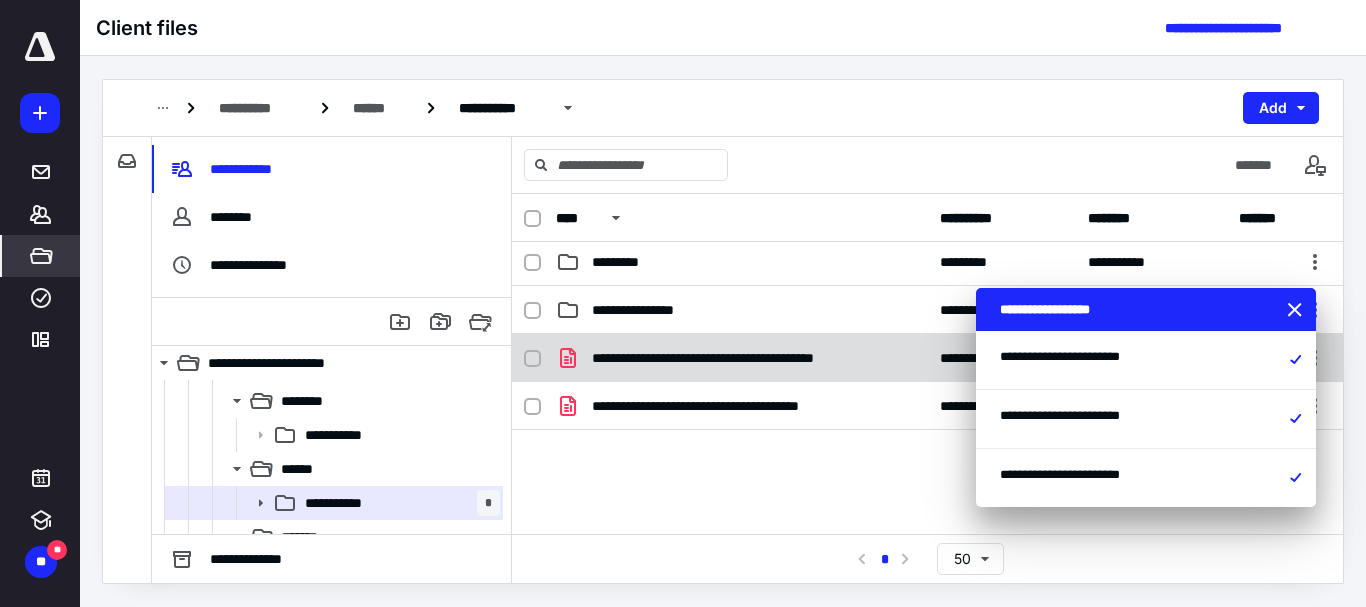 scroll, scrollTop: 144, scrollLeft: 0, axis: vertical 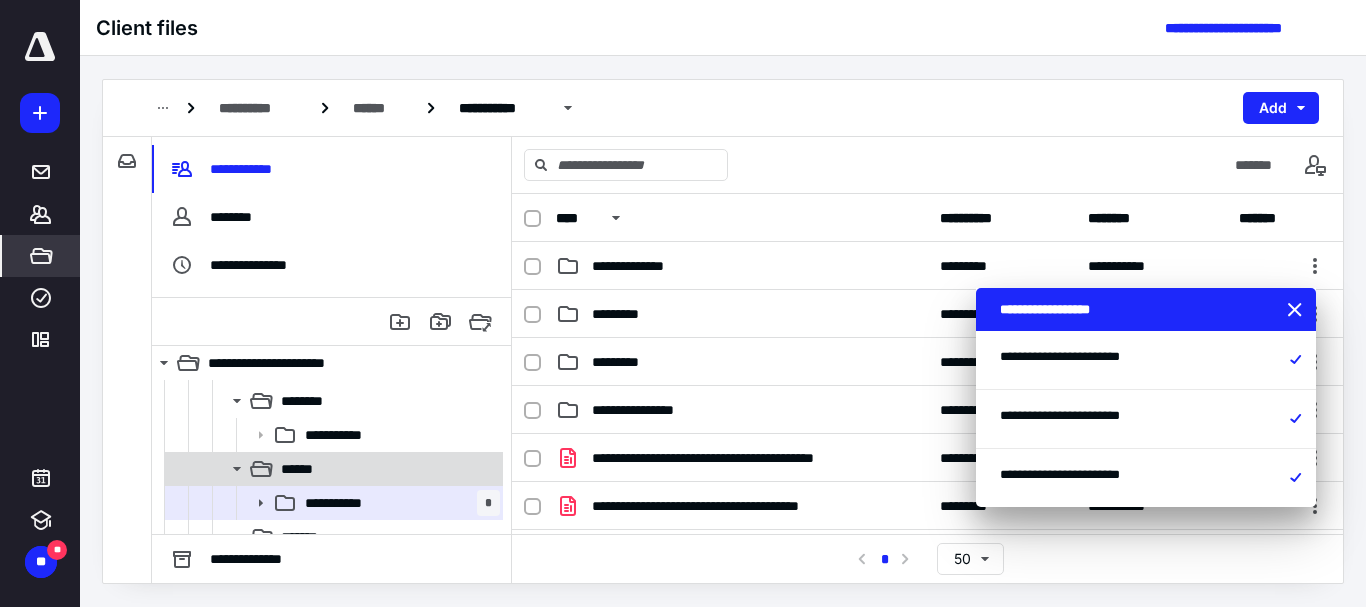 click on "******" at bounding box center (386, 469) 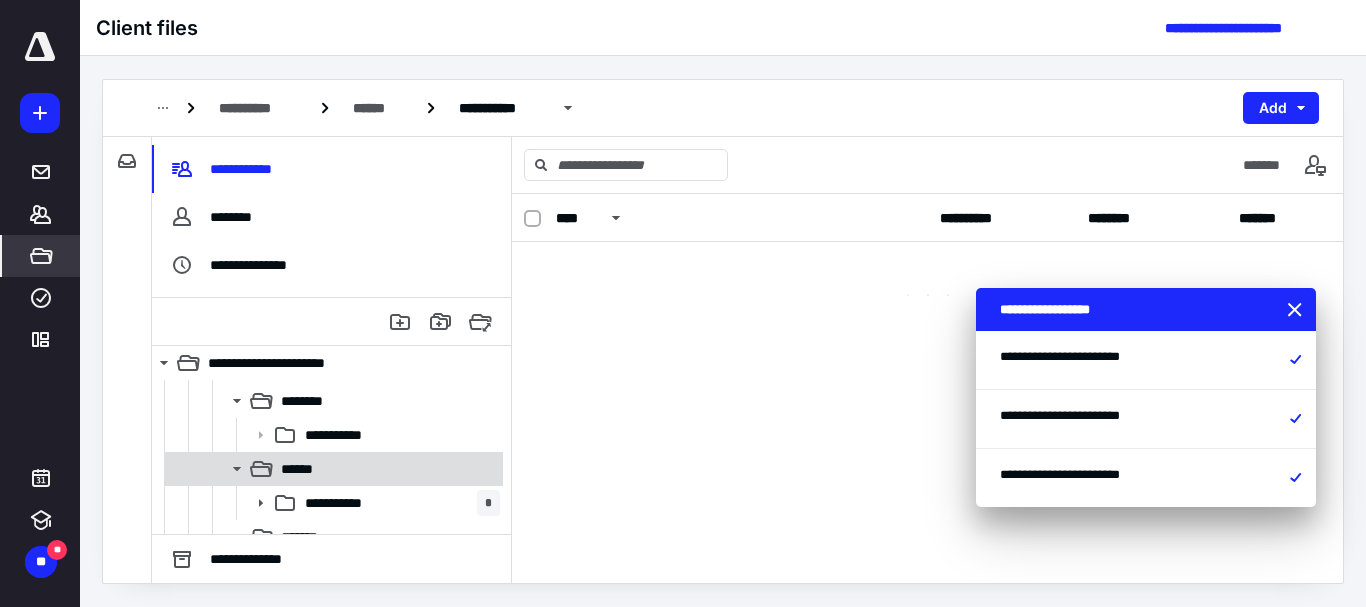 scroll, scrollTop: 0, scrollLeft: 0, axis: both 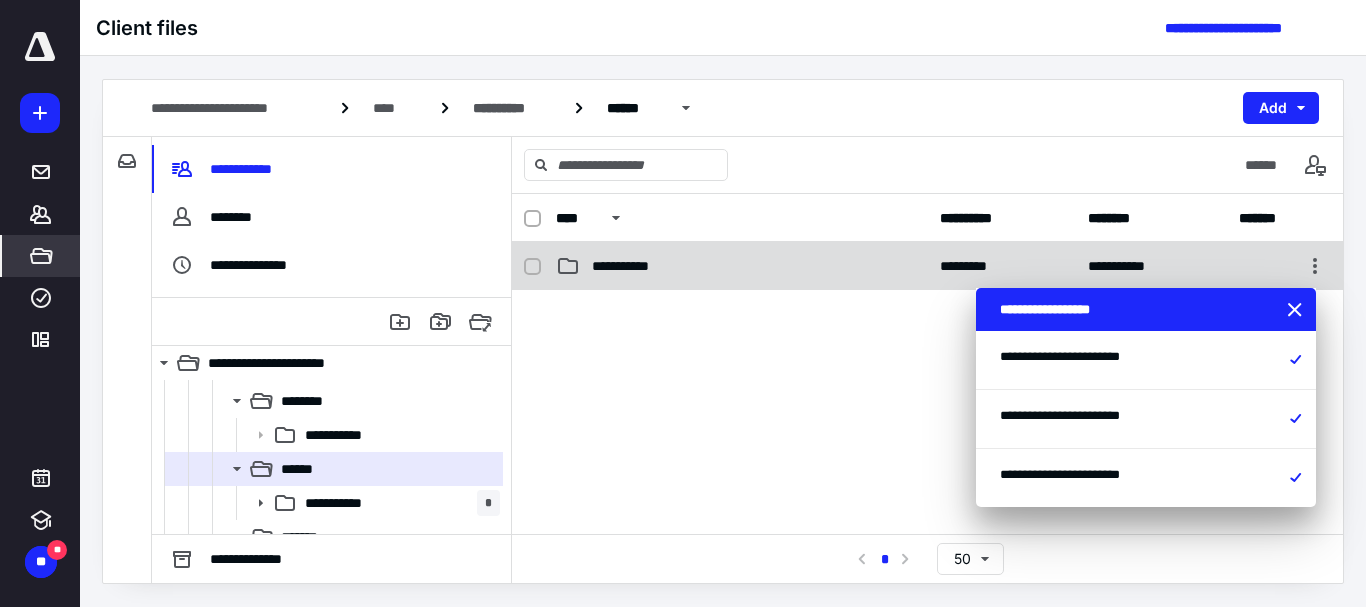 click on "**********" at bounding box center (631, 266) 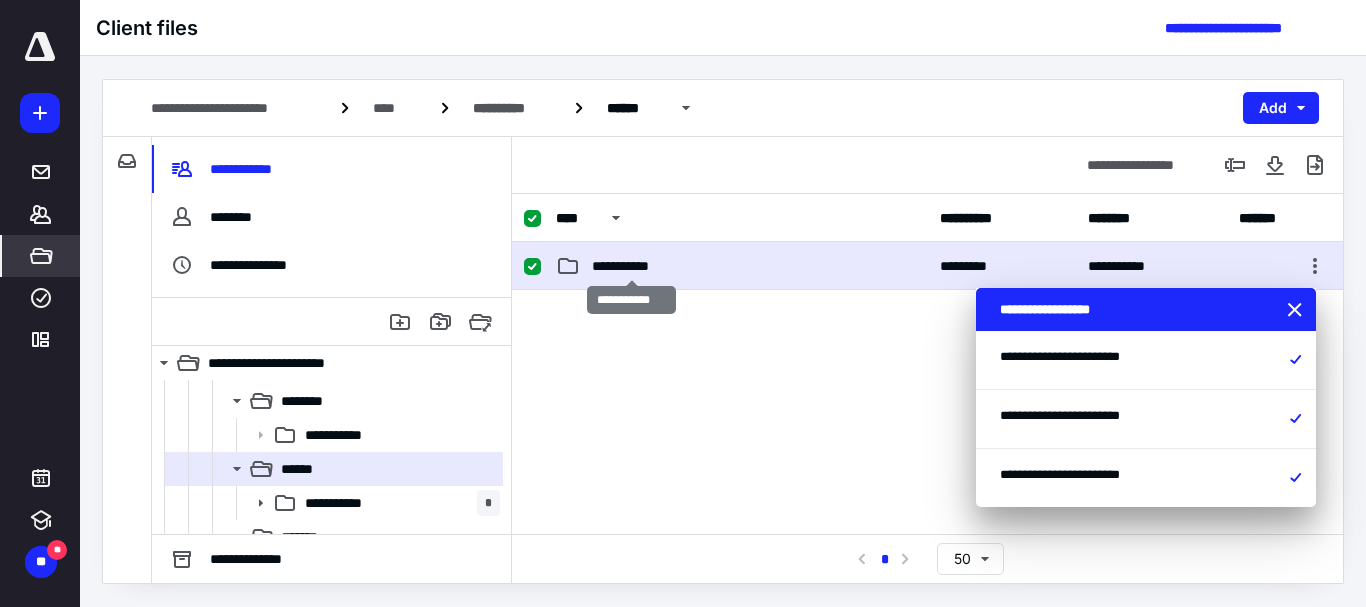 click on "**********" at bounding box center (631, 266) 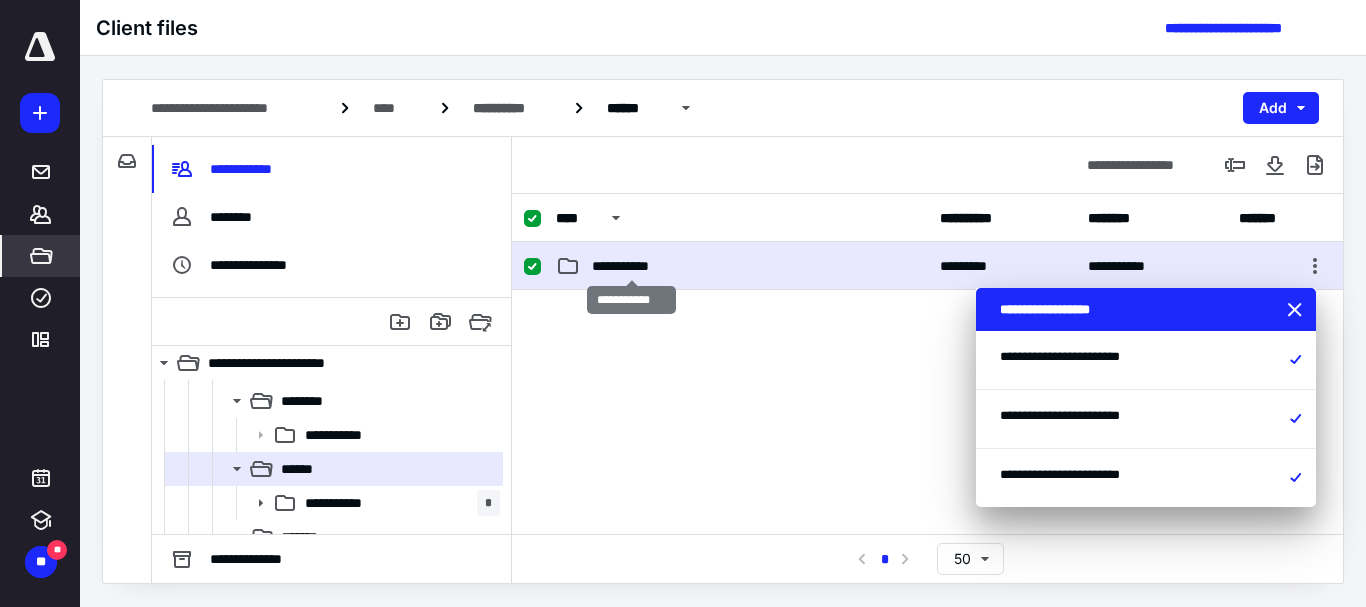 checkbox on "false" 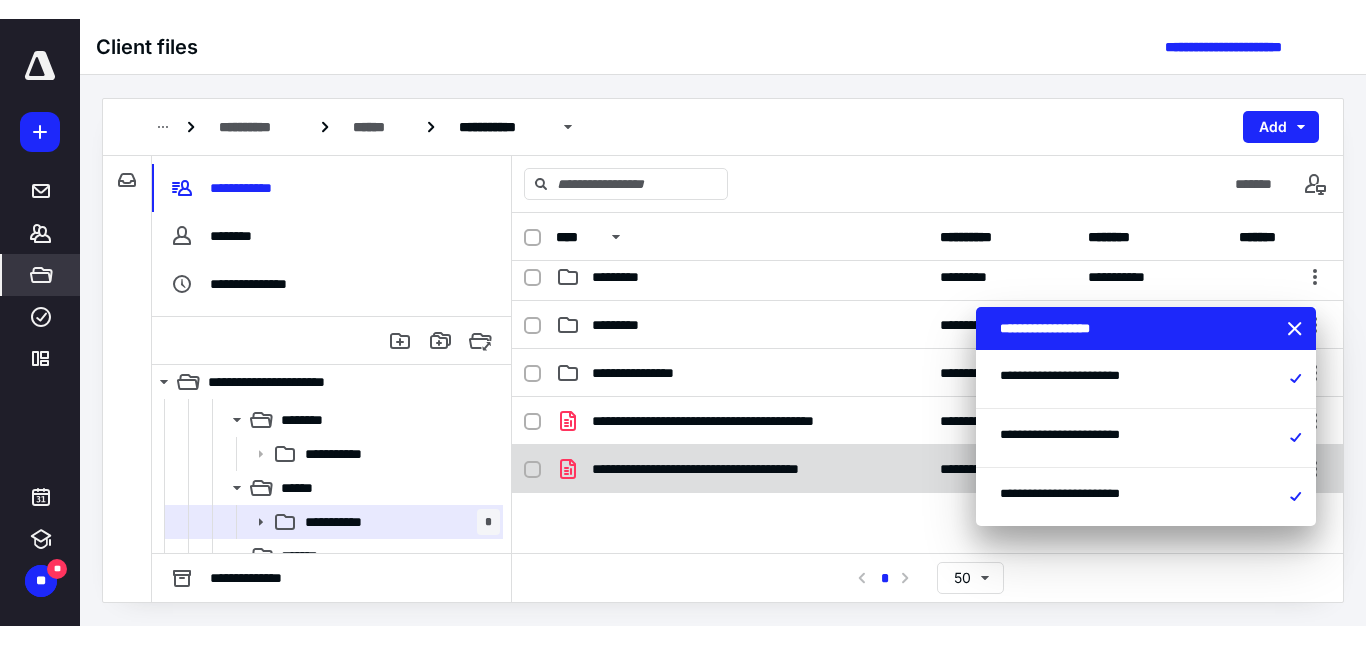 scroll, scrollTop: 344, scrollLeft: 0, axis: vertical 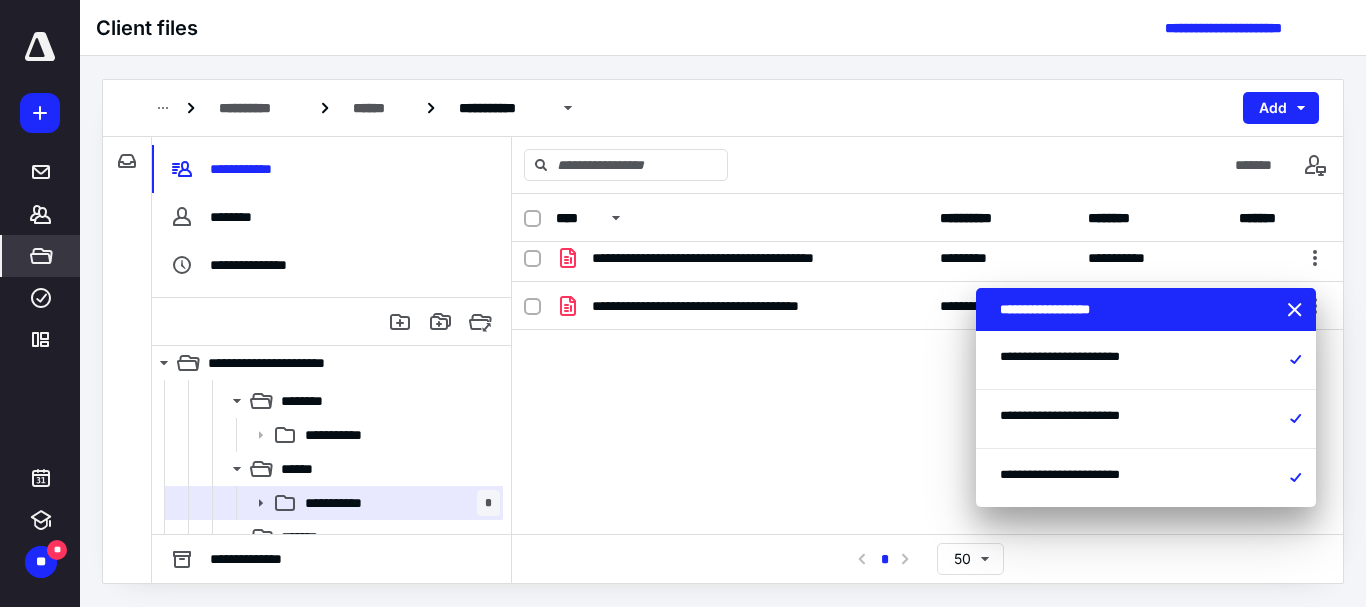 click on "**********" at bounding box center (927, 384) 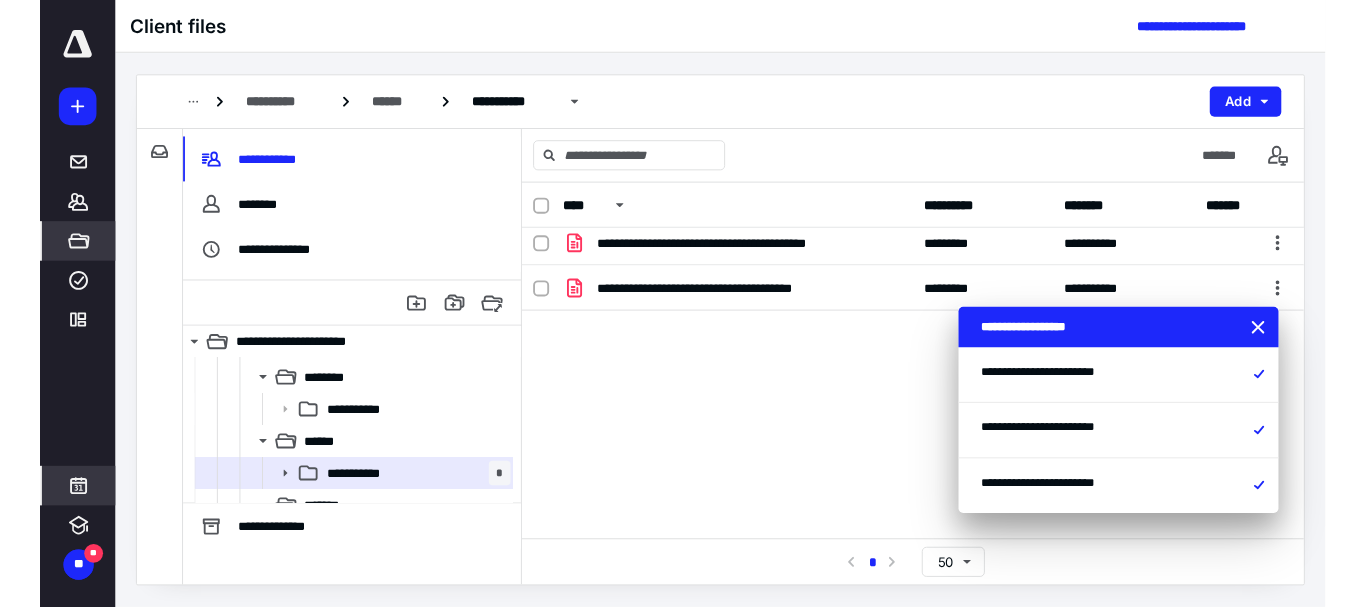scroll, scrollTop: 306, scrollLeft: 0, axis: vertical 